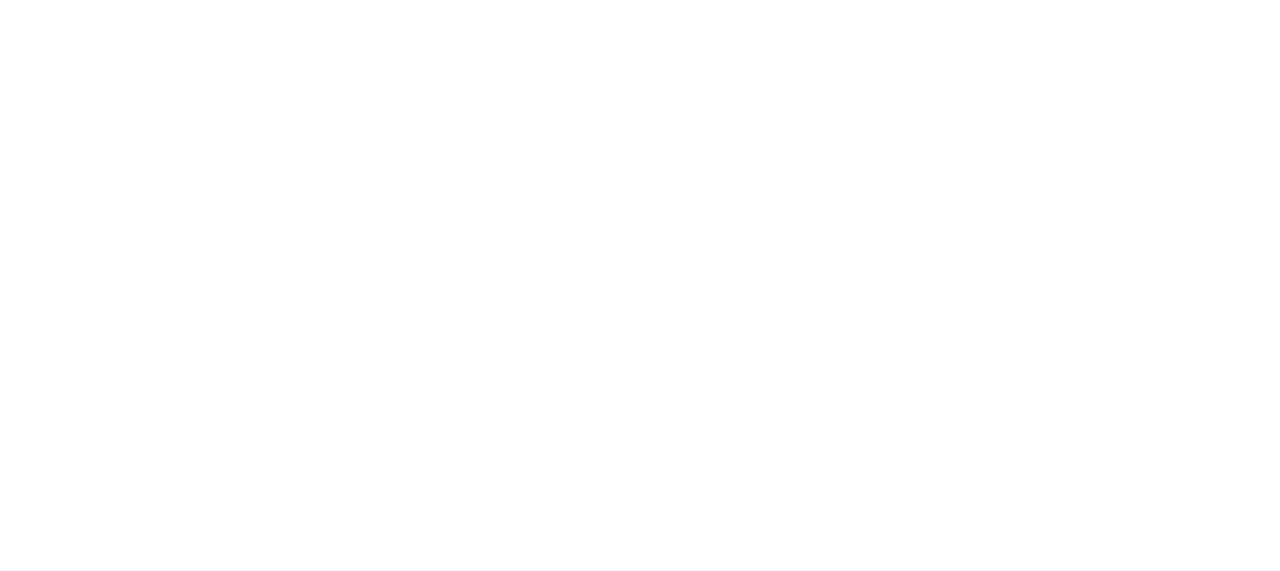 scroll, scrollTop: 0, scrollLeft: 0, axis: both 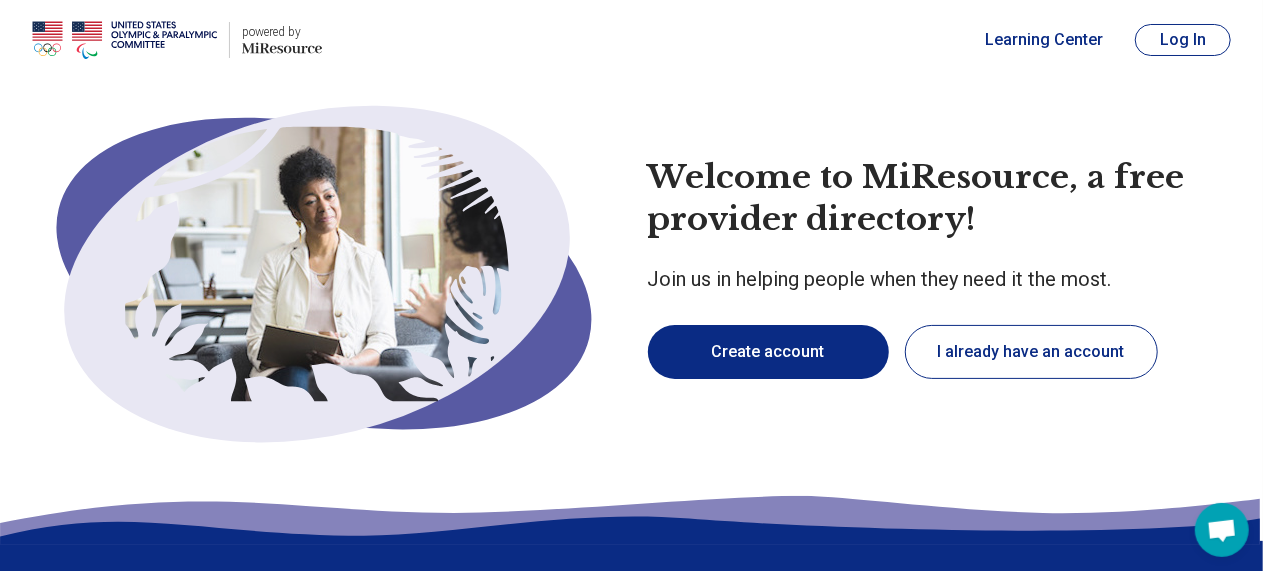 click on "Create account" at bounding box center (768, 352) 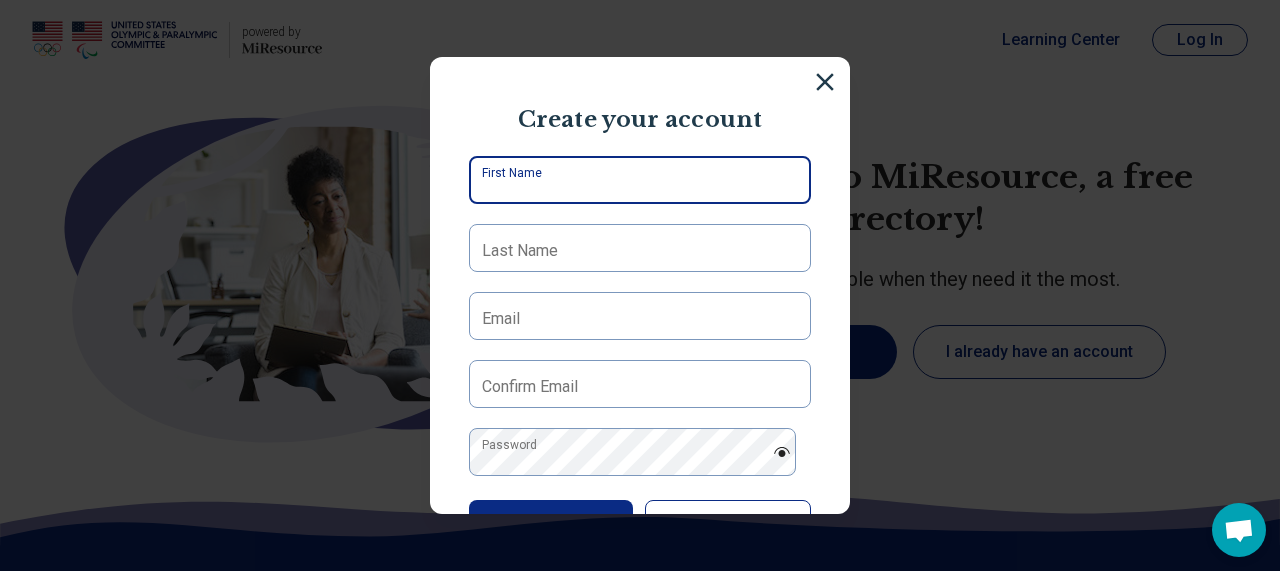 click on "First Name" at bounding box center (640, 180) 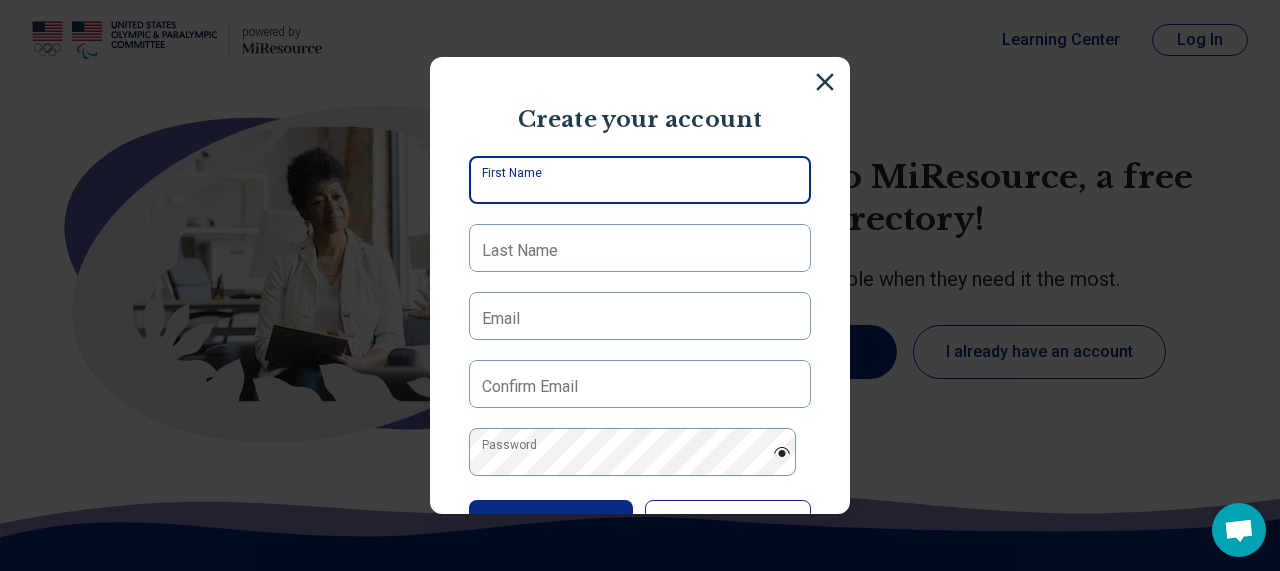 type on "******" 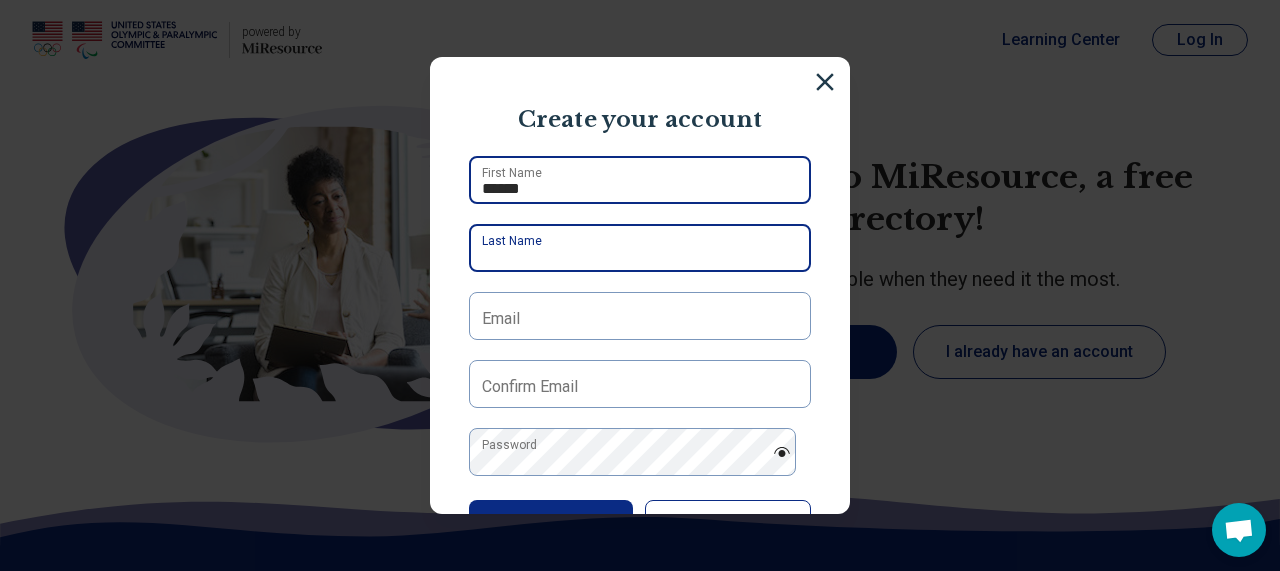 type on "*****" 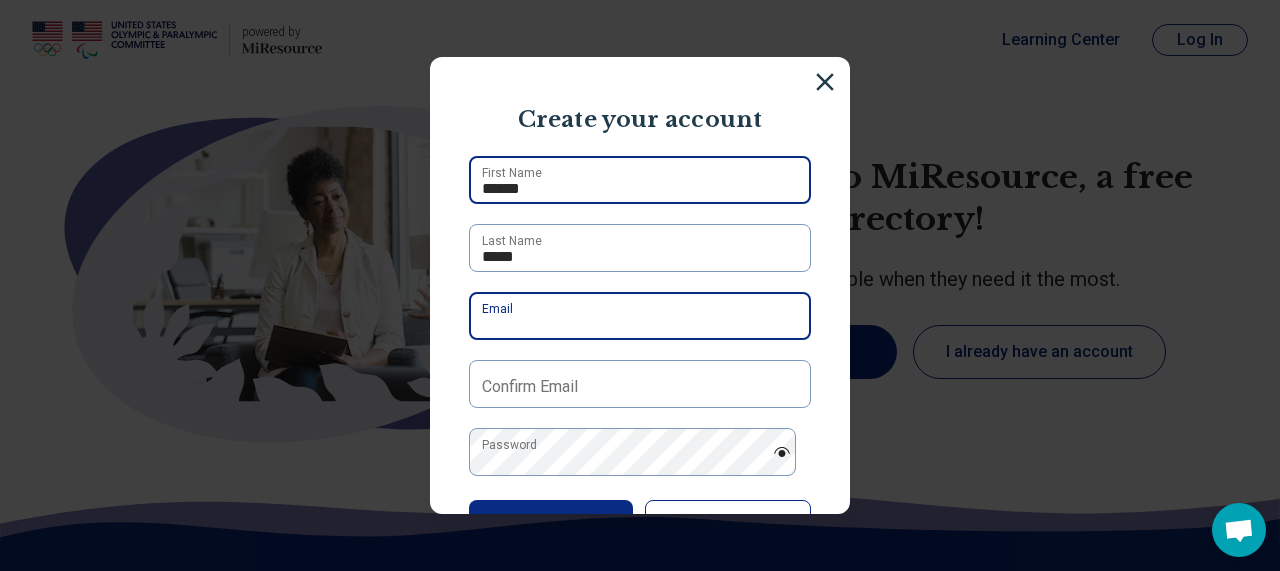 type on "**********" 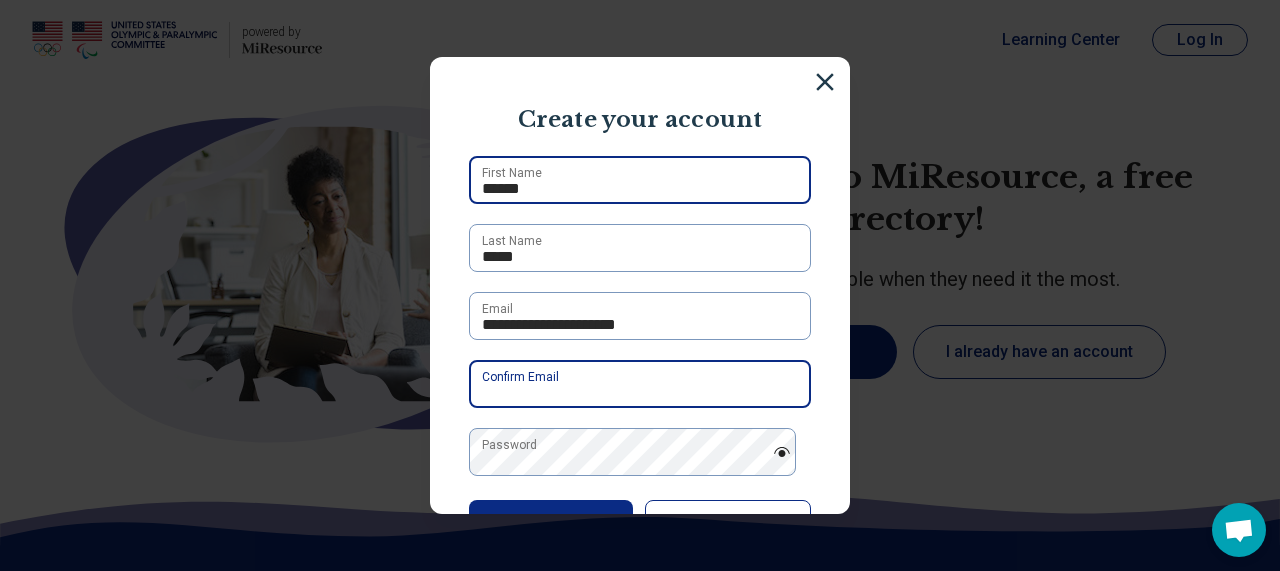 type on "**********" 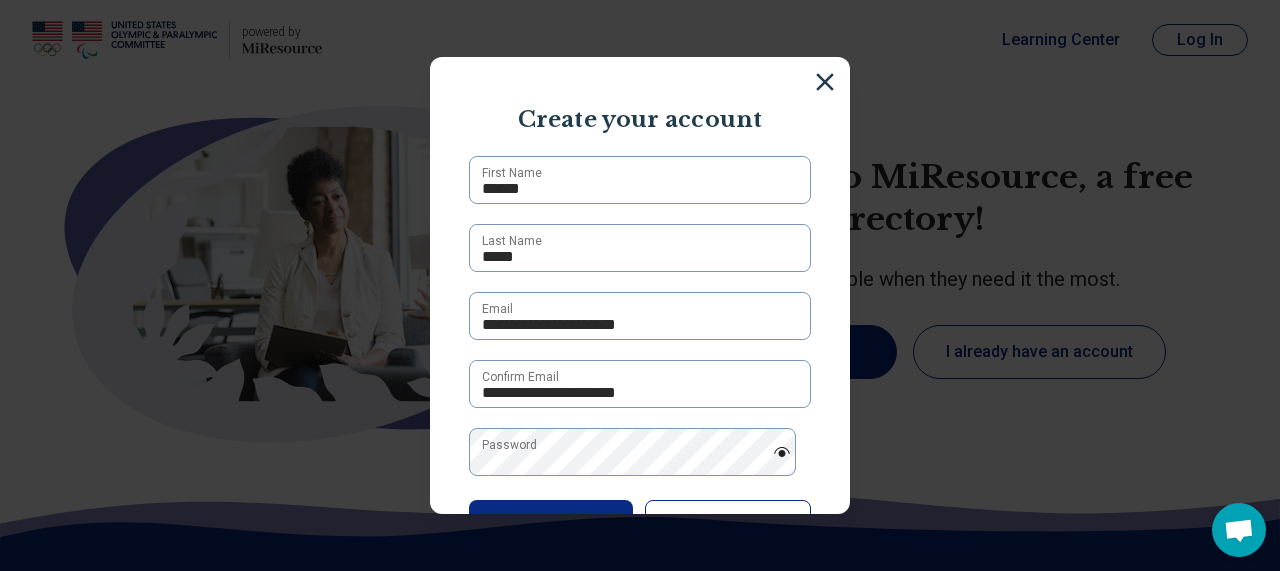 scroll, scrollTop: 129, scrollLeft: 0, axis: vertical 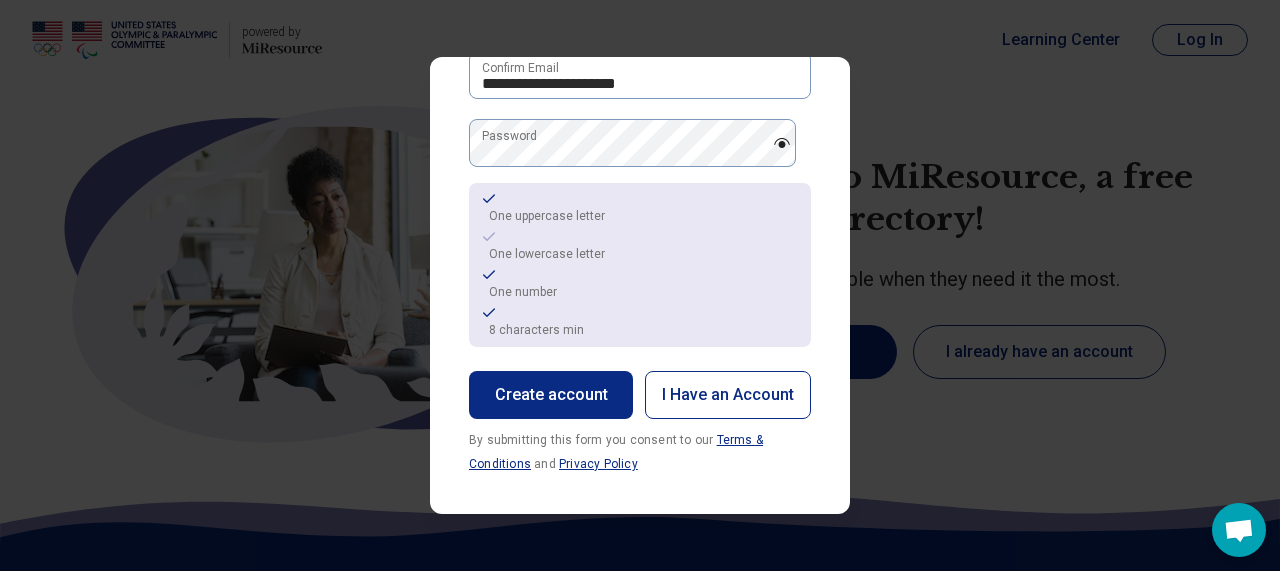 click on "Create account" at bounding box center (551, 395) 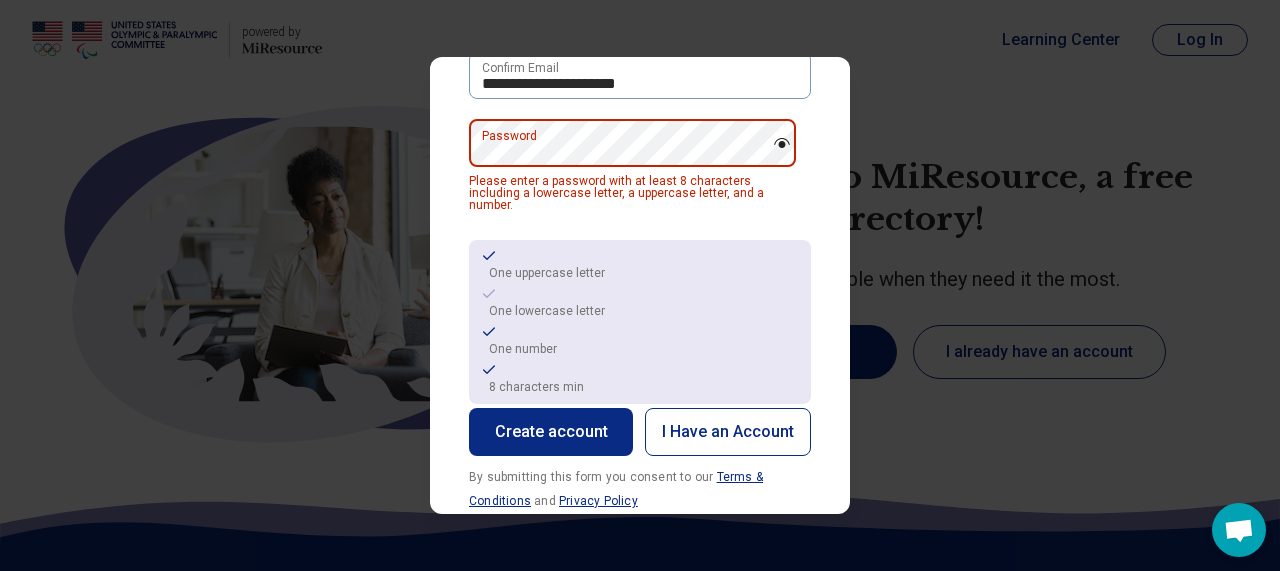 click on "**********" at bounding box center (640, 285) 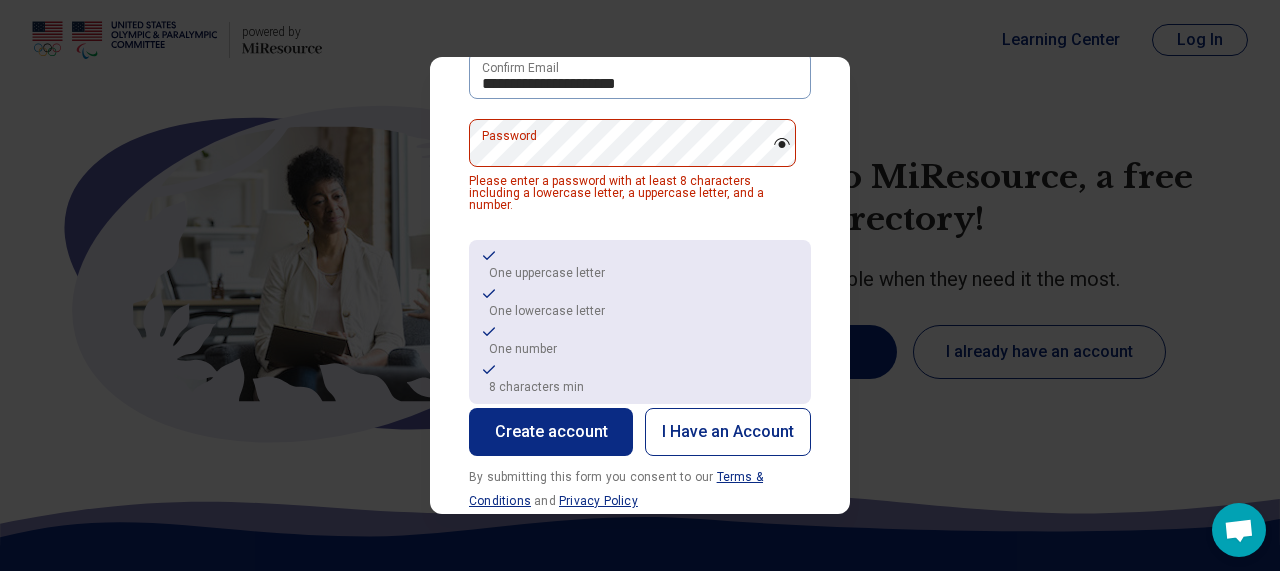 click at bounding box center [782, 143] 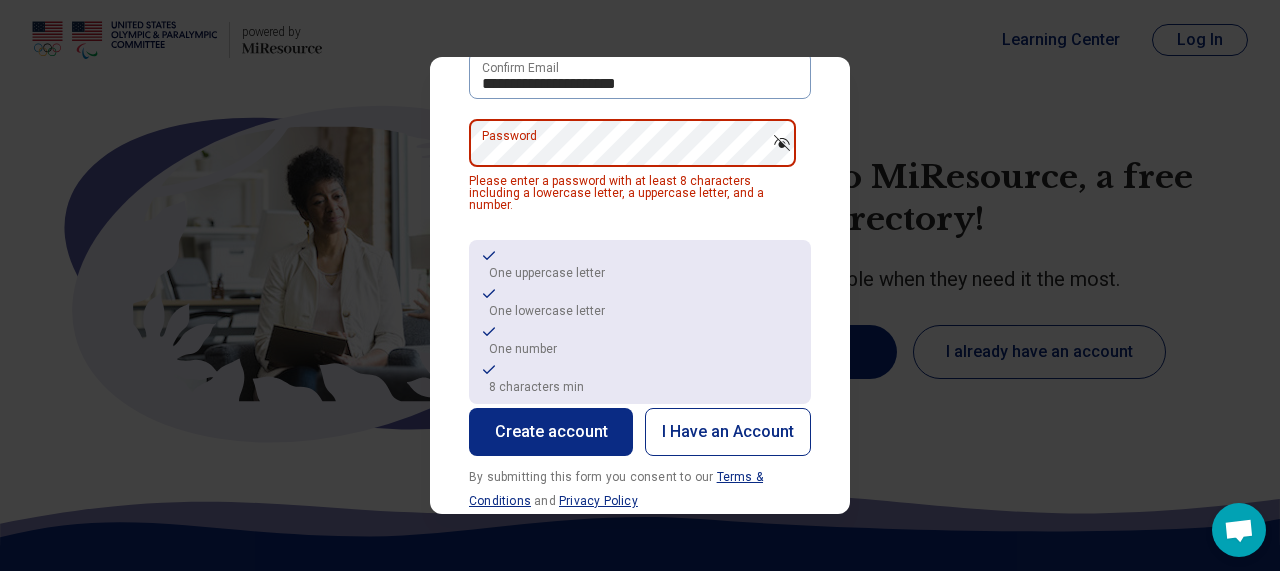 click on "**********" at bounding box center (640, 285) 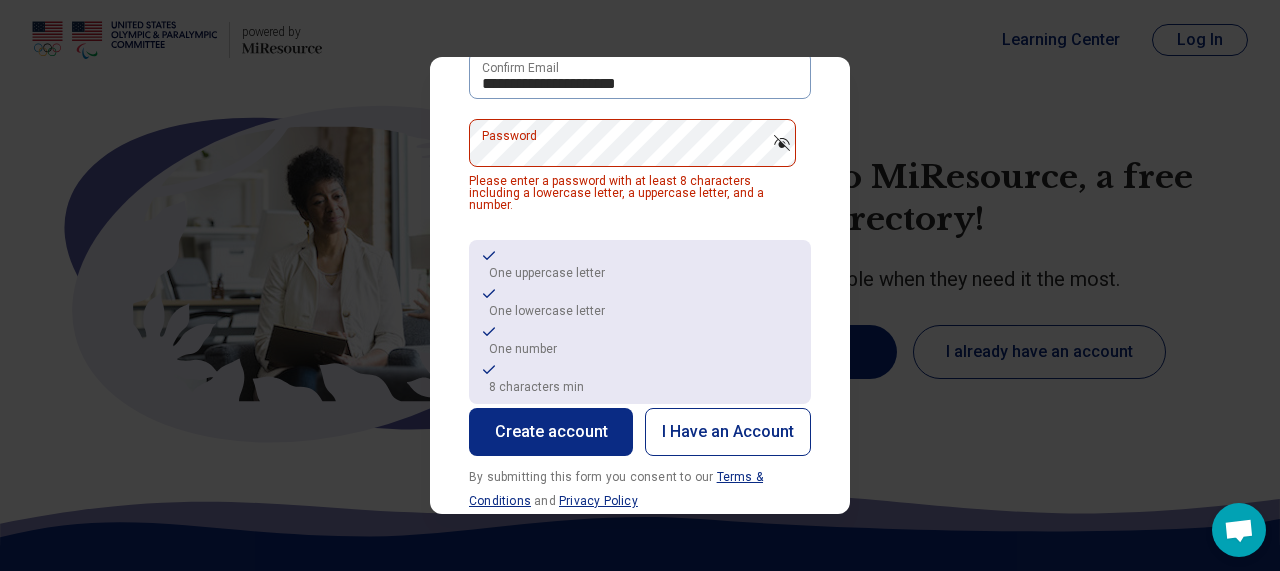 click on "Create account" at bounding box center [551, 432] 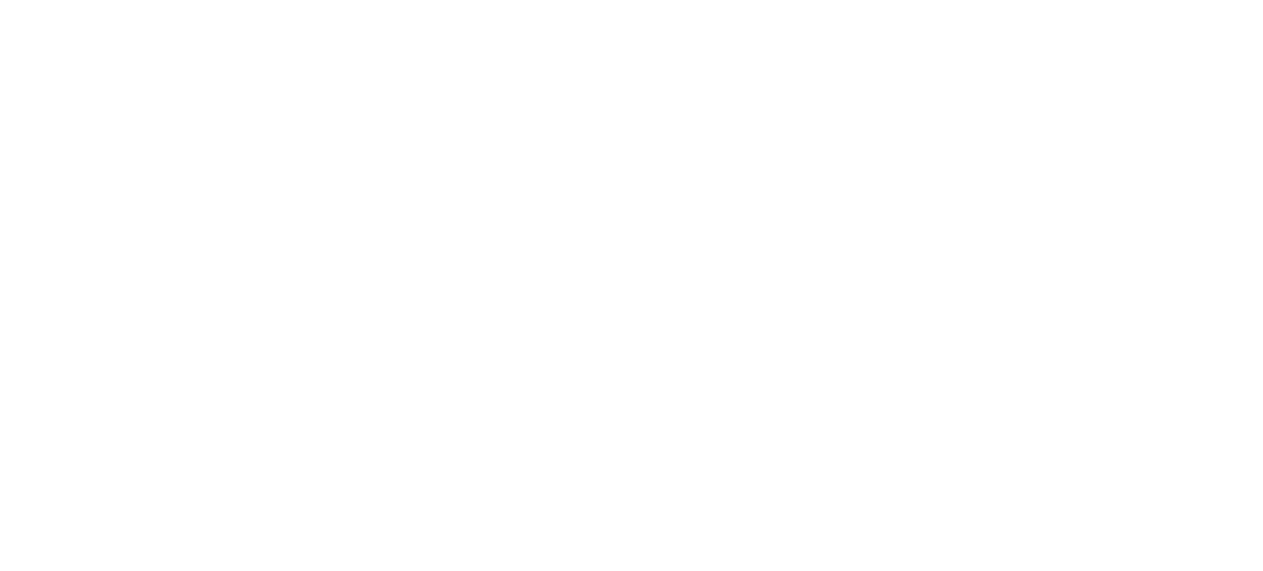 scroll, scrollTop: 0, scrollLeft: 0, axis: both 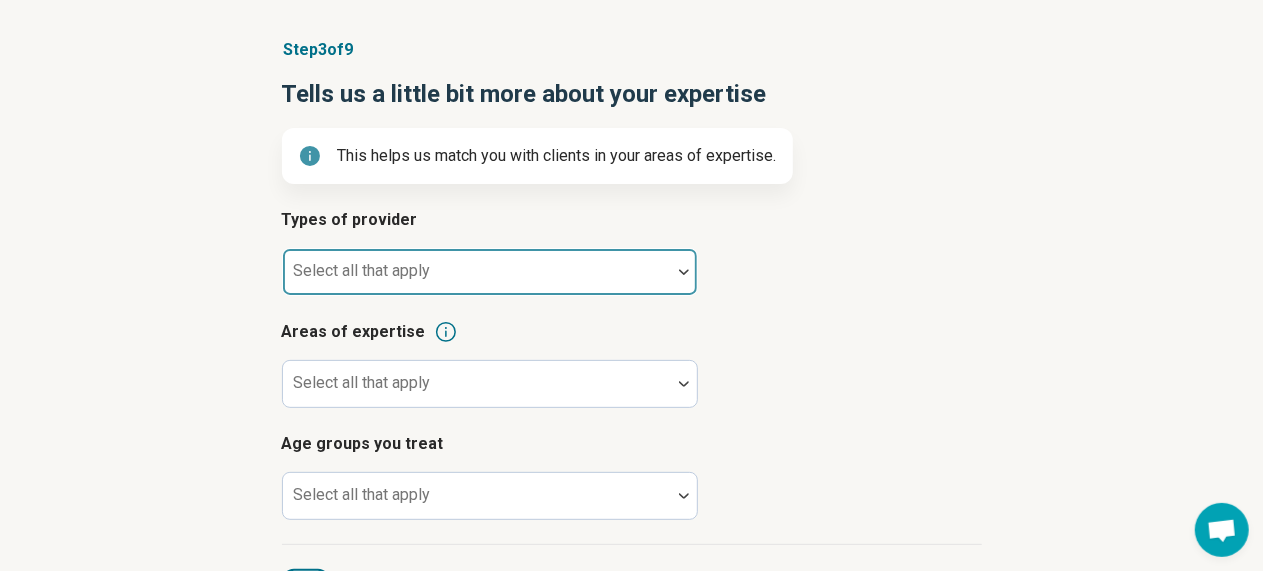 click at bounding box center (684, 272) 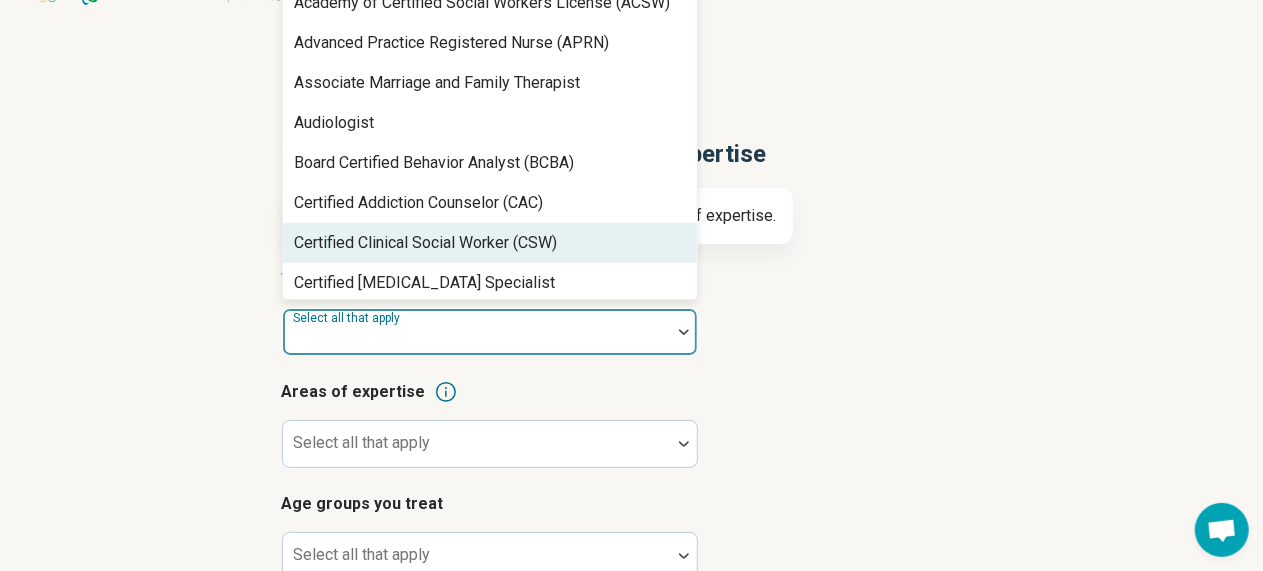 scroll, scrollTop: 44, scrollLeft: 0, axis: vertical 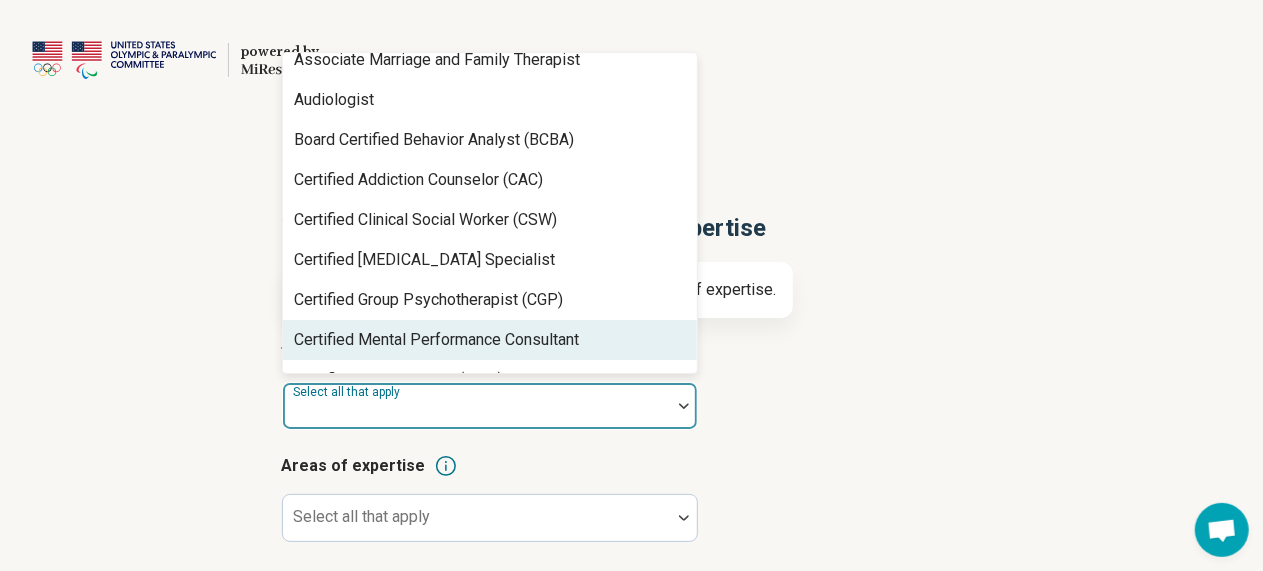 click on "Certified Mental Performance Consultant" at bounding box center (437, 340) 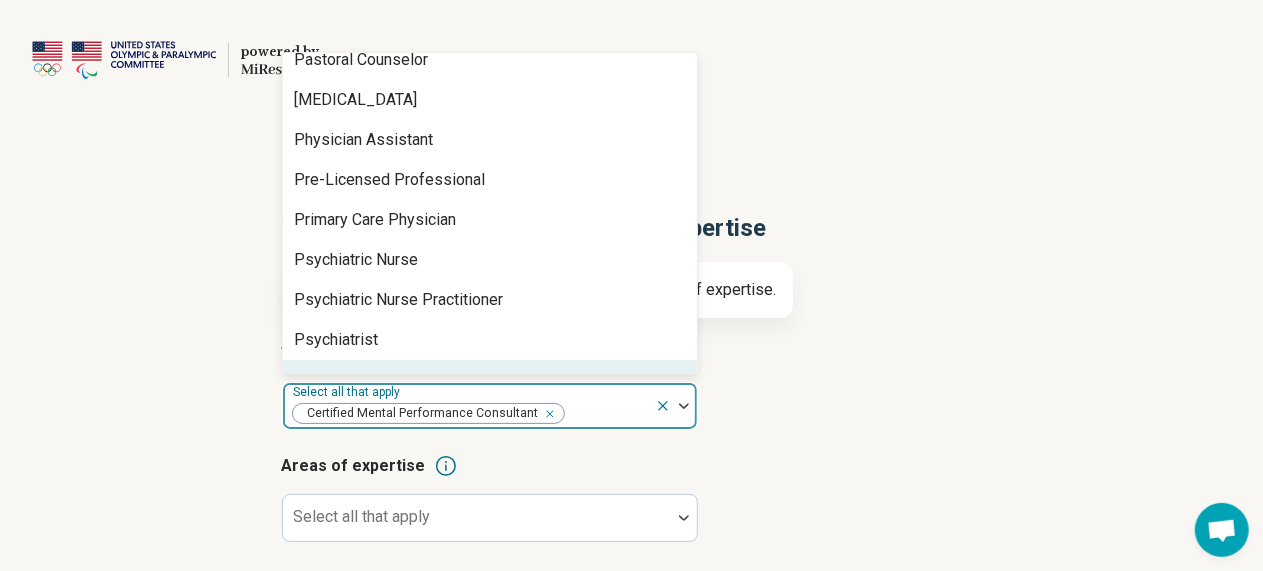 scroll, scrollTop: 2177, scrollLeft: 0, axis: vertical 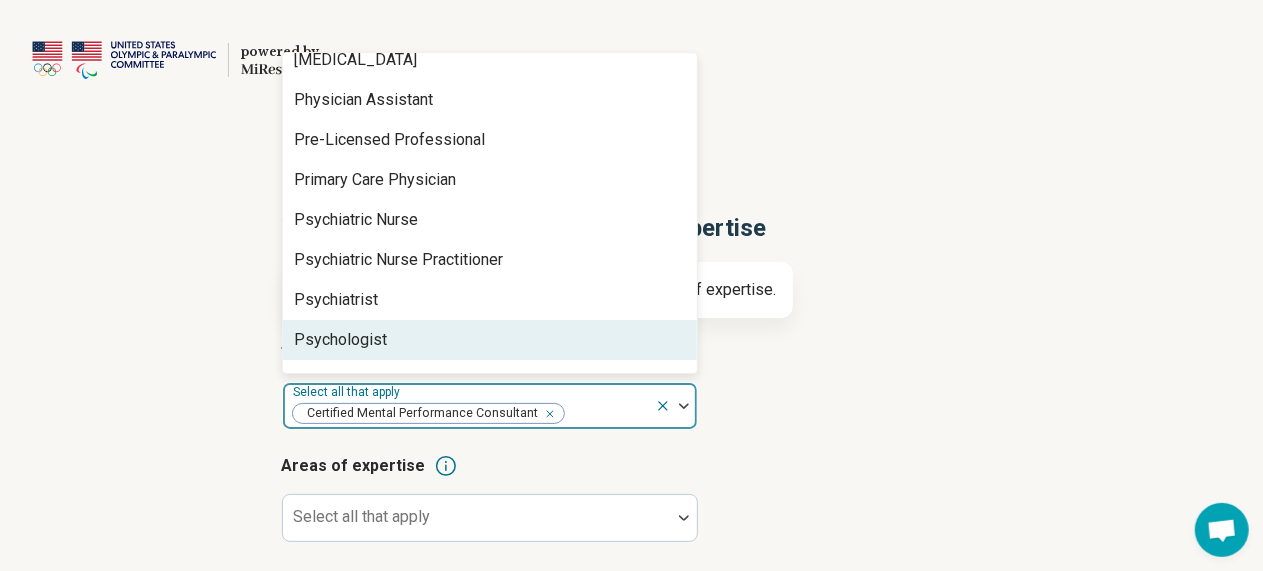click on "Psychologist" at bounding box center (490, 340) 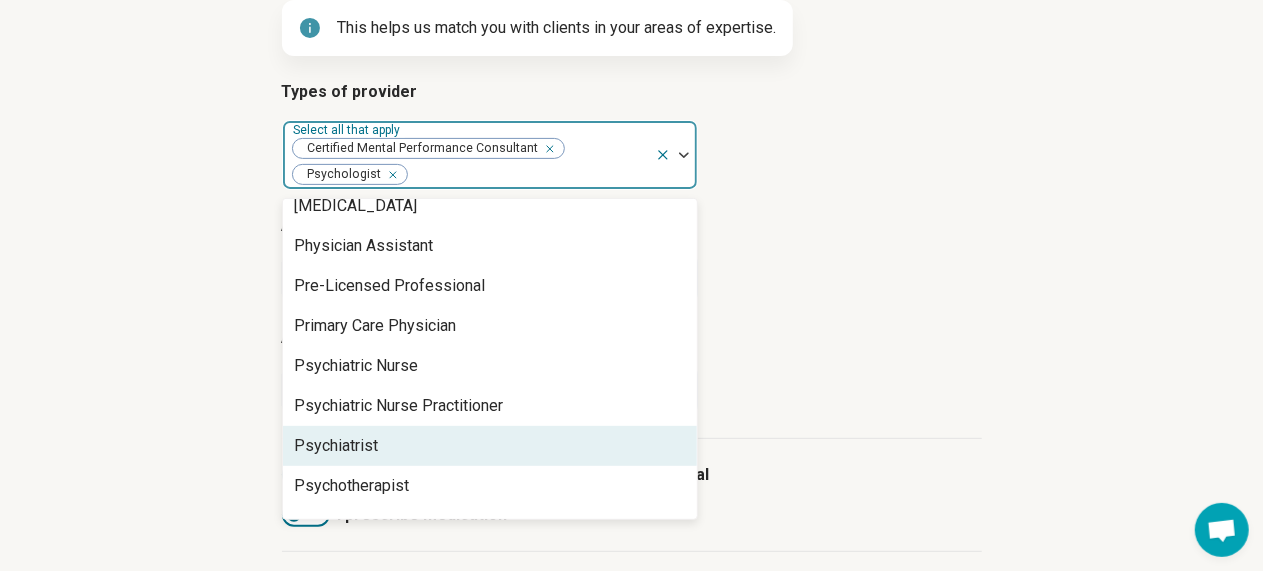 scroll, scrollTop: 284, scrollLeft: 0, axis: vertical 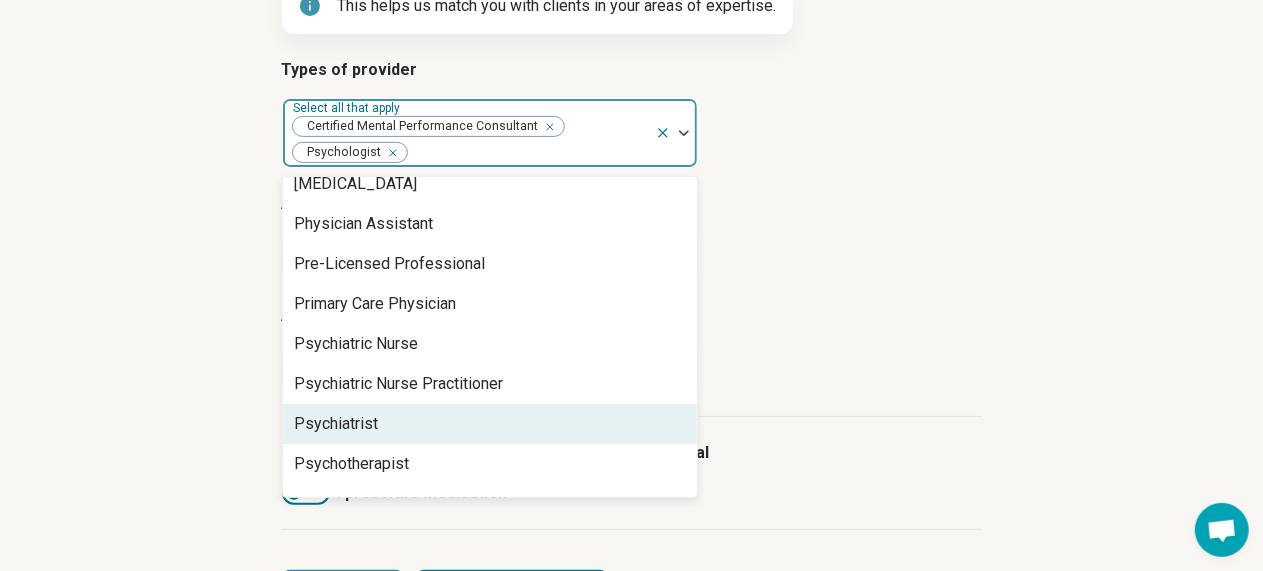 click on "Areas of expertise Select all that apply" at bounding box center [632, 236] 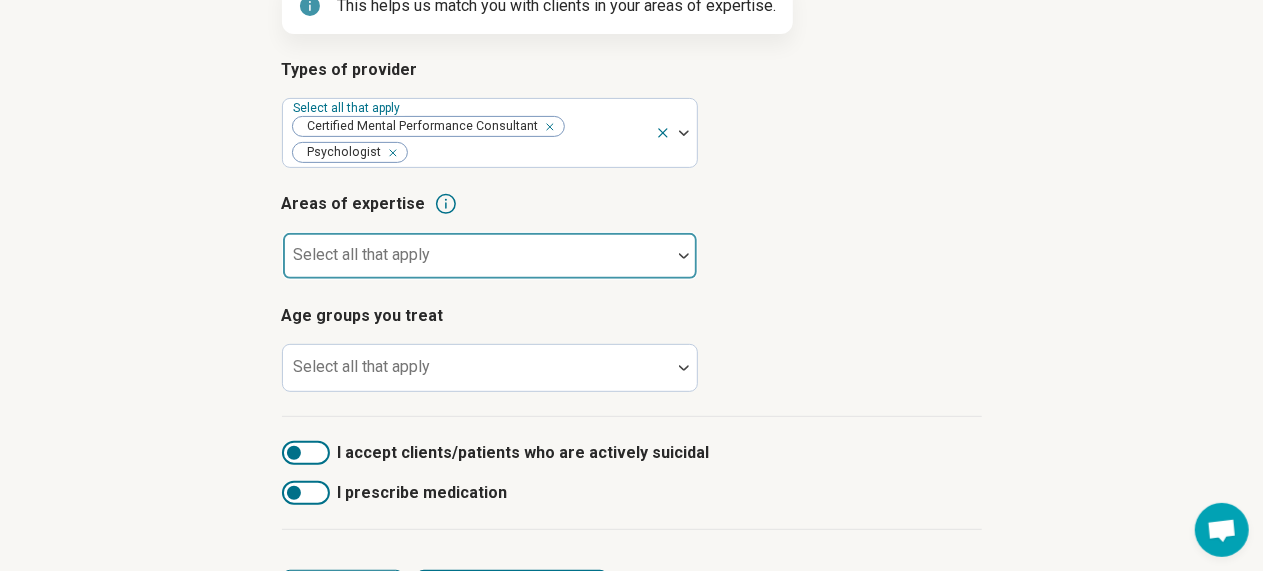 click at bounding box center (477, 256) 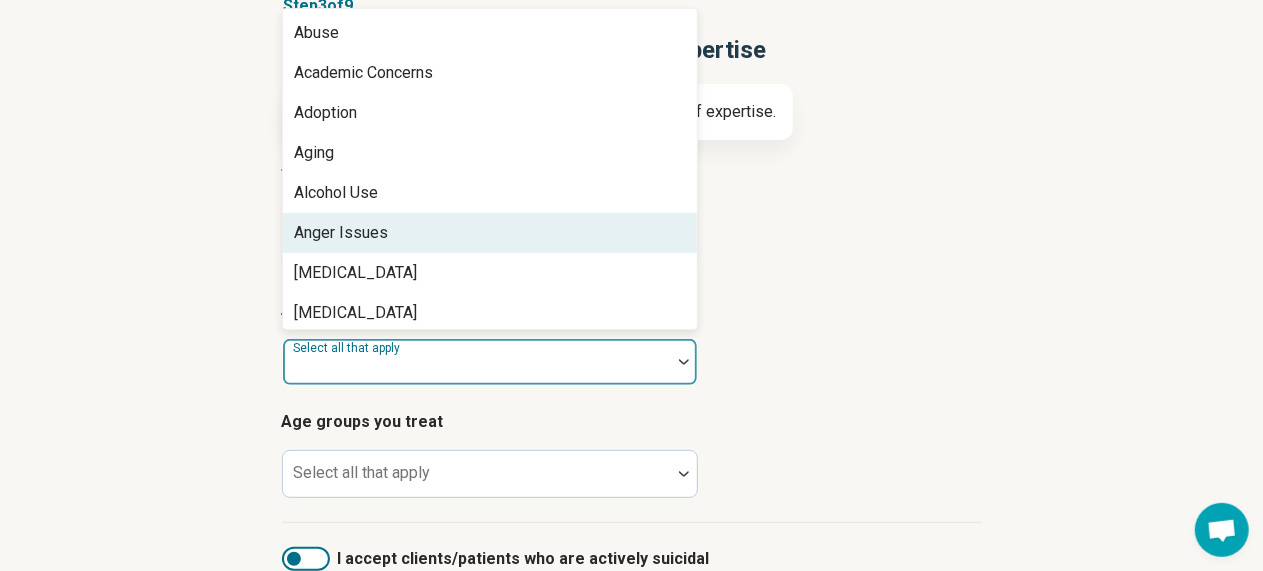 scroll, scrollTop: 178, scrollLeft: 0, axis: vertical 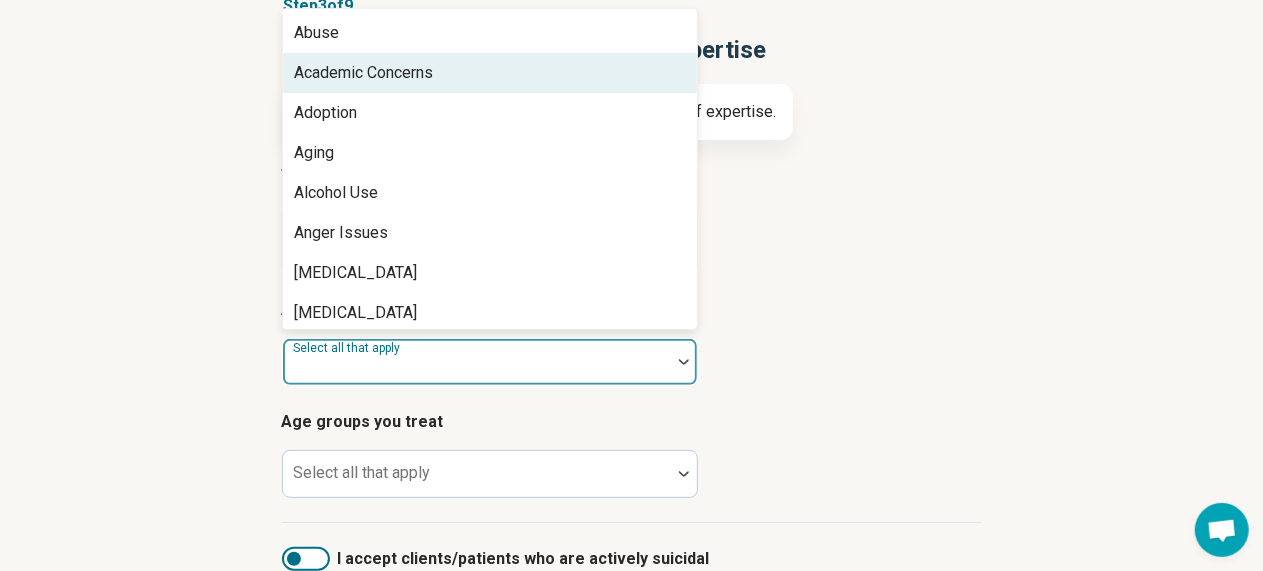 click on "Academic Concerns" at bounding box center (490, 73) 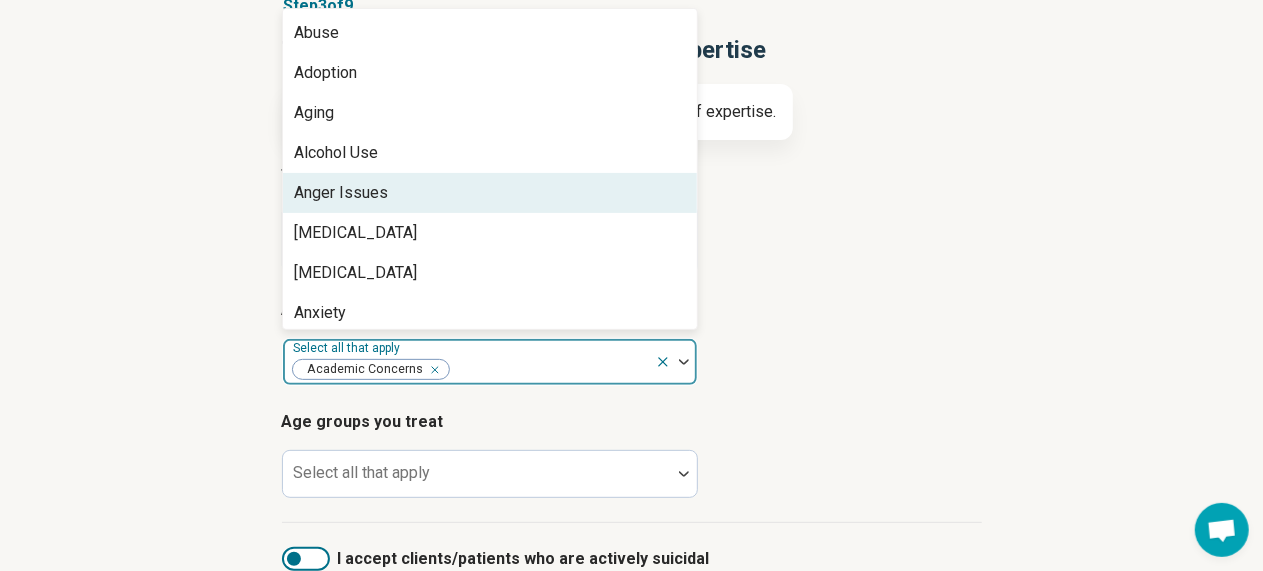 click on "Anger Issues" at bounding box center [490, 193] 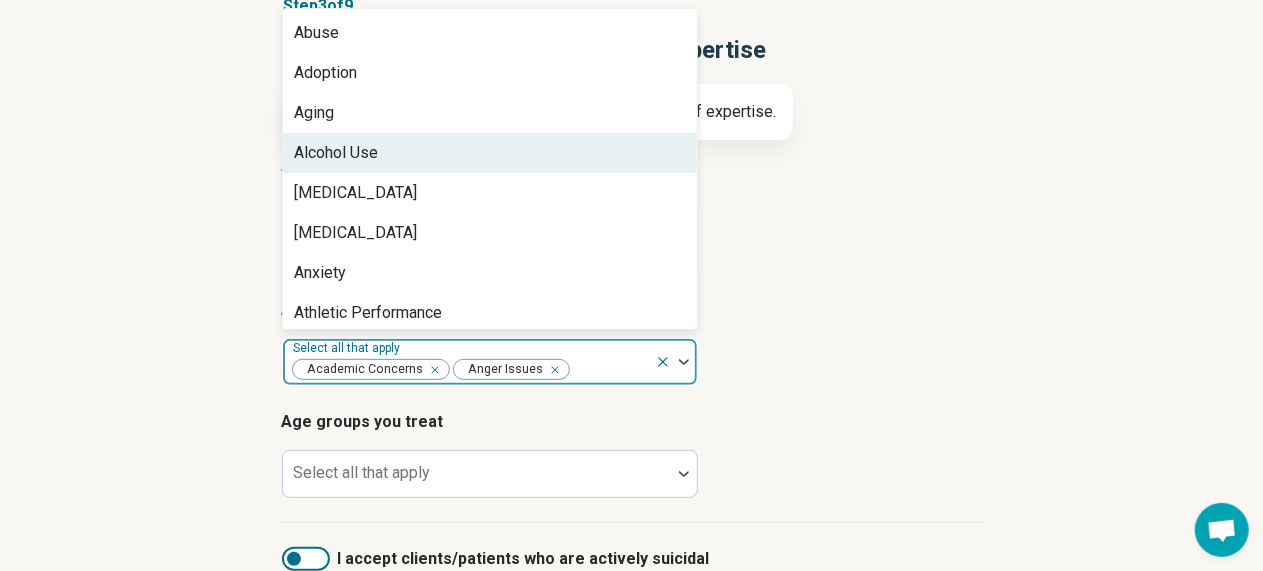 click on "Alcohol Use" at bounding box center [490, 153] 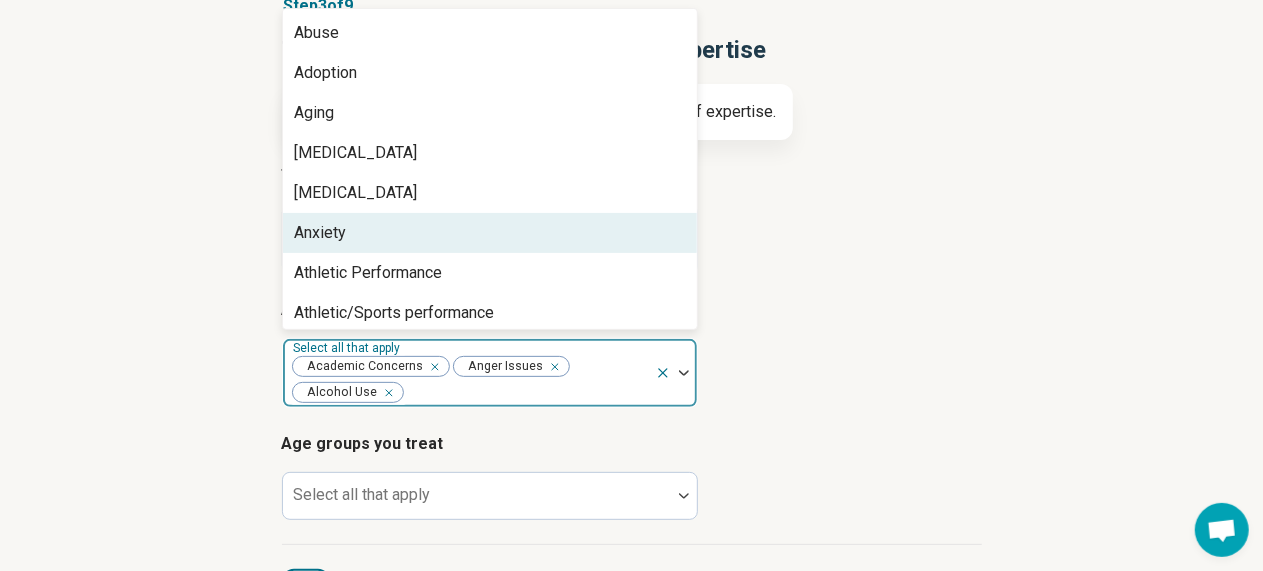 click on "Anxiety" at bounding box center [490, 233] 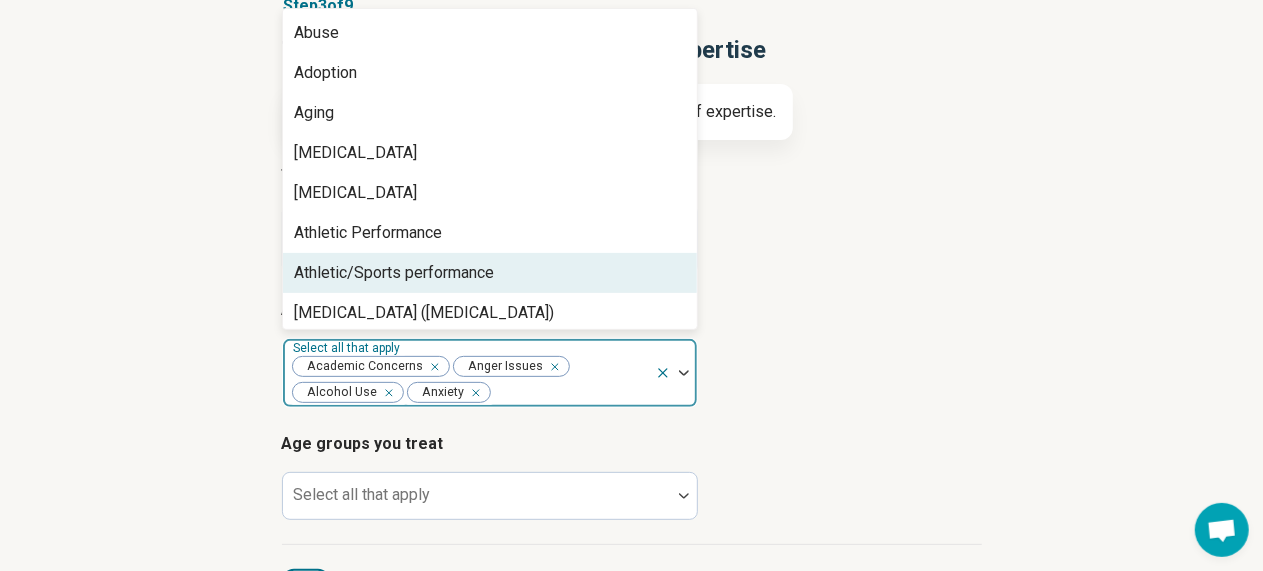 click on "Athletic/Sports performance" at bounding box center (395, 273) 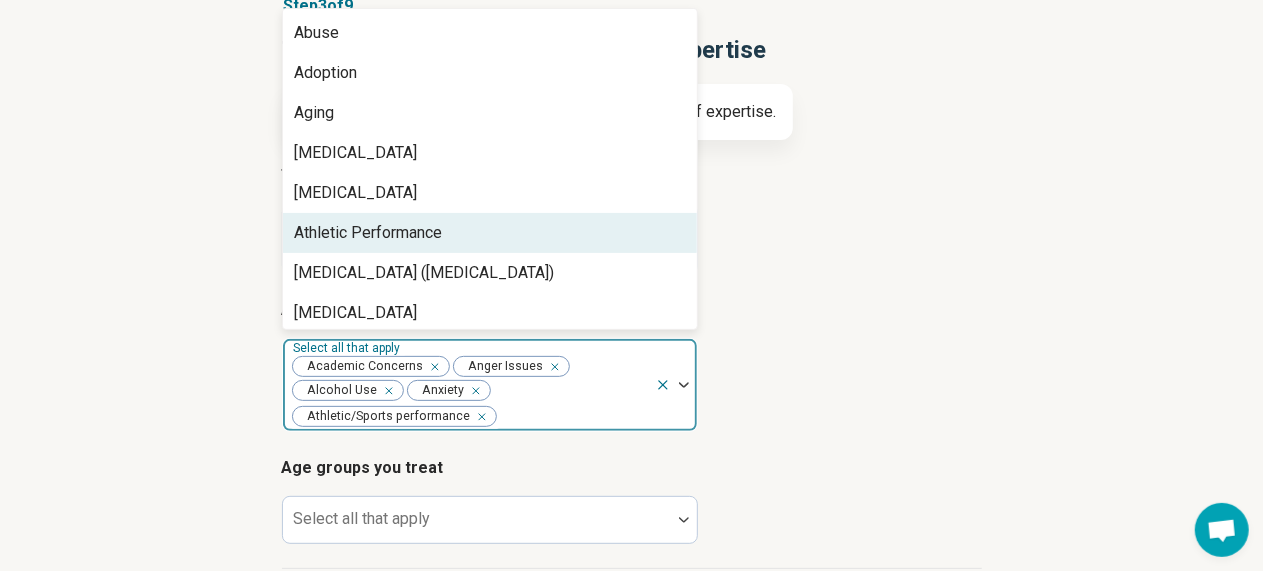 click on "Athletic Performance" at bounding box center (369, 233) 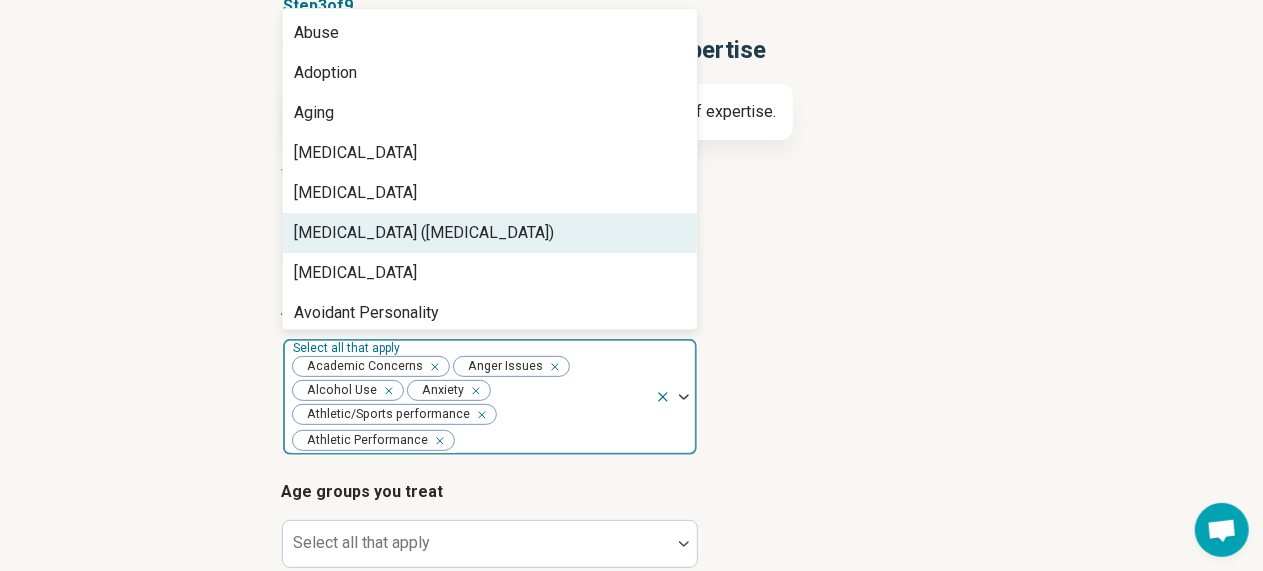 click on "[MEDICAL_DATA] ([MEDICAL_DATA])" at bounding box center (490, 233) 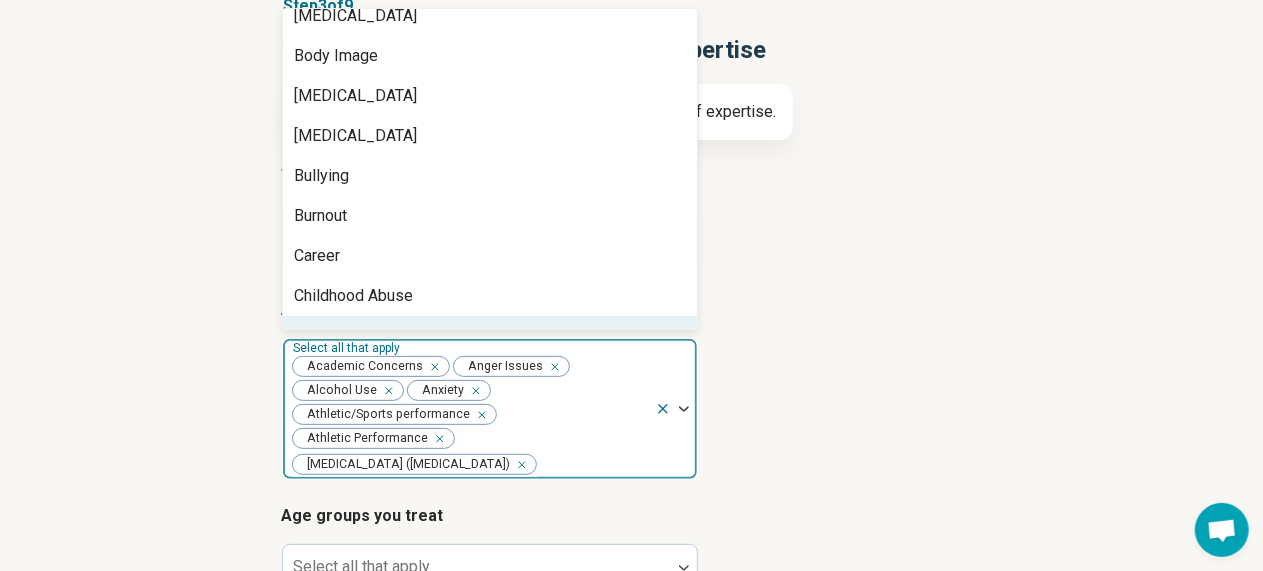 scroll, scrollTop: 417, scrollLeft: 0, axis: vertical 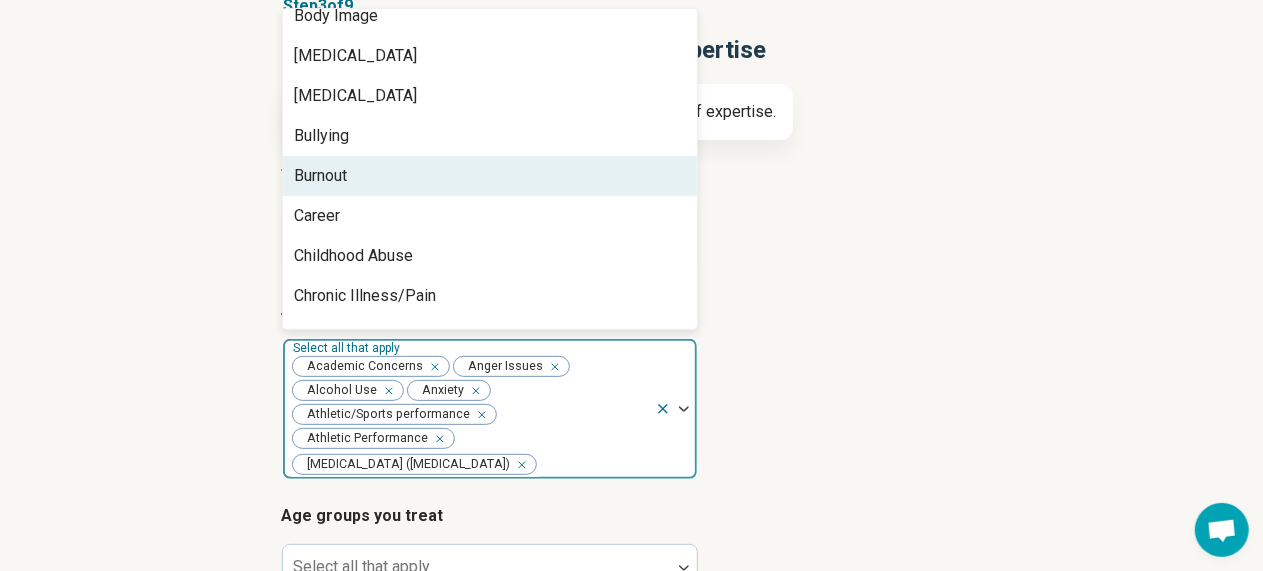click on "Burnout" at bounding box center [490, 176] 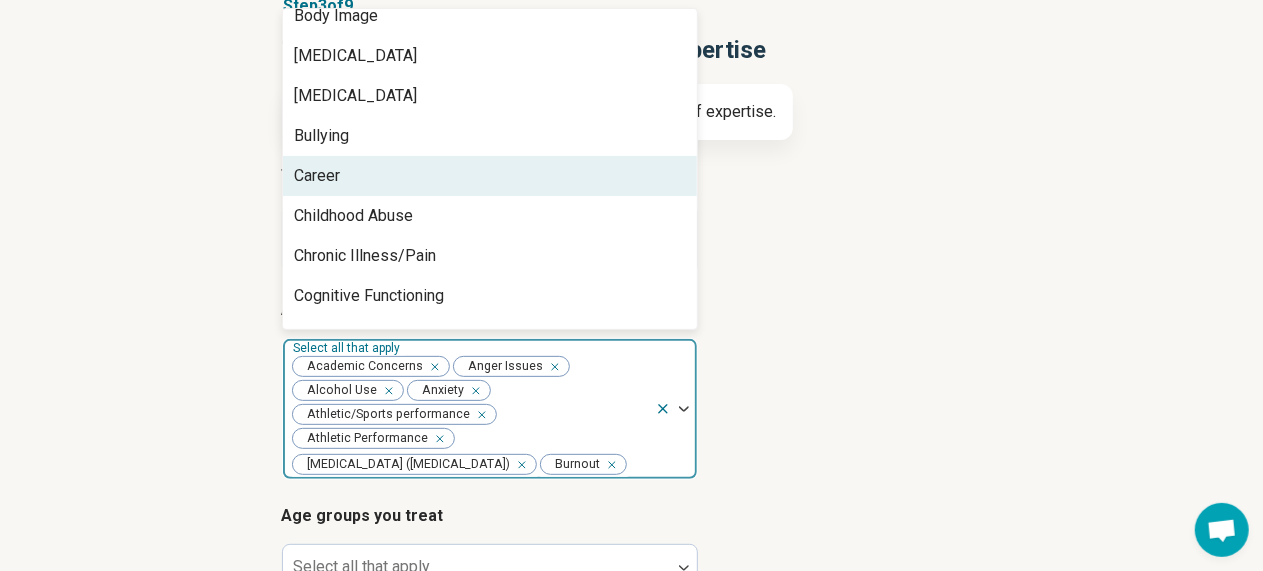 click on "Career" at bounding box center [490, 176] 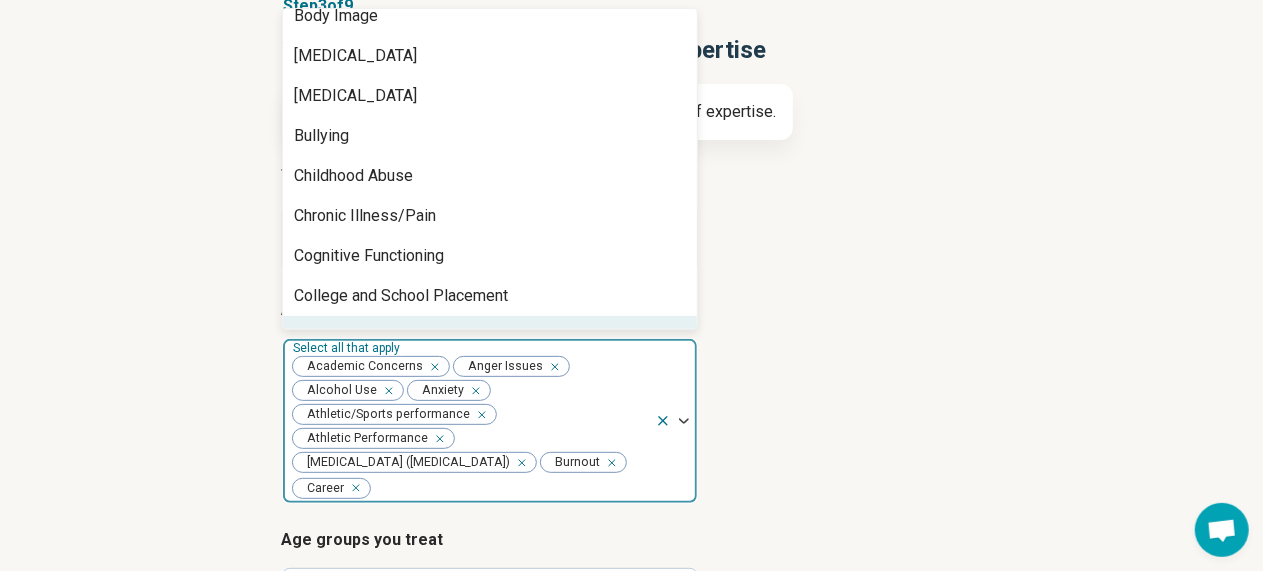 scroll, scrollTop: 457, scrollLeft: 0, axis: vertical 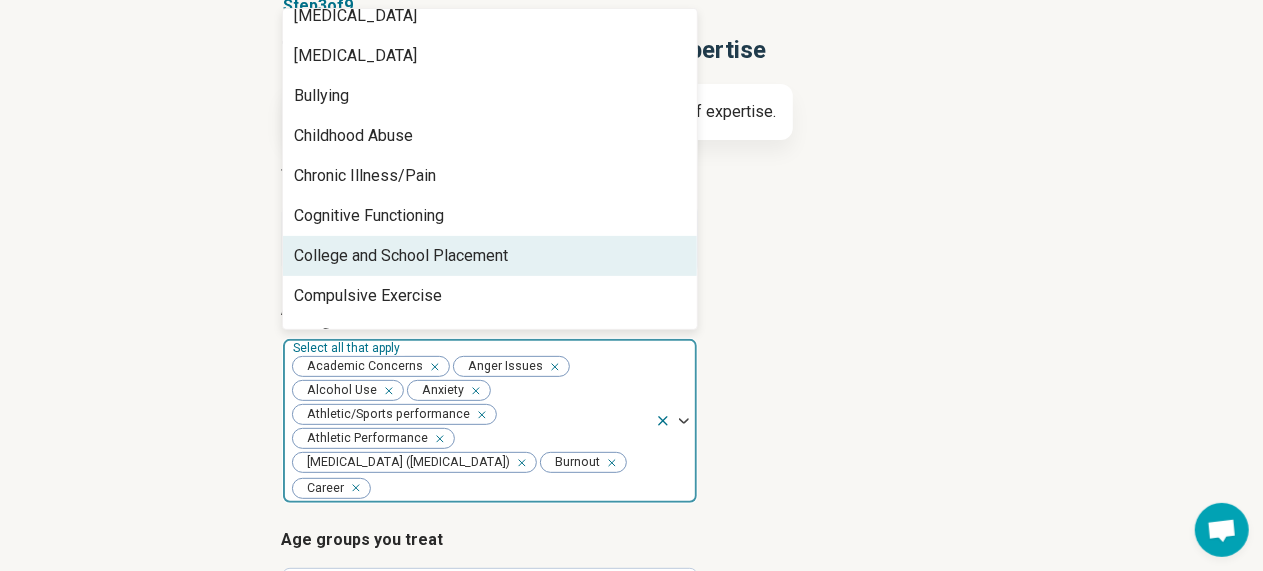 click on "College and School Placement" at bounding box center (490, 256) 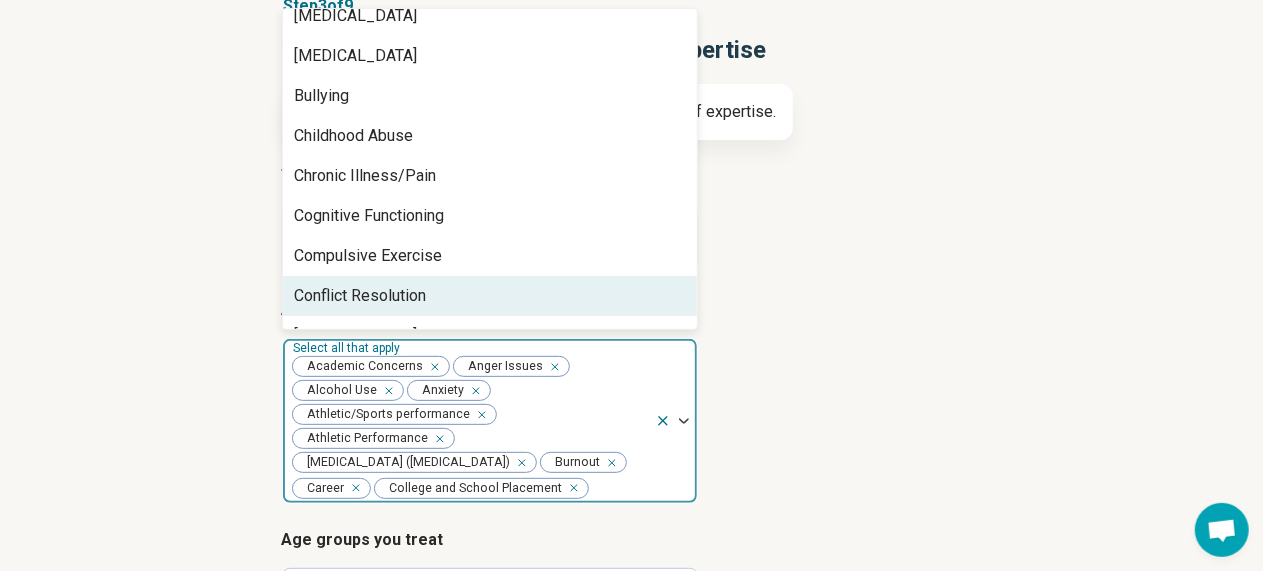 click on "Conflict Resolution" at bounding box center [490, 296] 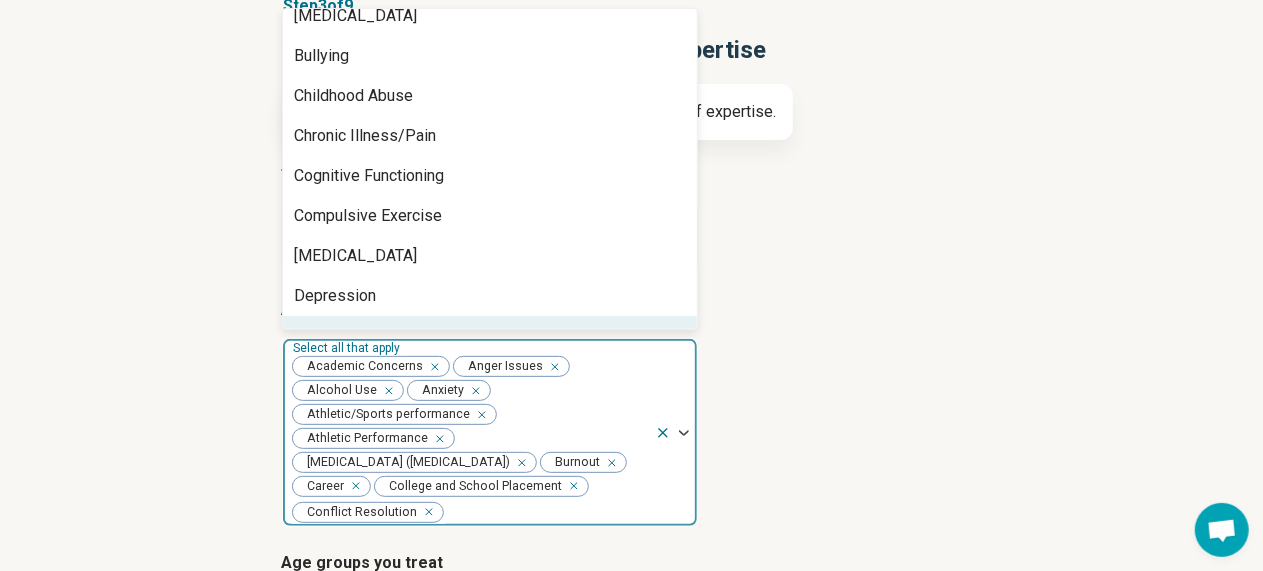 scroll, scrollTop: 537, scrollLeft: 0, axis: vertical 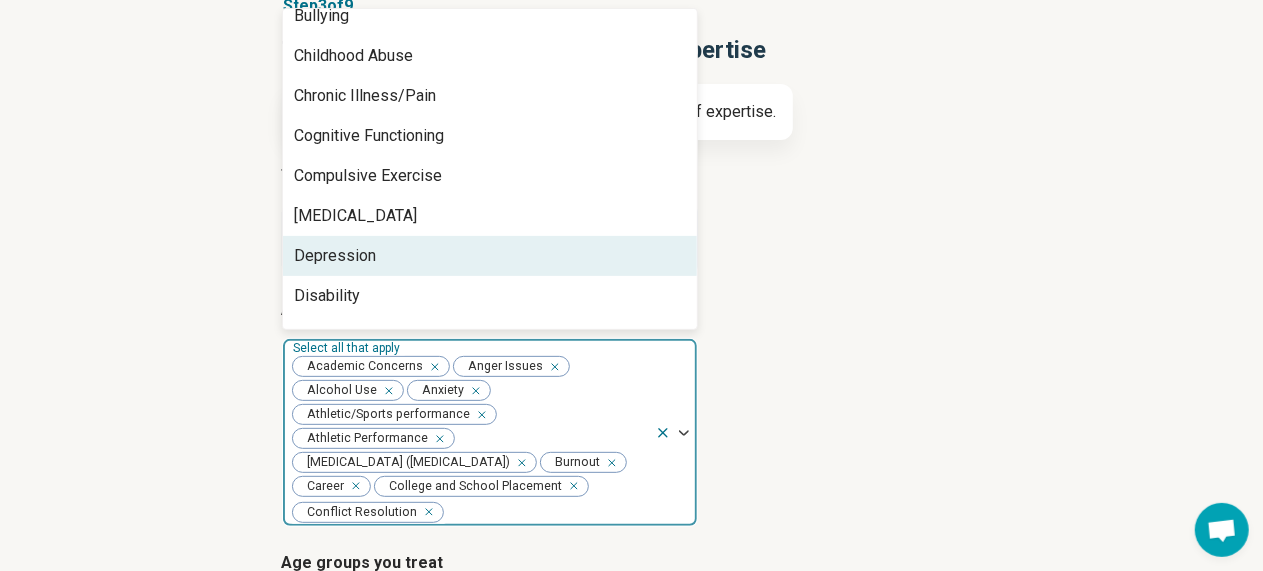 click on "Depression" at bounding box center [490, 256] 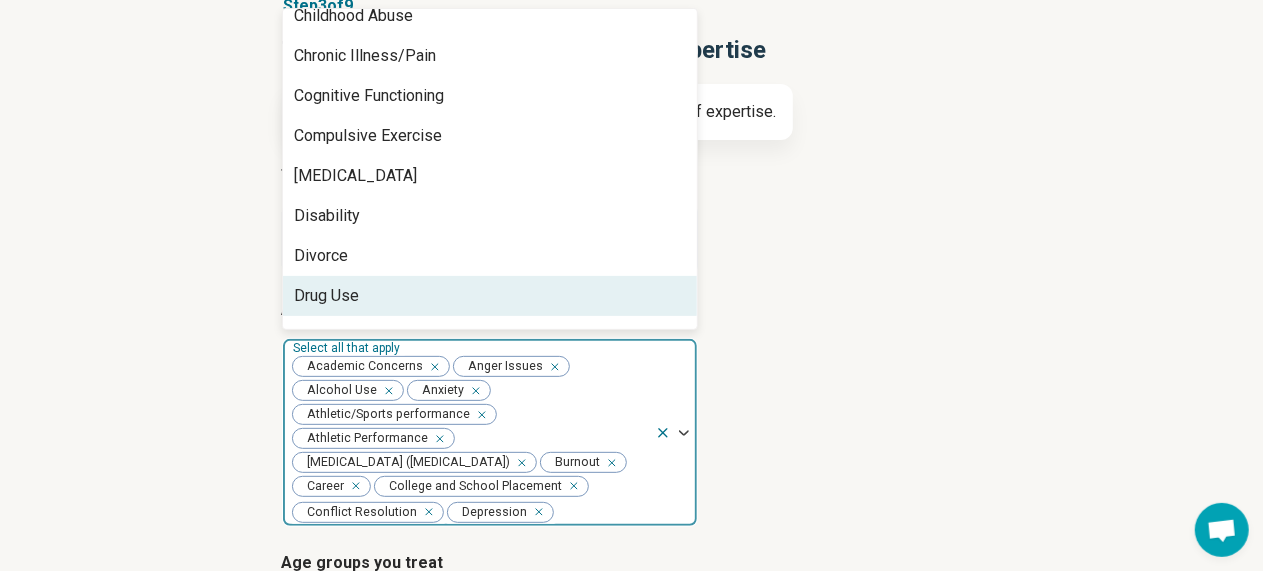 scroll, scrollTop: 617, scrollLeft: 0, axis: vertical 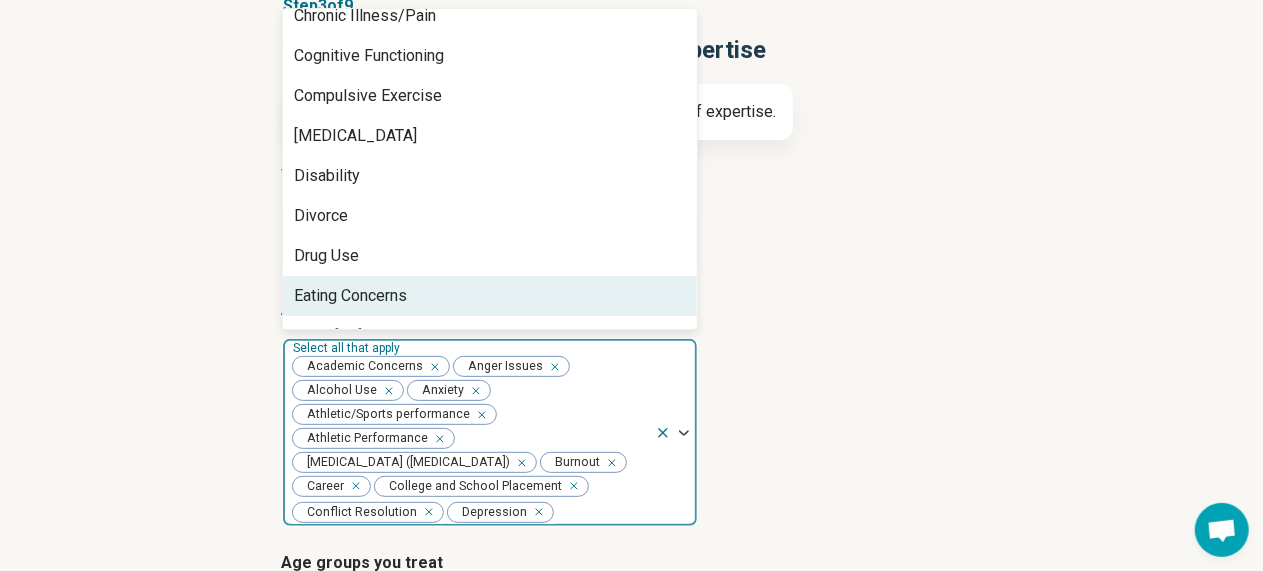 click on "Drug Use" at bounding box center (490, 256) 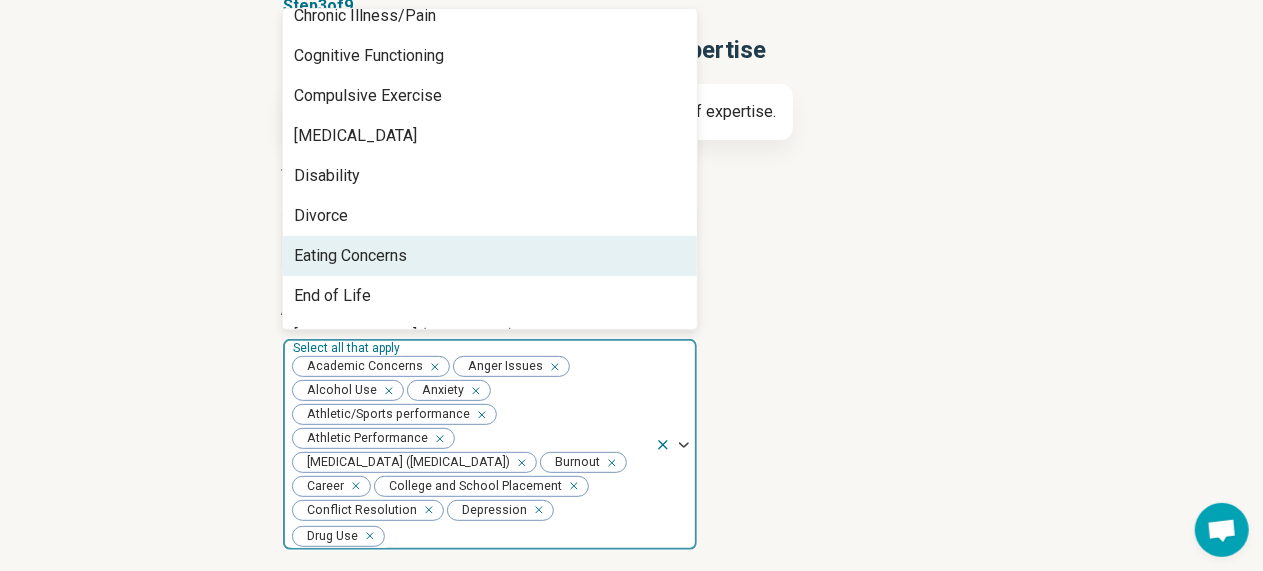 click on "Eating Concerns" at bounding box center (490, 256) 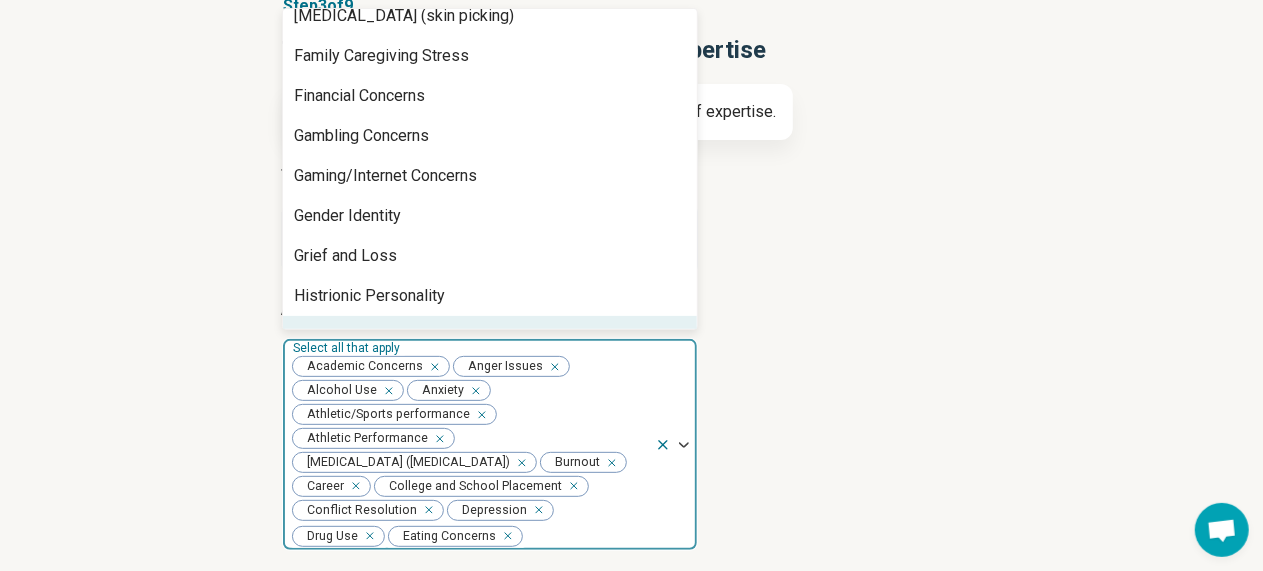 scroll, scrollTop: 937, scrollLeft: 0, axis: vertical 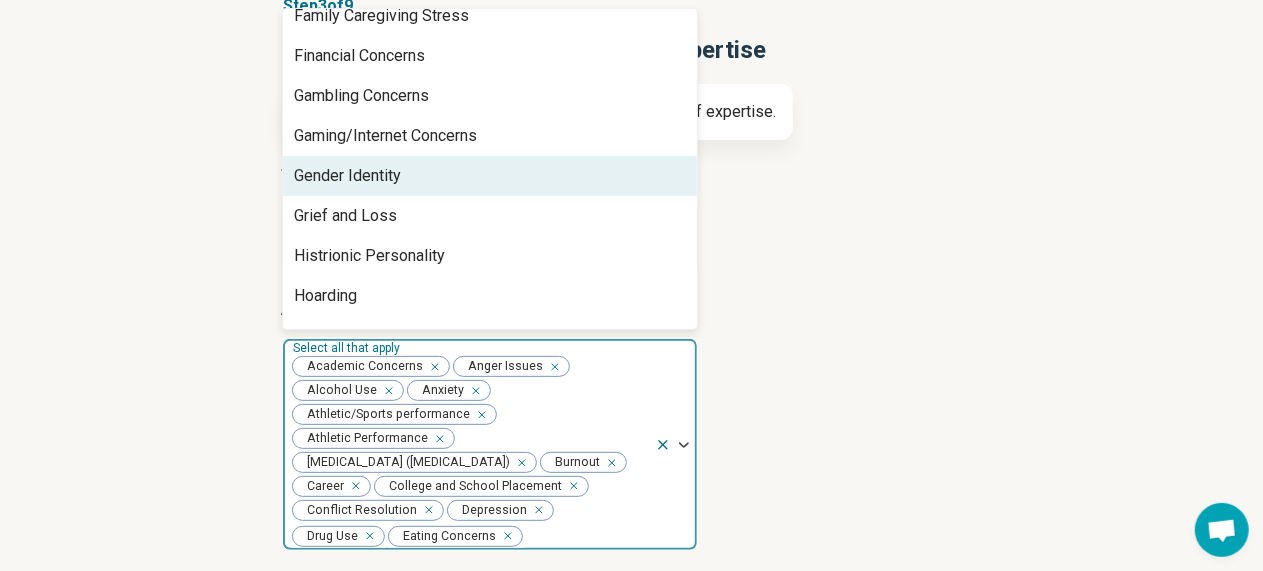 click on "Gender Identity" at bounding box center [490, 176] 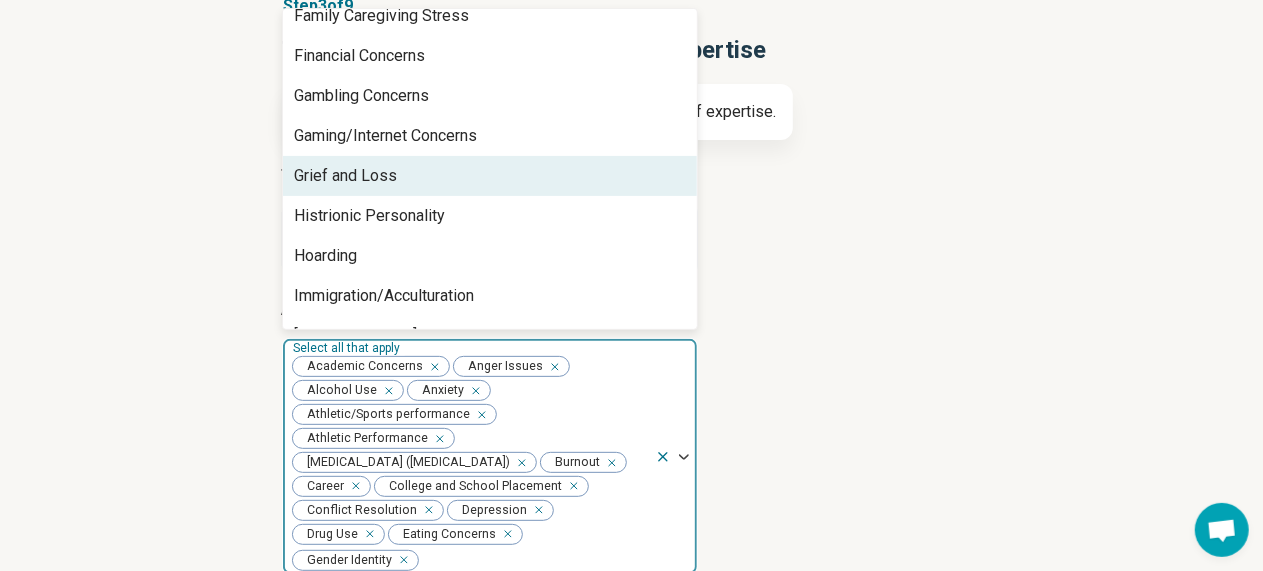 click on "Grief and Loss" at bounding box center [490, 176] 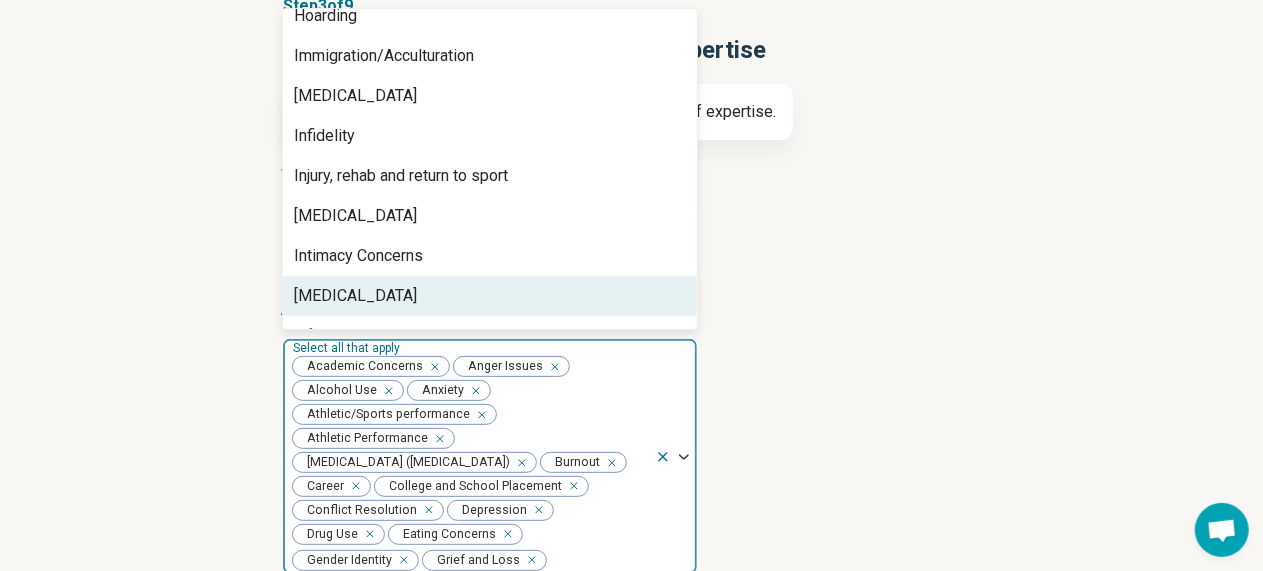 scroll, scrollTop: 1177, scrollLeft: 0, axis: vertical 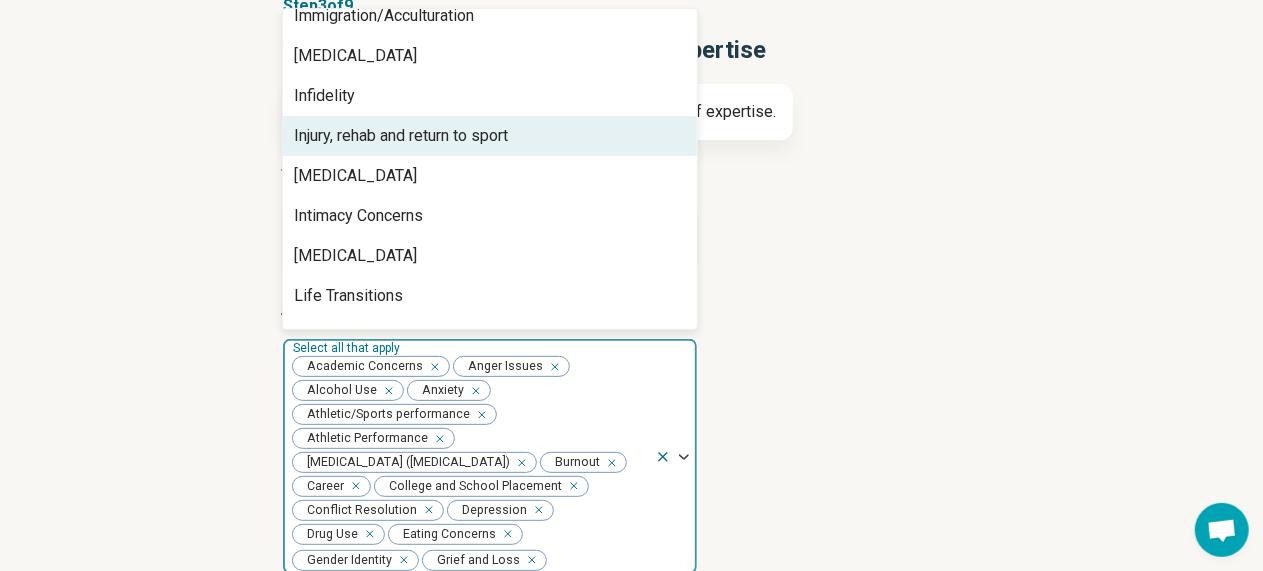 click on "Injury, rehab and return to sport" at bounding box center [490, 136] 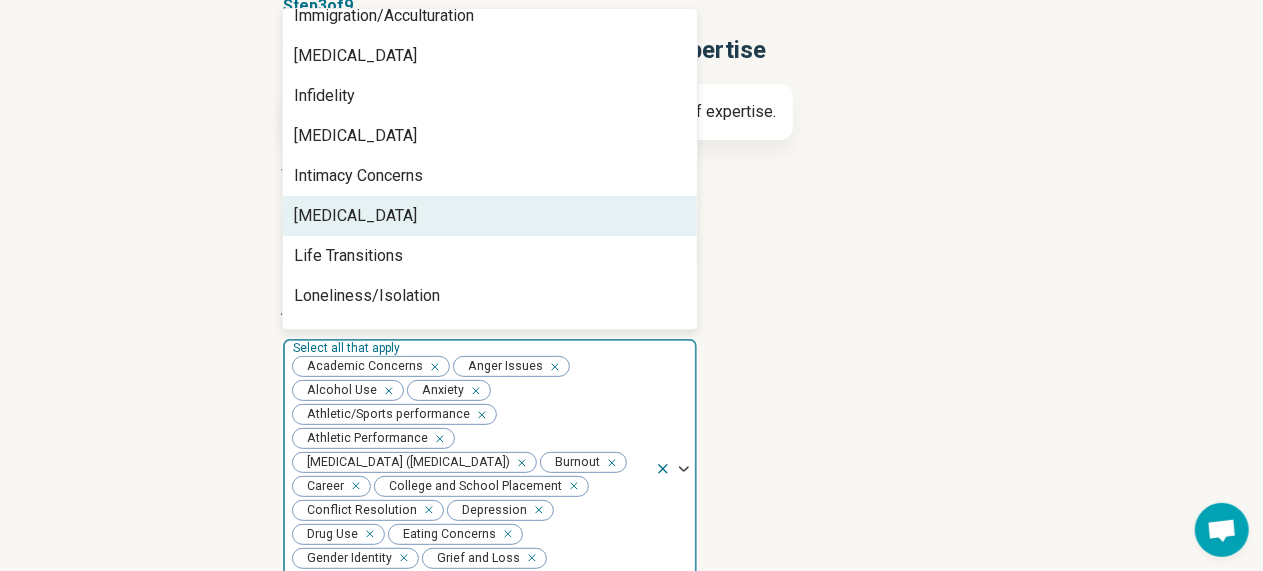 click on "[MEDICAL_DATA]" at bounding box center [490, 216] 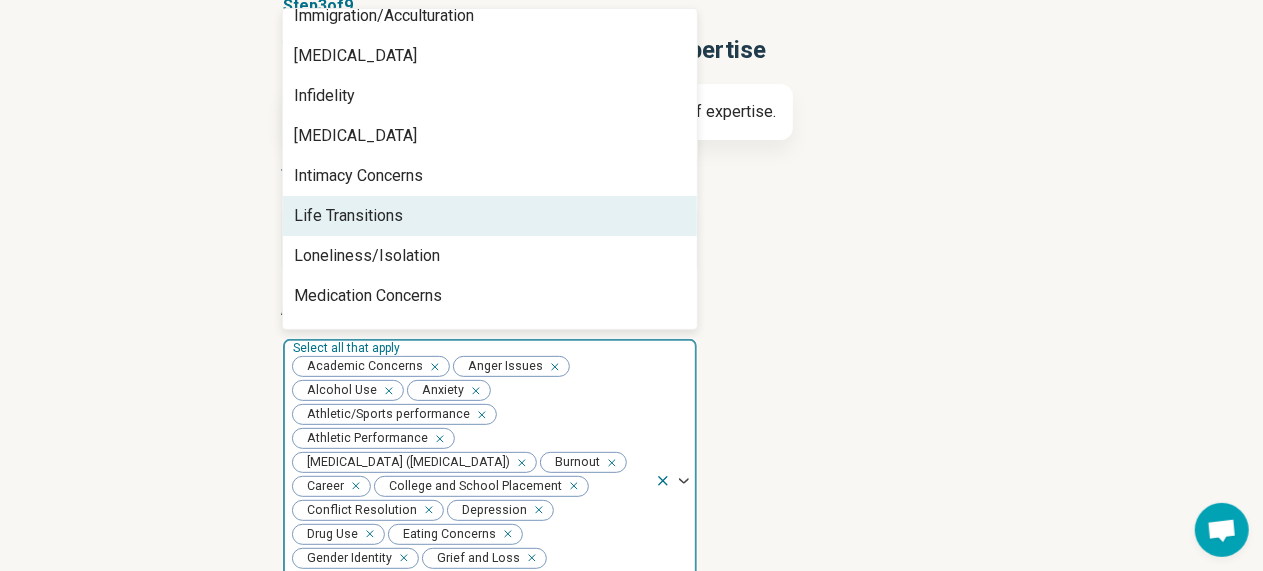 click on "Life Transitions" at bounding box center (490, 216) 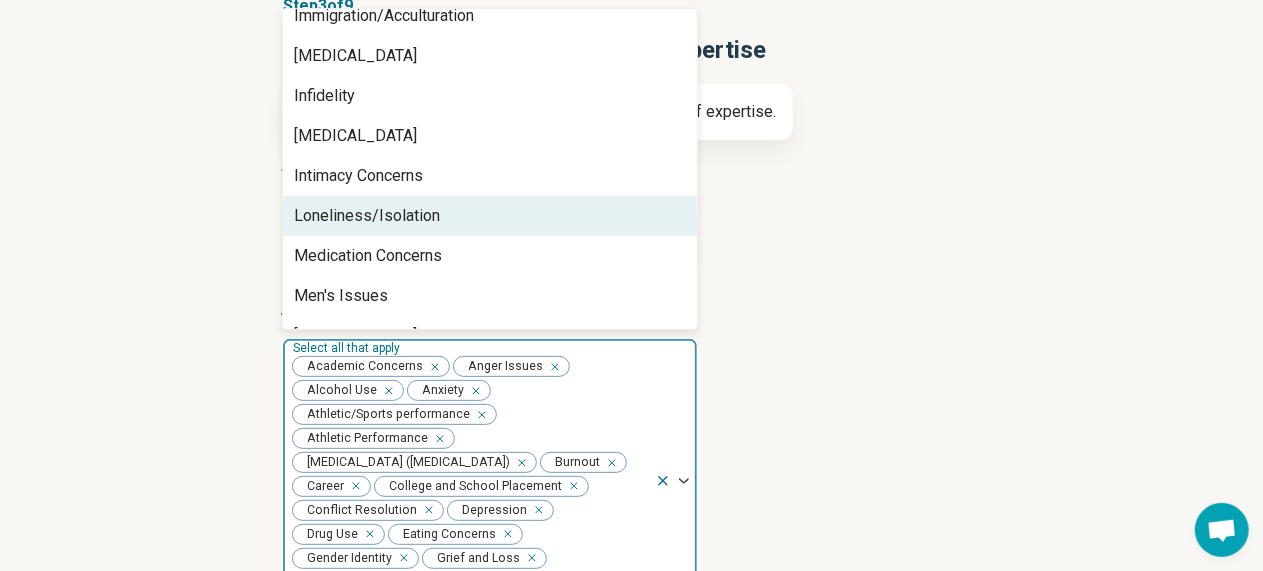 click on "Loneliness/Isolation" at bounding box center [490, 216] 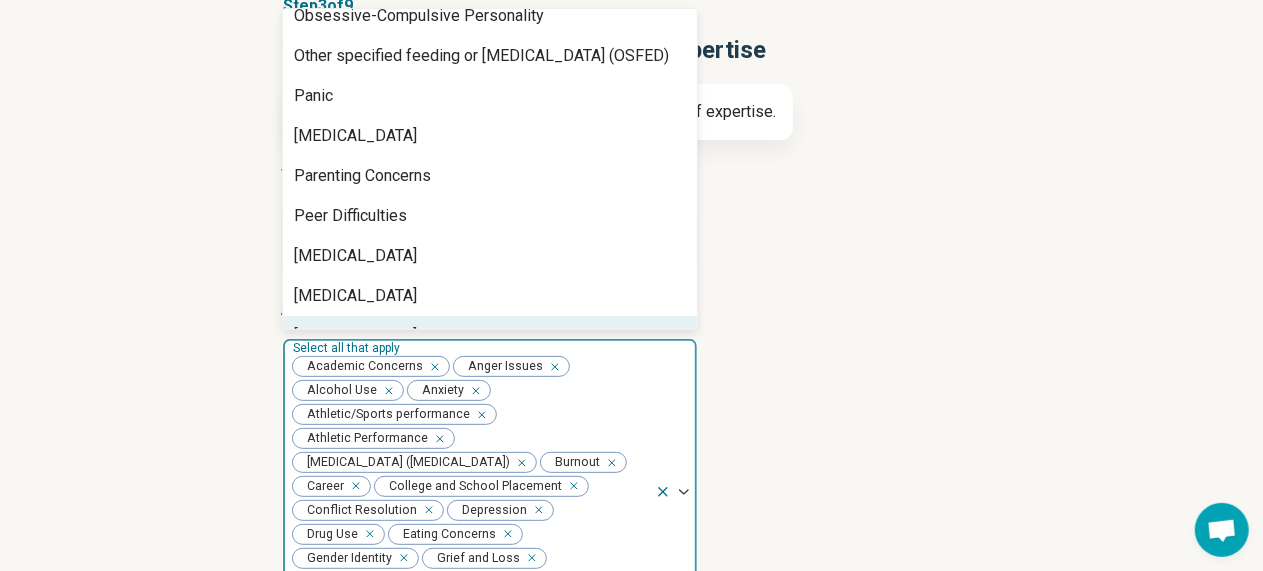 scroll, scrollTop: 1577, scrollLeft: 0, axis: vertical 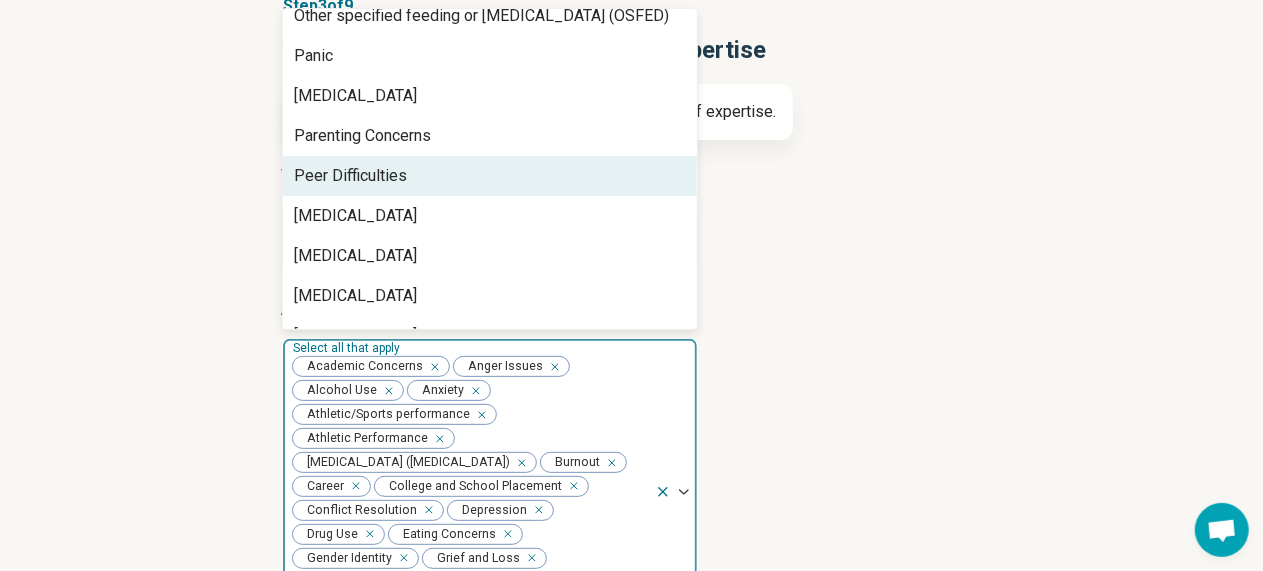 click on "Peer Difficulties" at bounding box center [490, 176] 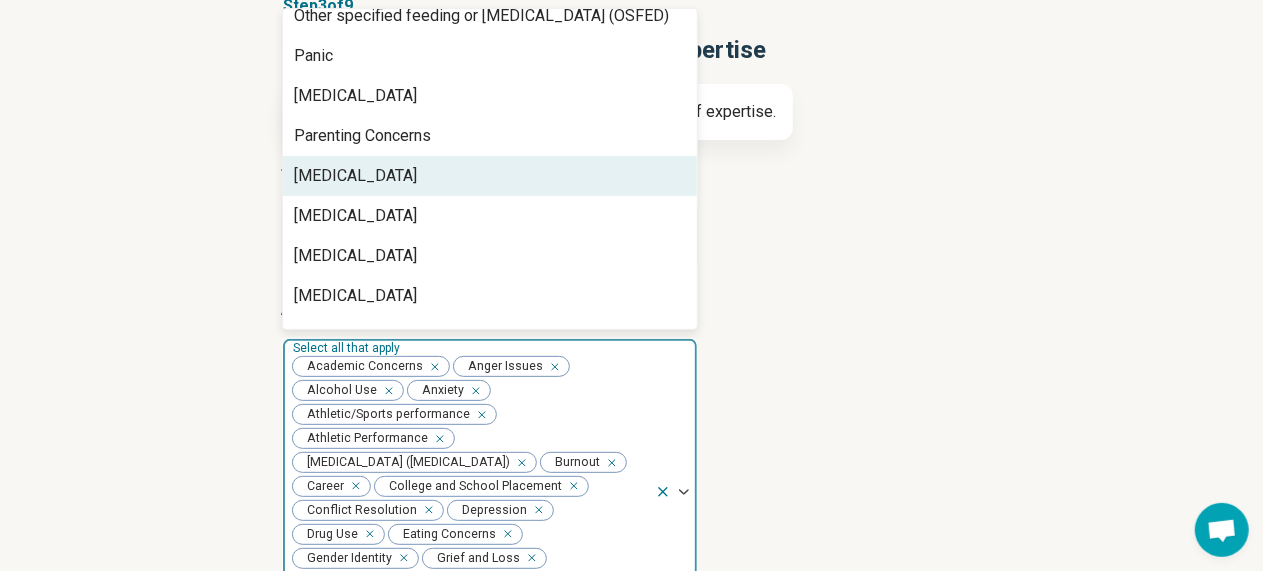 click on "[MEDICAL_DATA]" at bounding box center [490, 176] 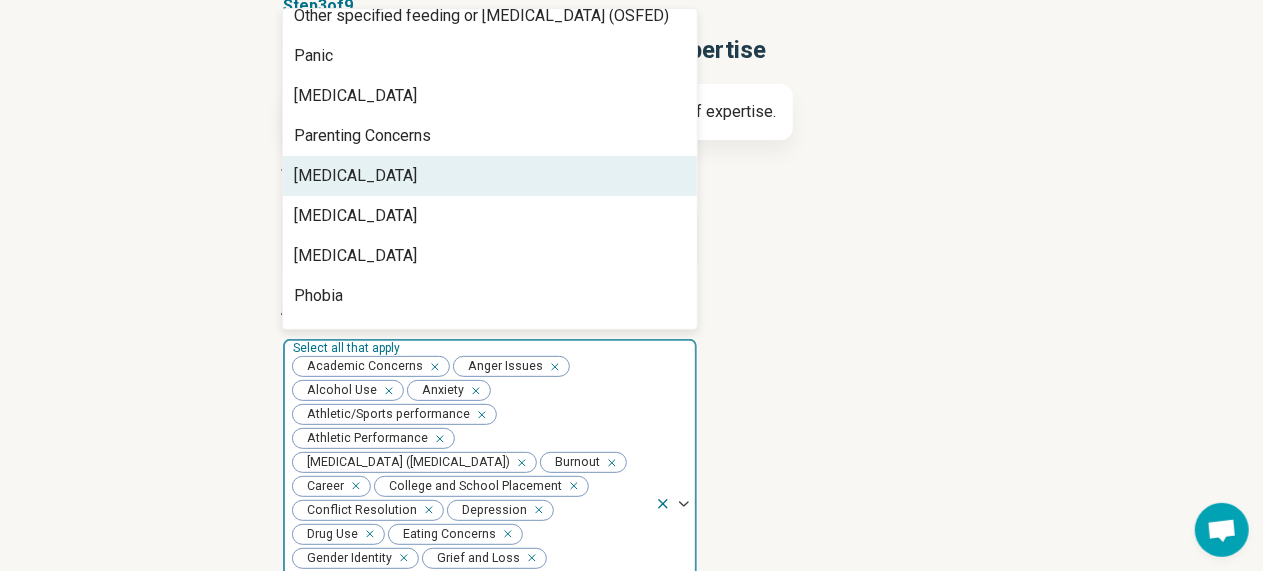 click on "[MEDICAL_DATA]" at bounding box center (490, 176) 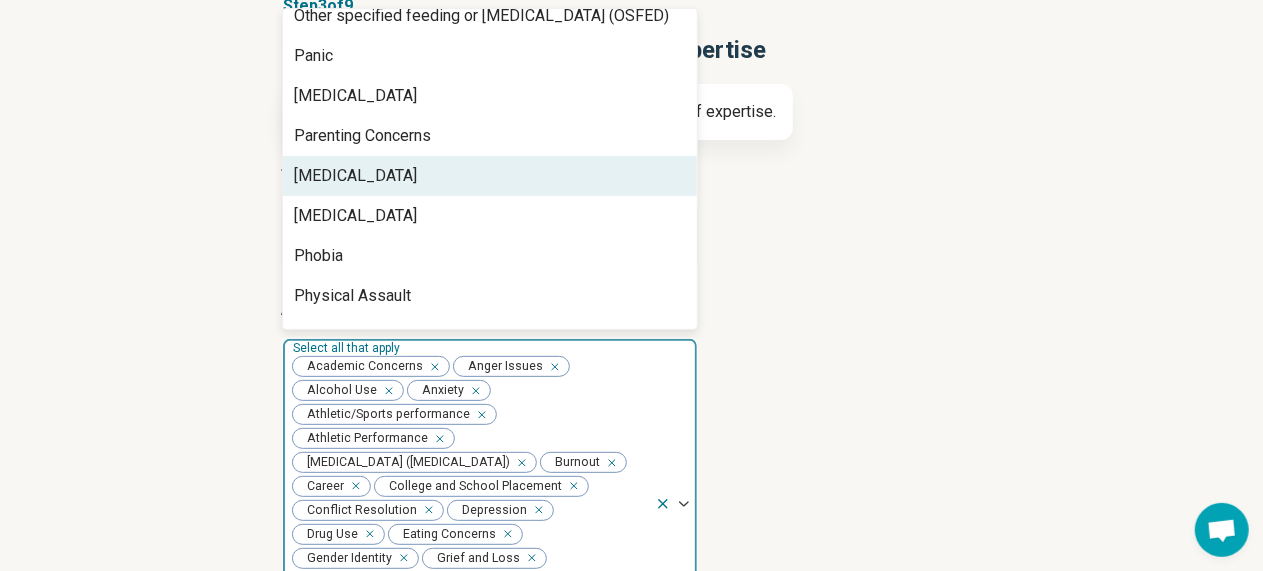 click on "[MEDICAL_DATA]" at bounding box center (490, 176) 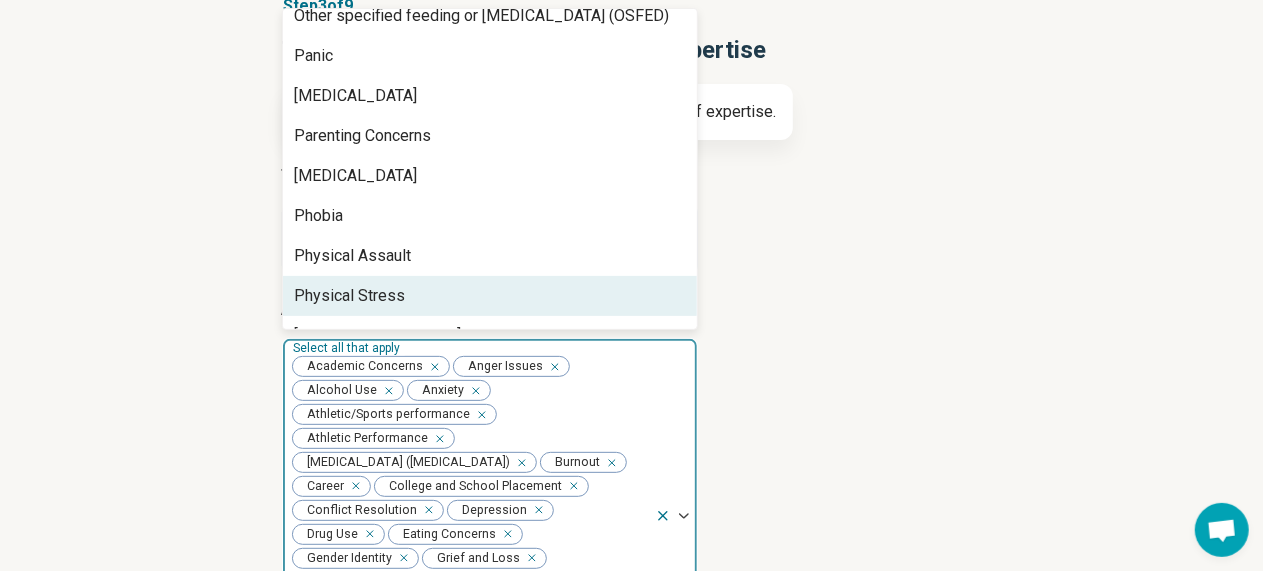 click on "Physical Stress" at bounding box center [490, 296] 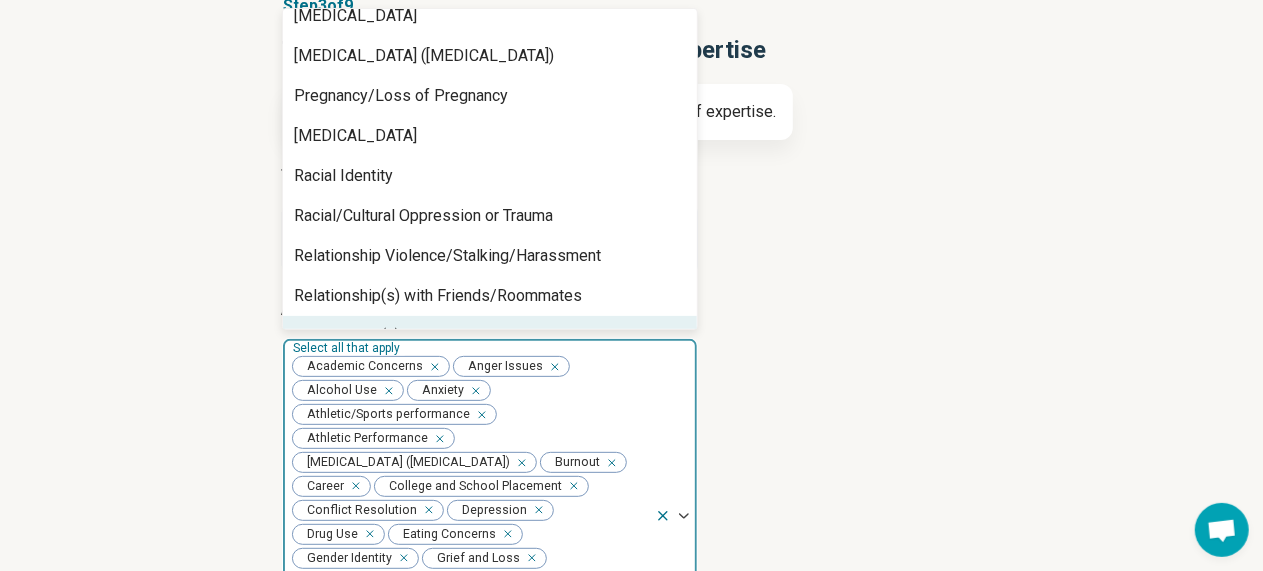 scroll, scrollTop: 1937, scrollLeft: 0, axis: vertical 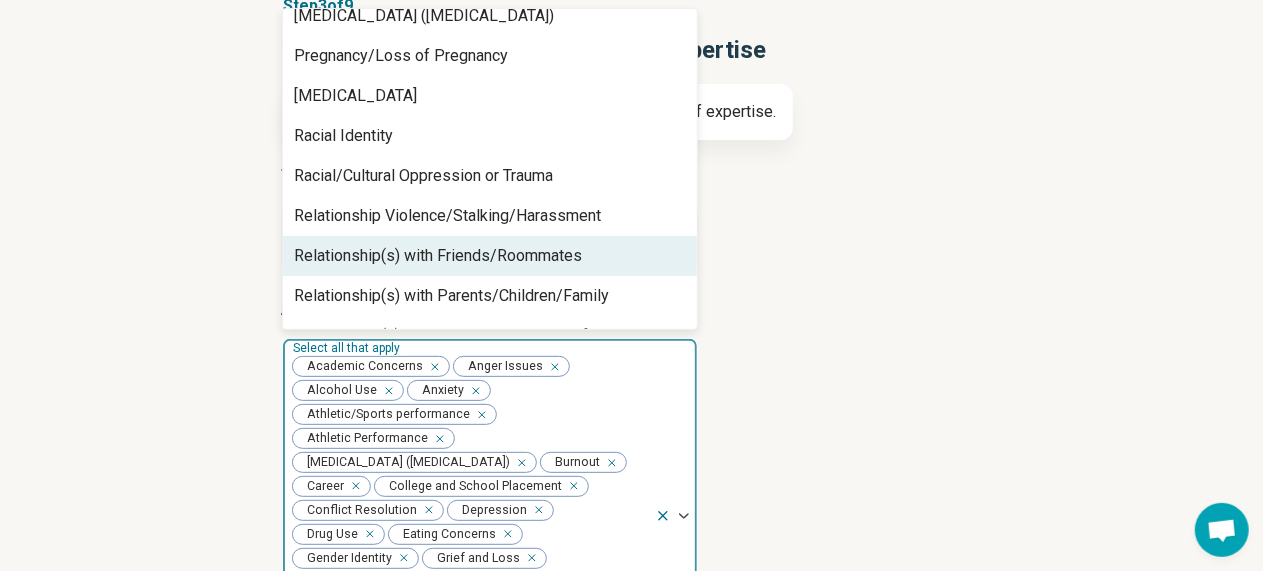 click on "Relationship(s) with Friends/Roommates" at bounding box center (439, 256) 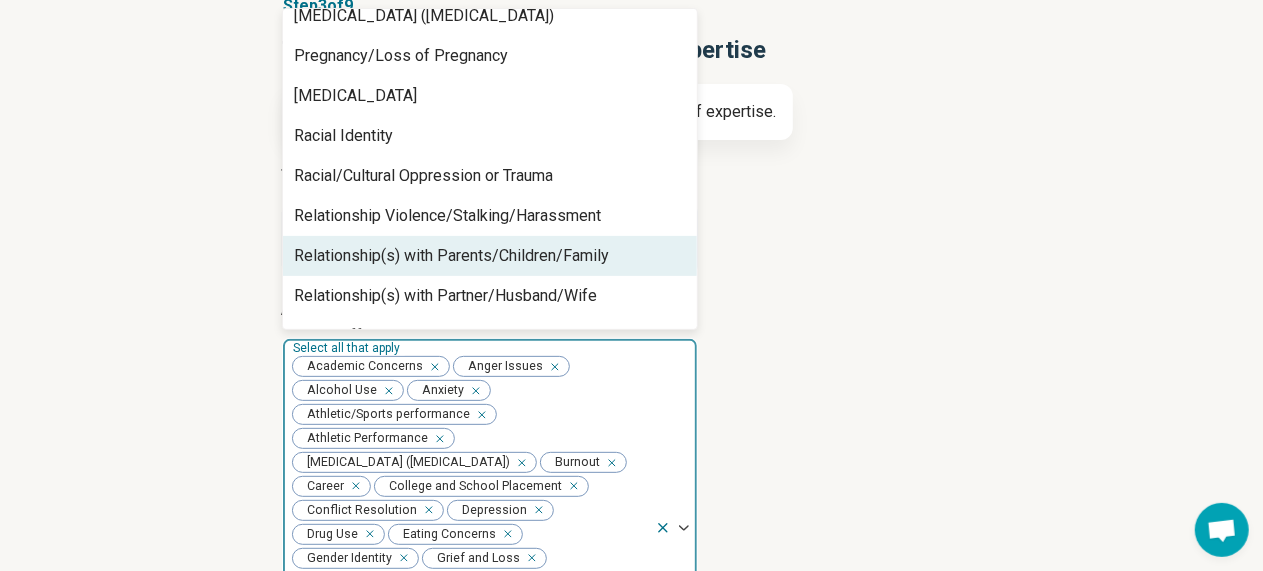 click on "Relationship(s) with Parents/Children/Family" at bounding box center (452, 256) 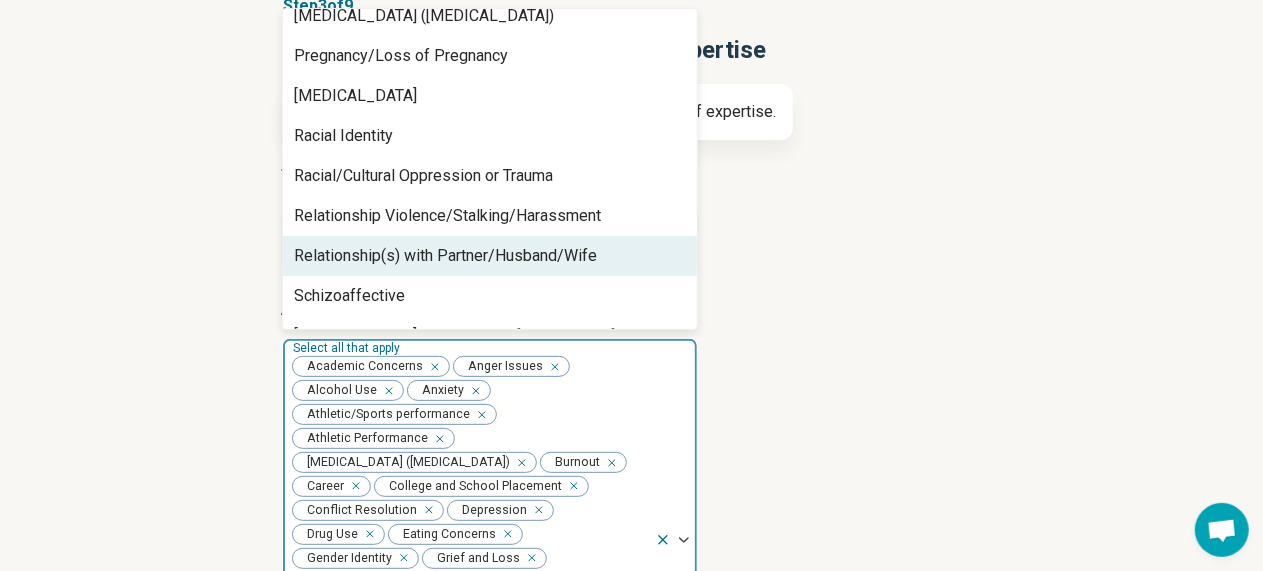 click on "Relationship(s) with Partner/Husband/Wife" at bounding box center (446, 256) 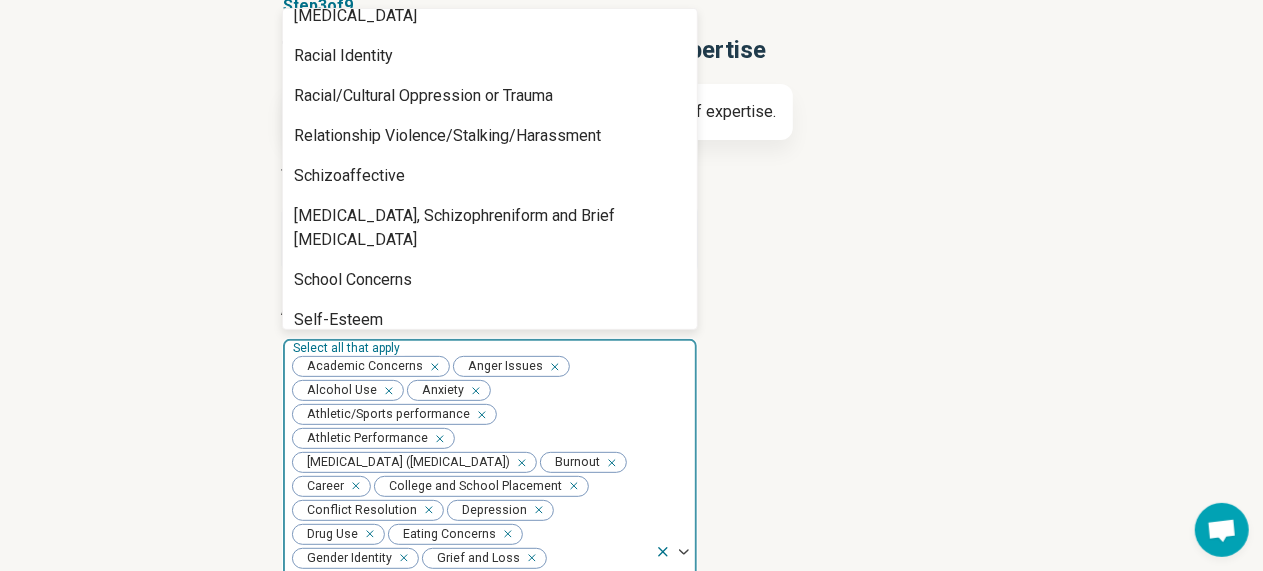 scroll, scrollTop: 2057, scrollLeft: 0, axis: vertical 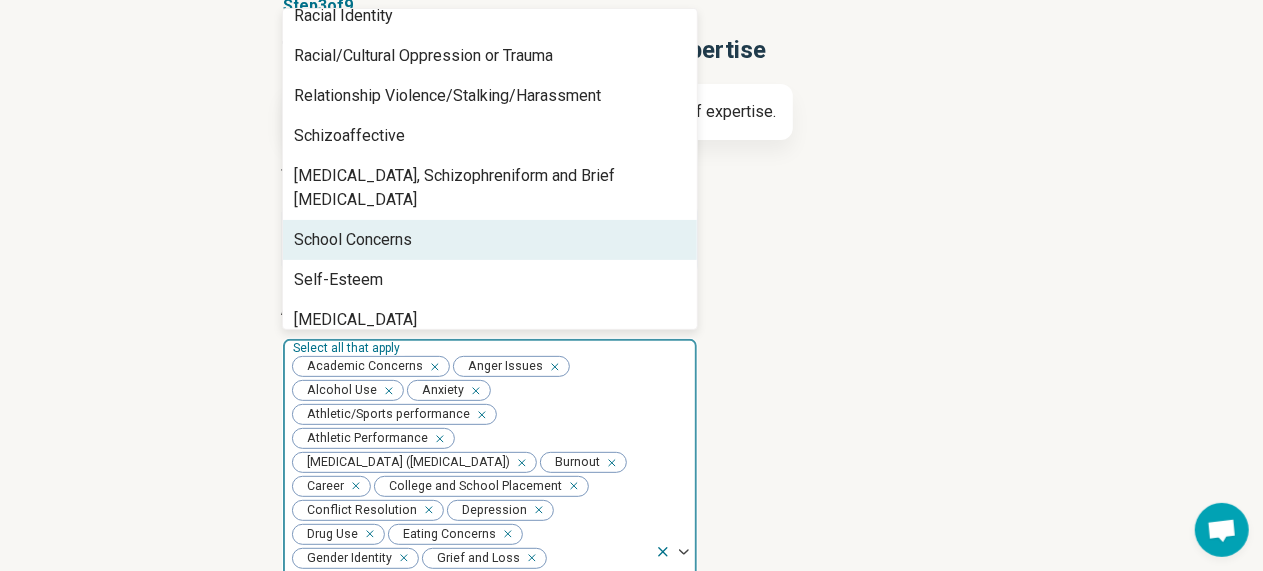 click on "School Concerns" at bounding box center [490, 240] 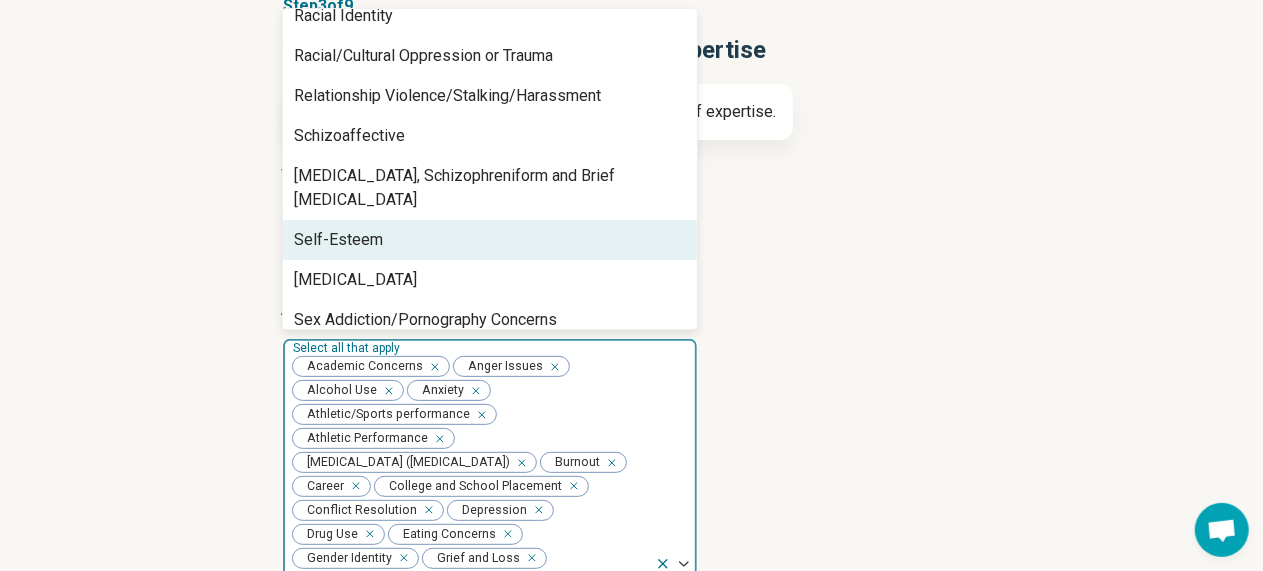 click on "Self-Esteem" at bounding box center [490, 240] 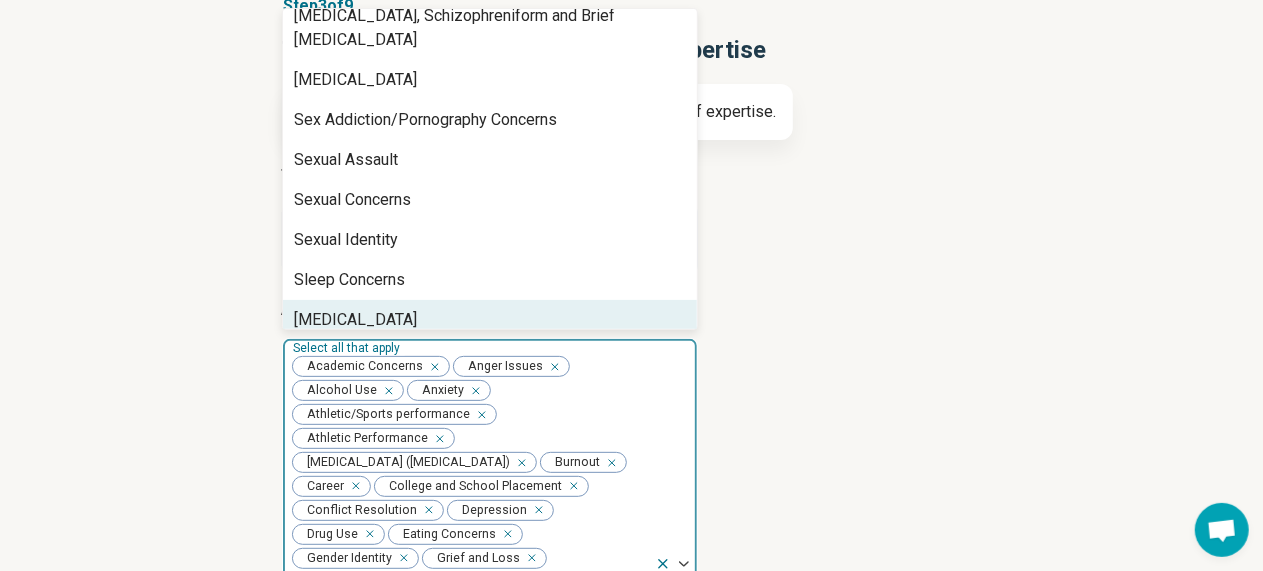 scroll, scrollTop: 2257, scrollLeft: 0, axis: vertical 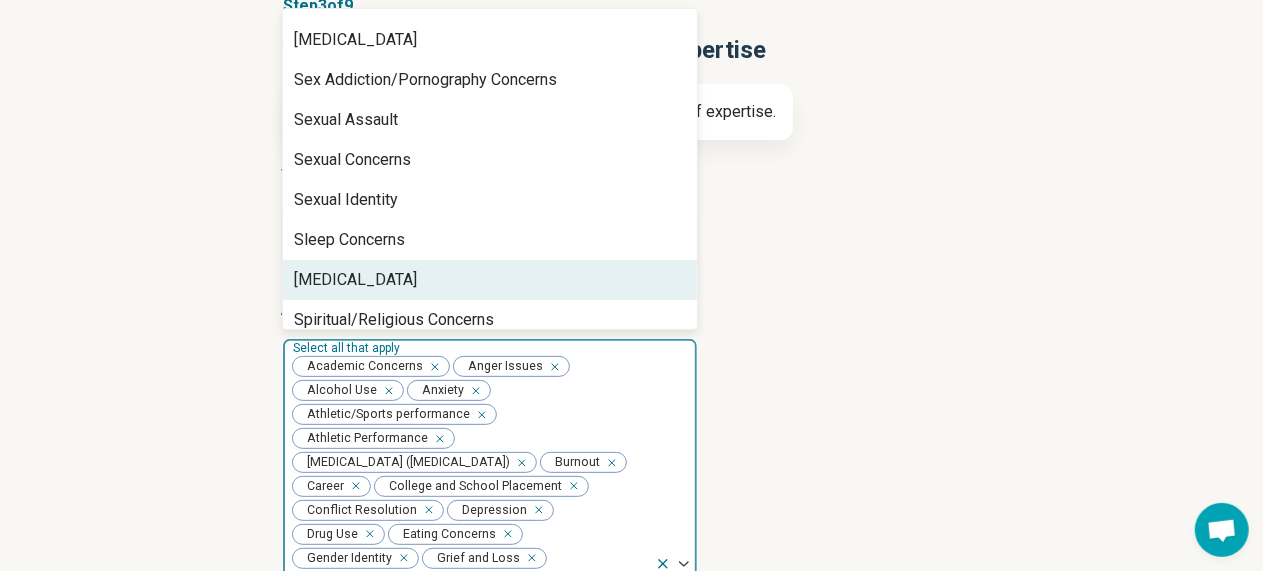 click on "[MEDICAL_DATA]" at bounding box center (490, 280) 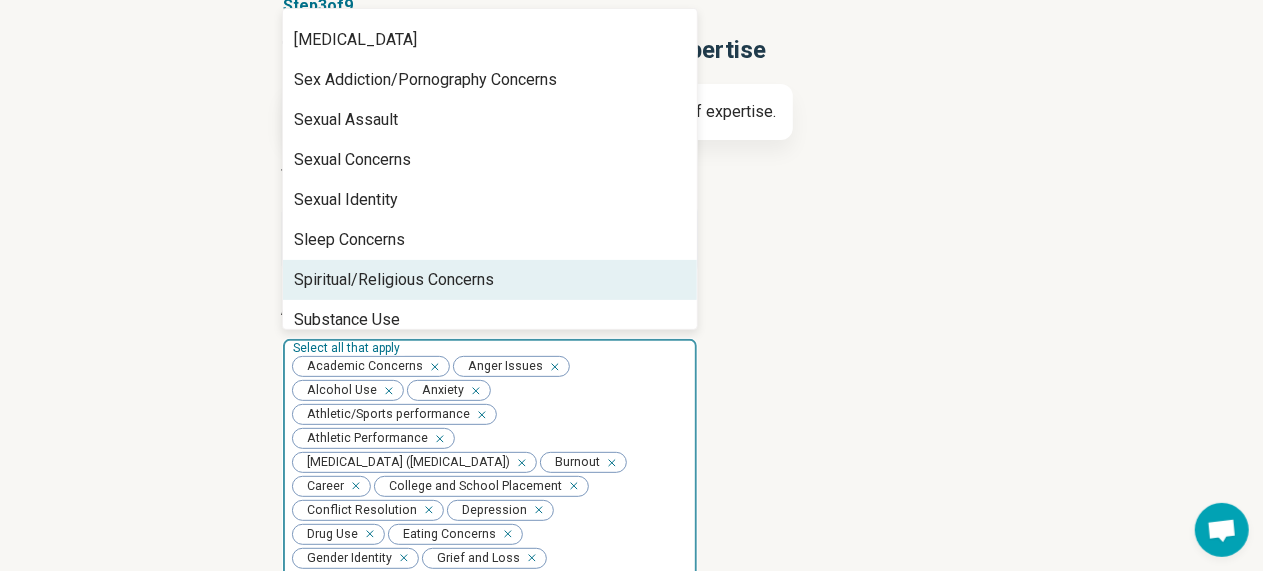 click on "Spiritual/Religious Concerns" at bounding box center (395, 280) 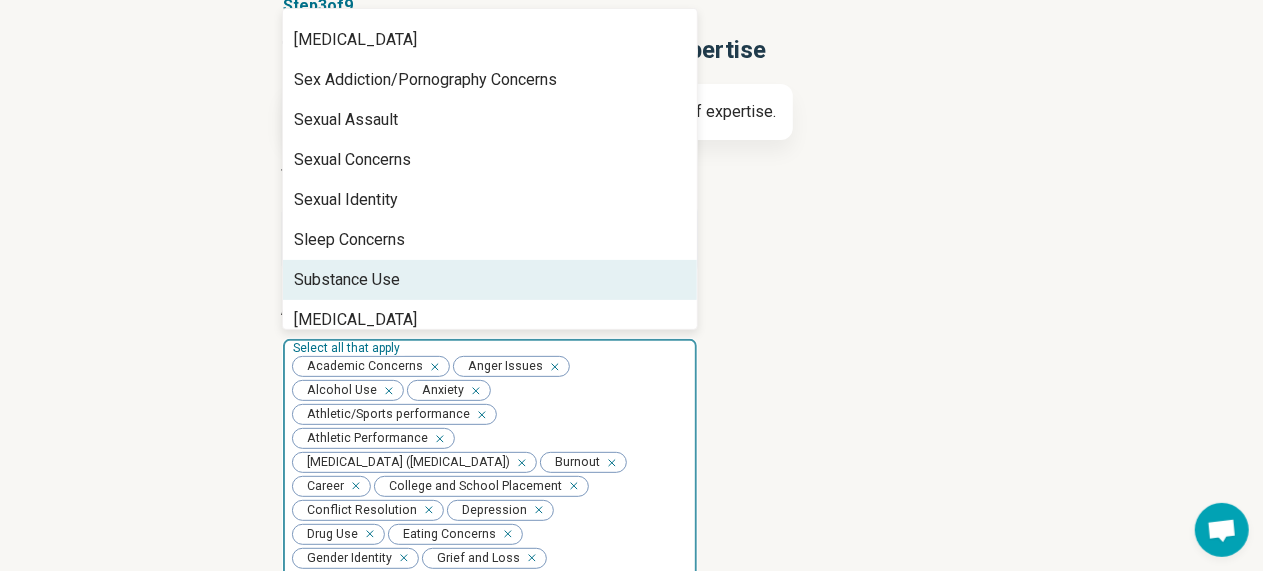 click on "Substance Use" at bounding box center (490, 280) 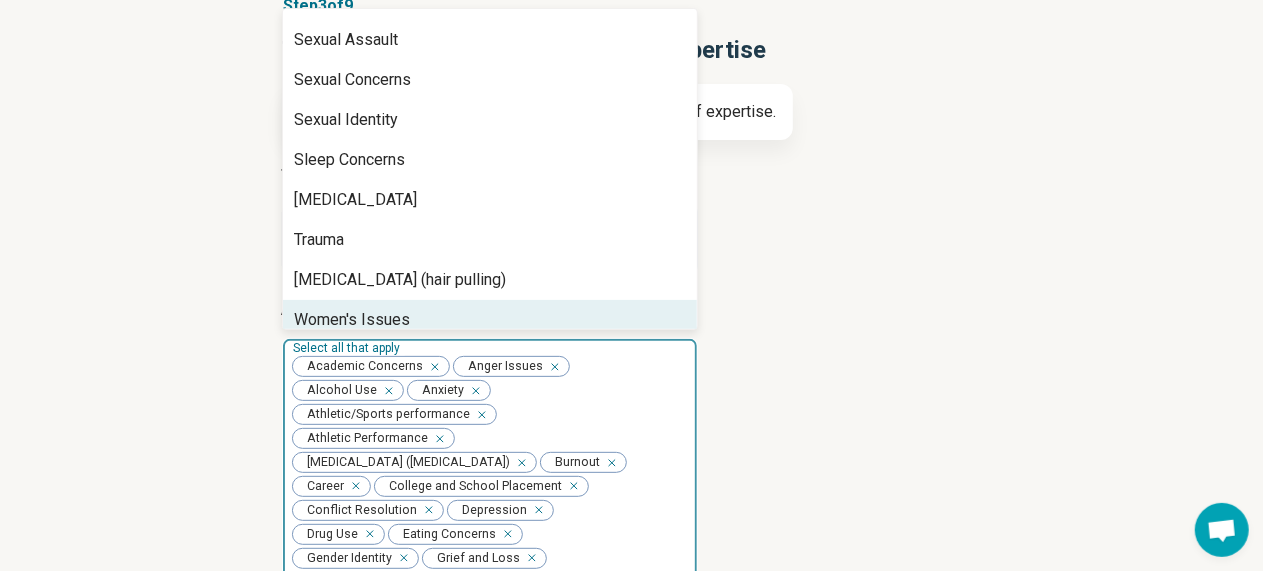scroll, scrollTop: 2368, scrollLeft: 0, axis: vertical 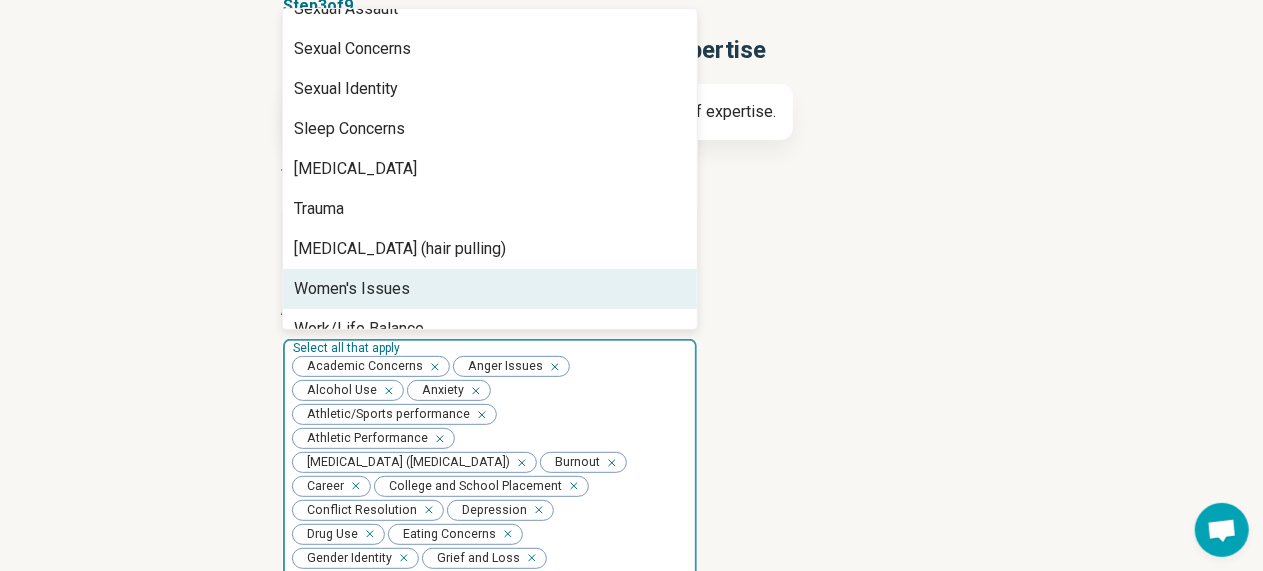 click on "Women's Issues" at bounding box center [490, 289] 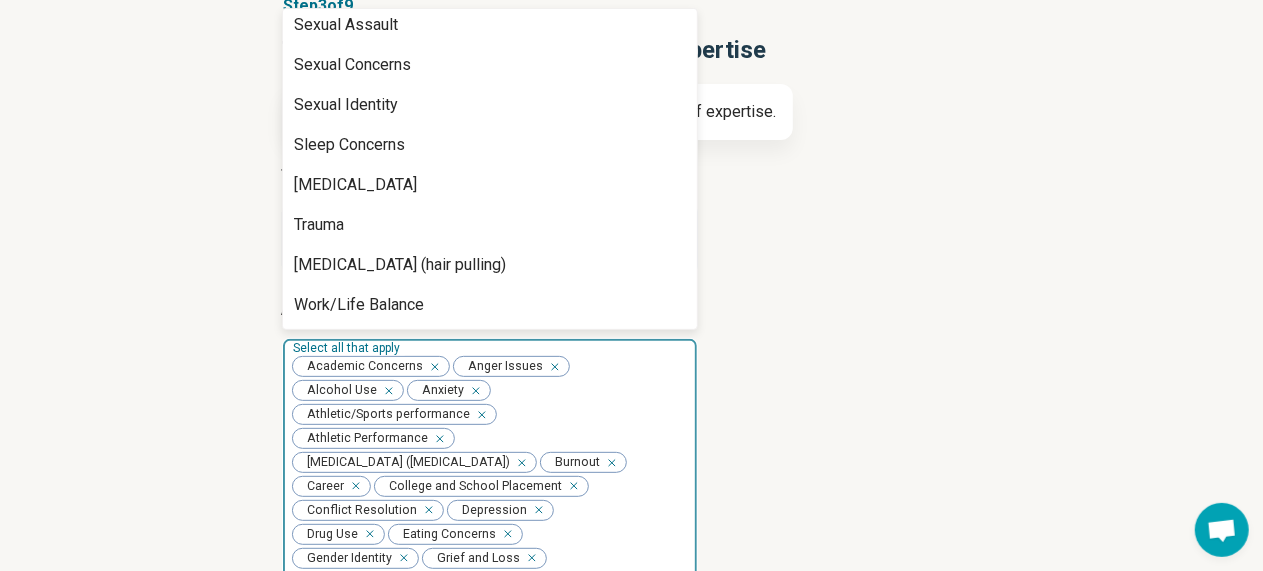 scroll, scrollTop: 2328, scrollLeft: 0, axis: vertical 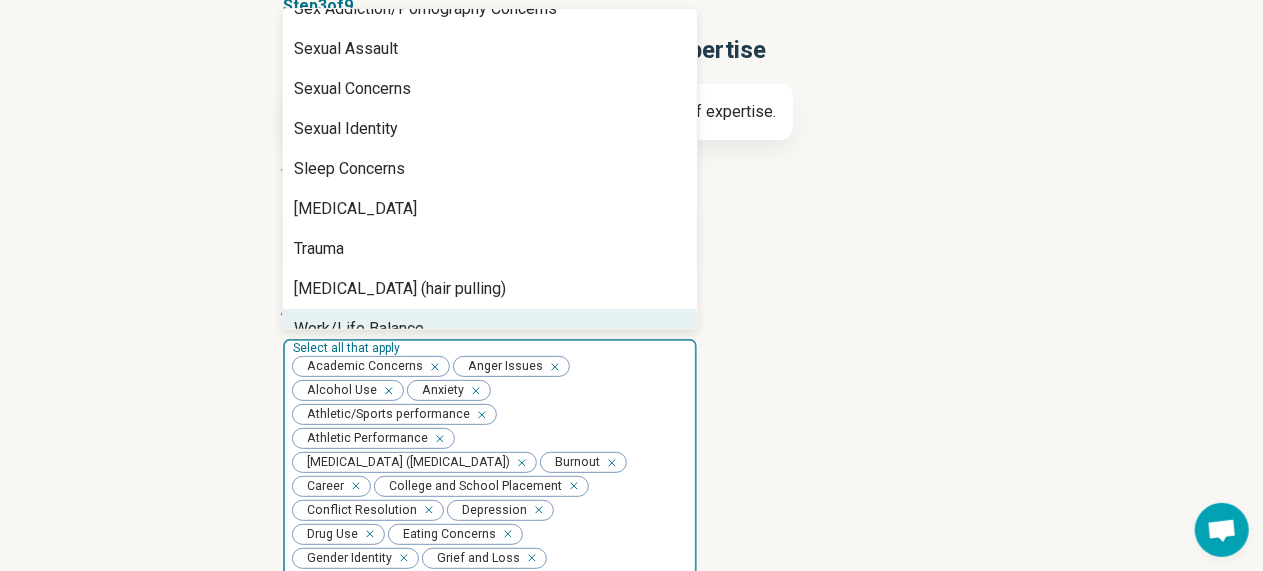 click on "Work/Life Balance" at bounding box center [490, 329] 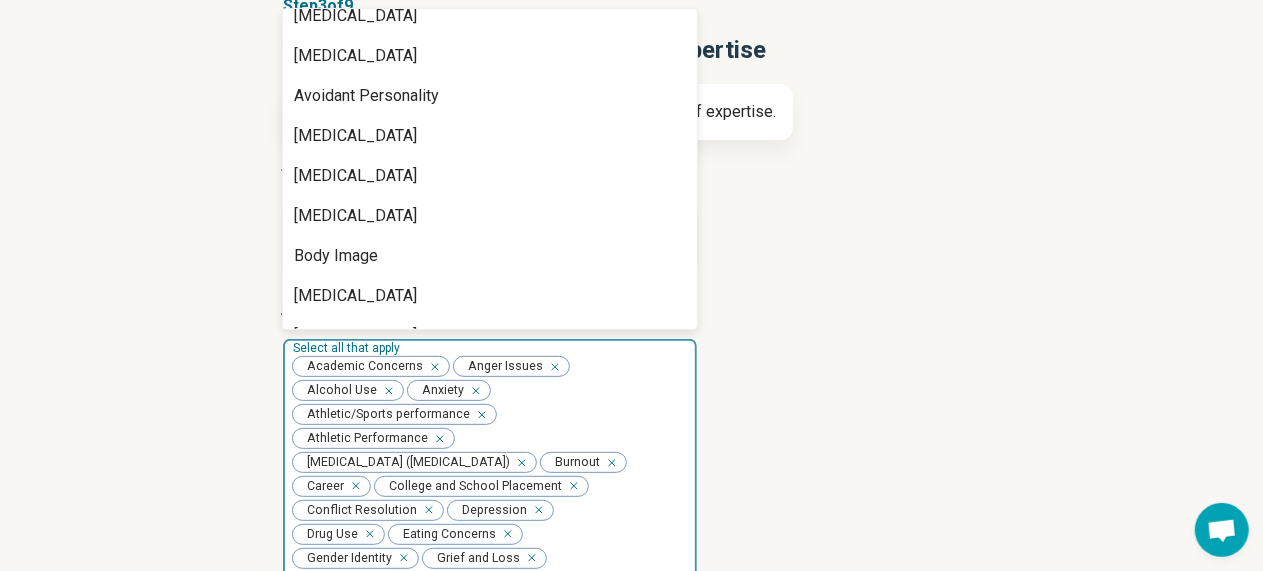 scroll, scrollTop: 257, scrollLeft: 0, axis: vertical 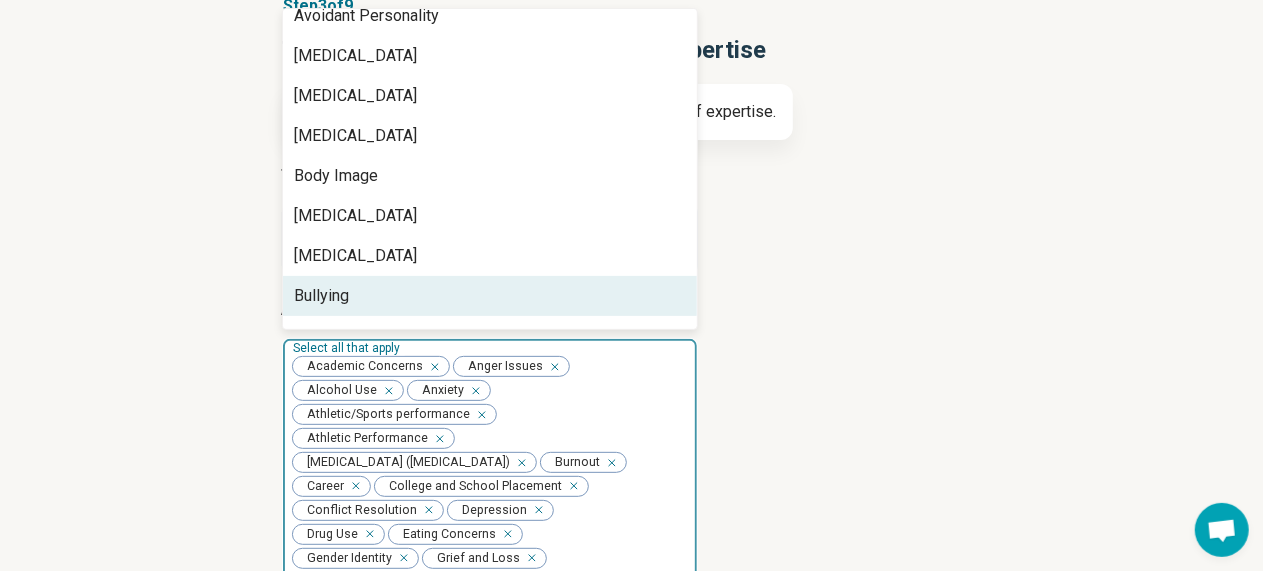 click on "Areas of expertise option Work/Life Balance, selected. 65 results available. Use Up and Down to choose options, press Enter to select the currently focused option, press Escape to exit the menu, press Tab to select the option and exit the menu. Select all that apply Academic Concerns Anger Issues Alcohol Use Anxiety Athletic/Sports performance Athletic Performance [MEDICAL_DATA] ([MEDICAL_DATA]) Burnout Career College and School Placement Conflict Resolution [MEDICAL_DATA] Drug Use Eating Concerns Gender Identity Grief and Loss Injury, rehab and return to sport [MEDICAL_DATA] Life Transitions Loneliness/Isolation Peer Difficulties [MEDICAL_DATA] [MEDICAL_DATA] [MEDICAL_DATA] Physical Stress Relationship(s) with Friends/Roommates Relationship(s) with Parents/Children/Family Relationship(s) with Partner/Husband/Wife School Concerns Self-Esteem [MEDICAL_DATA] Spiritual/Religious Concerns Substance Use Women's Issues Work/Life Balance Abuse Adoption Aging [MEDICAL_DATA] [MEDICAL_DATA] Body Image" at bounding box center [632, 581] 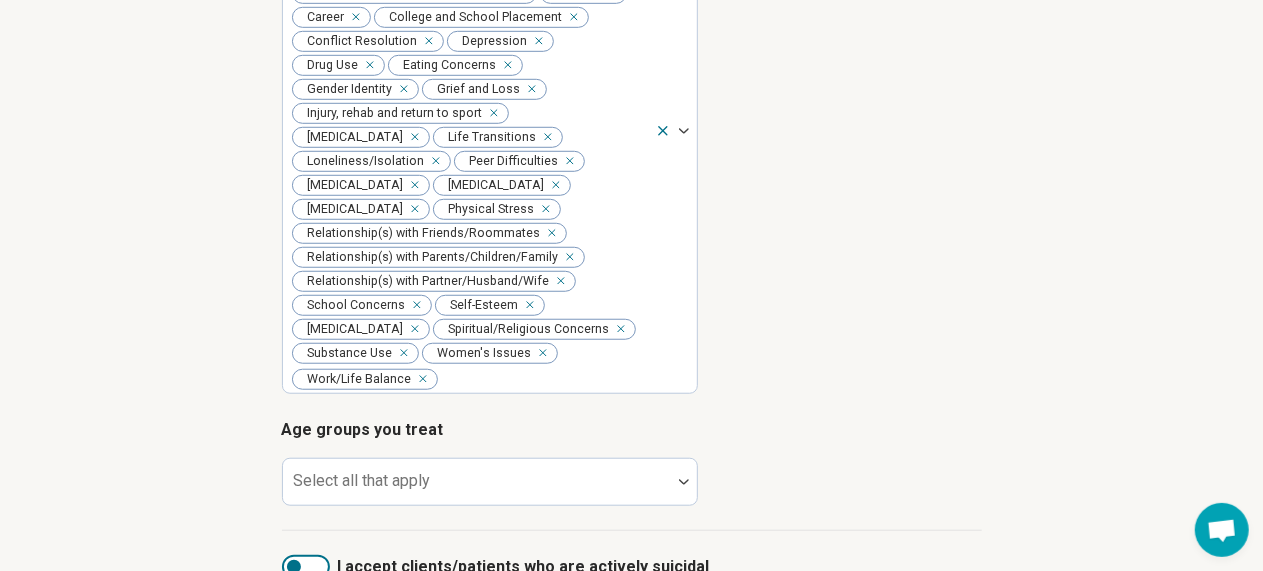 scroll, scrollTop: 805, scrollLeft: 0, axis: vertical 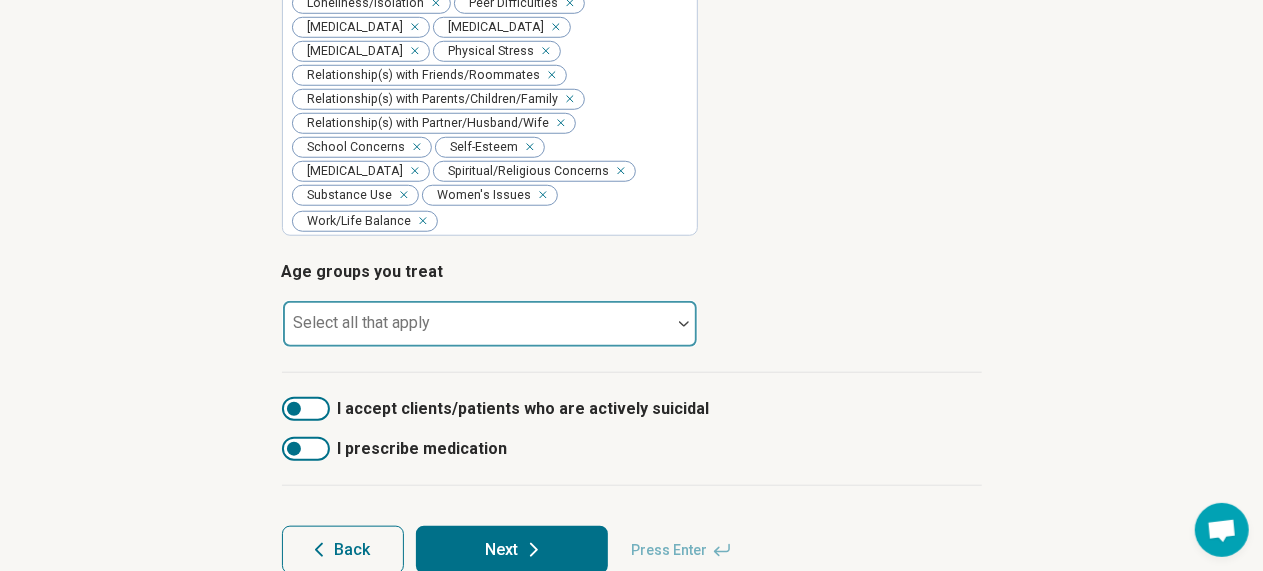 click at bounding box center (684, 324) 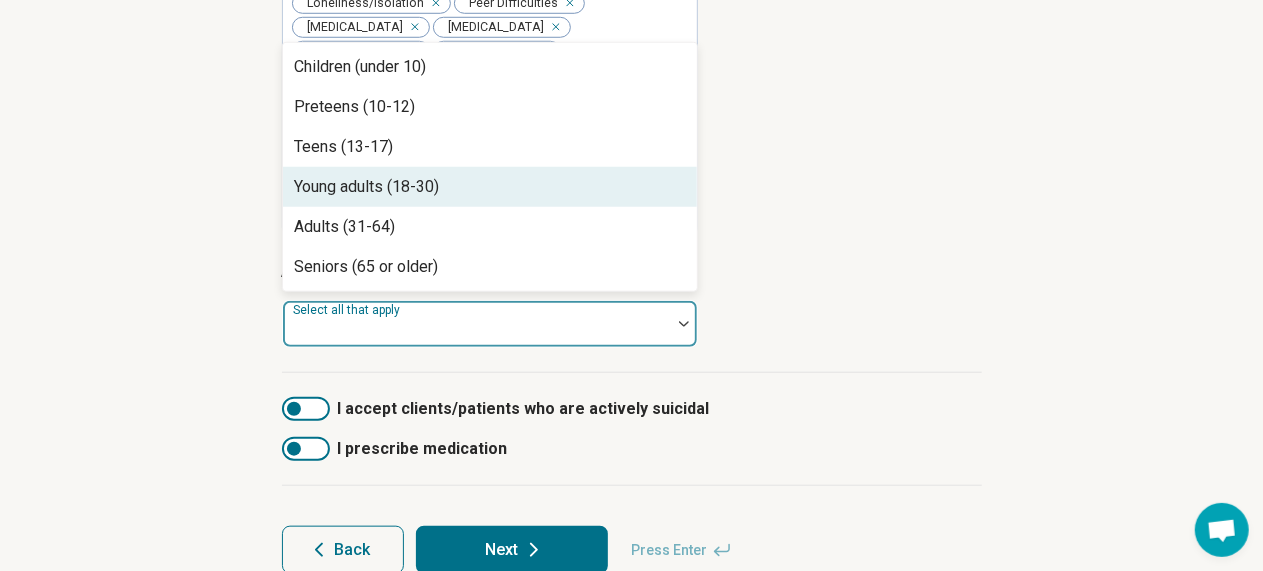 click on "Young adults (18-30)" at bounding box center (490, 187) 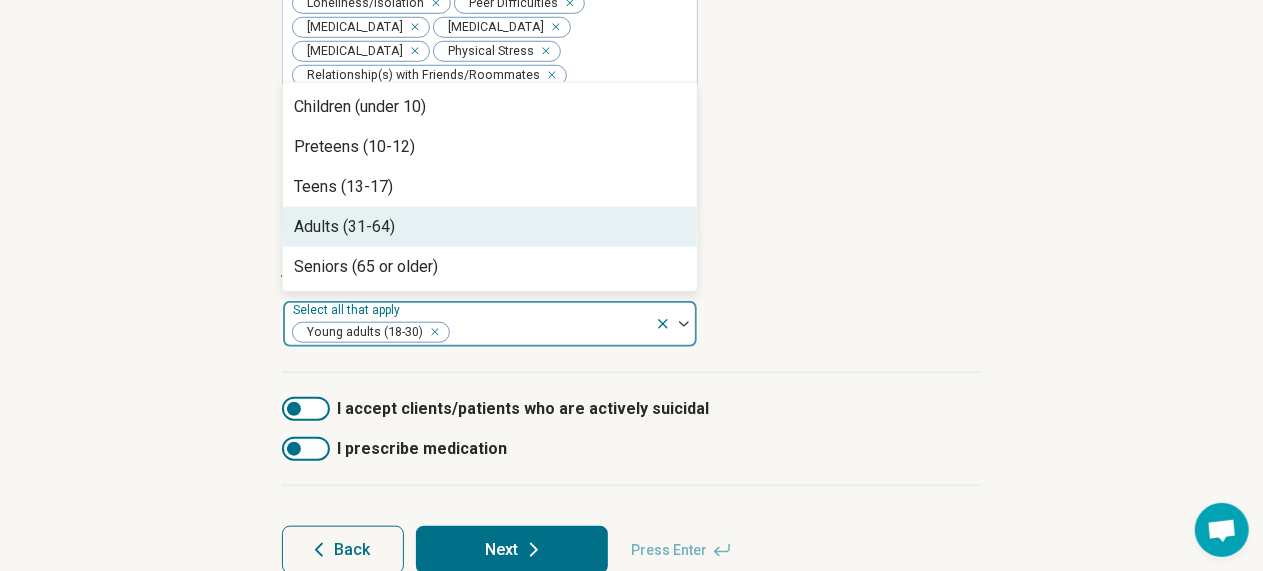 click on "Adults (31-64)" at bounding box center [490, 227] 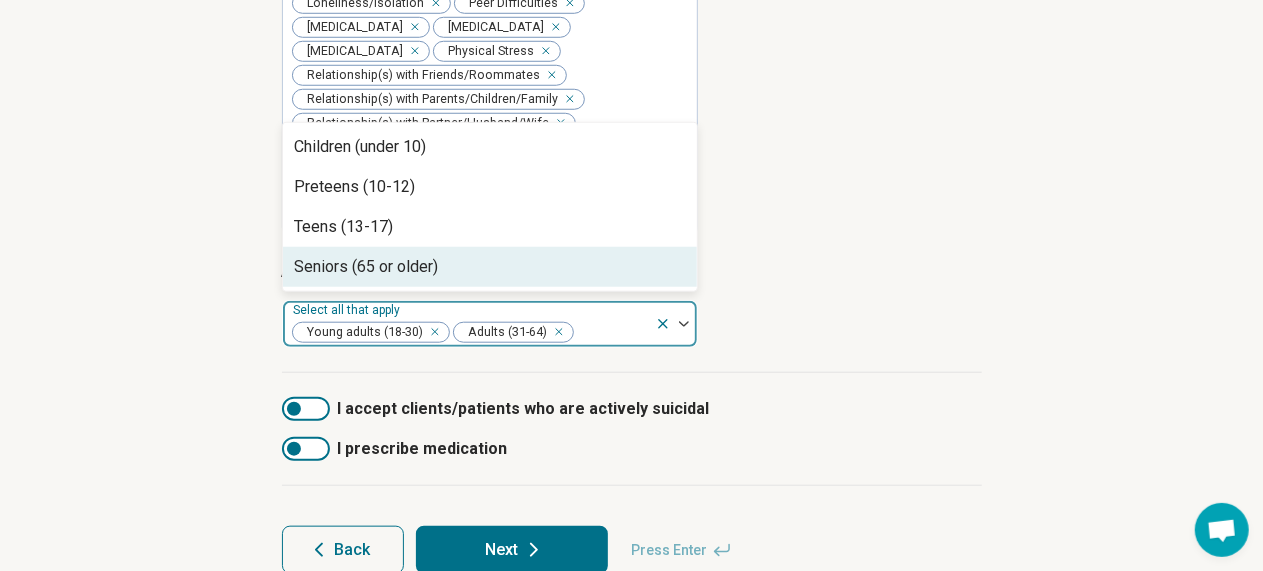 click at bounding box center (306, 409) 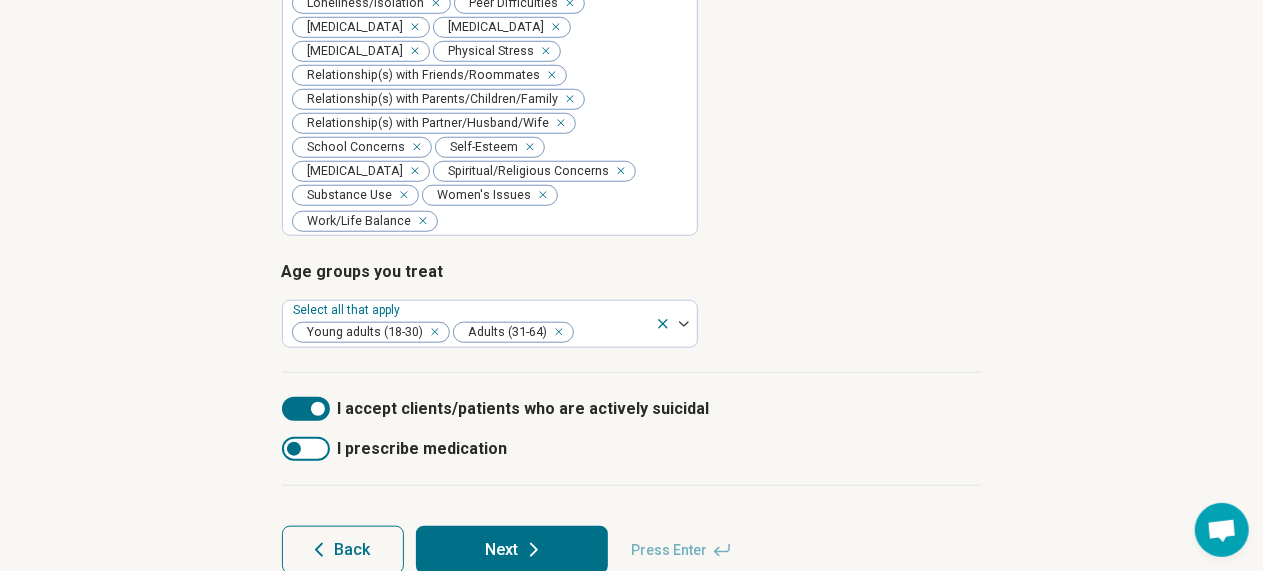 scroll, scrollTop: 10, scrollLeft: 0, axis: vertical 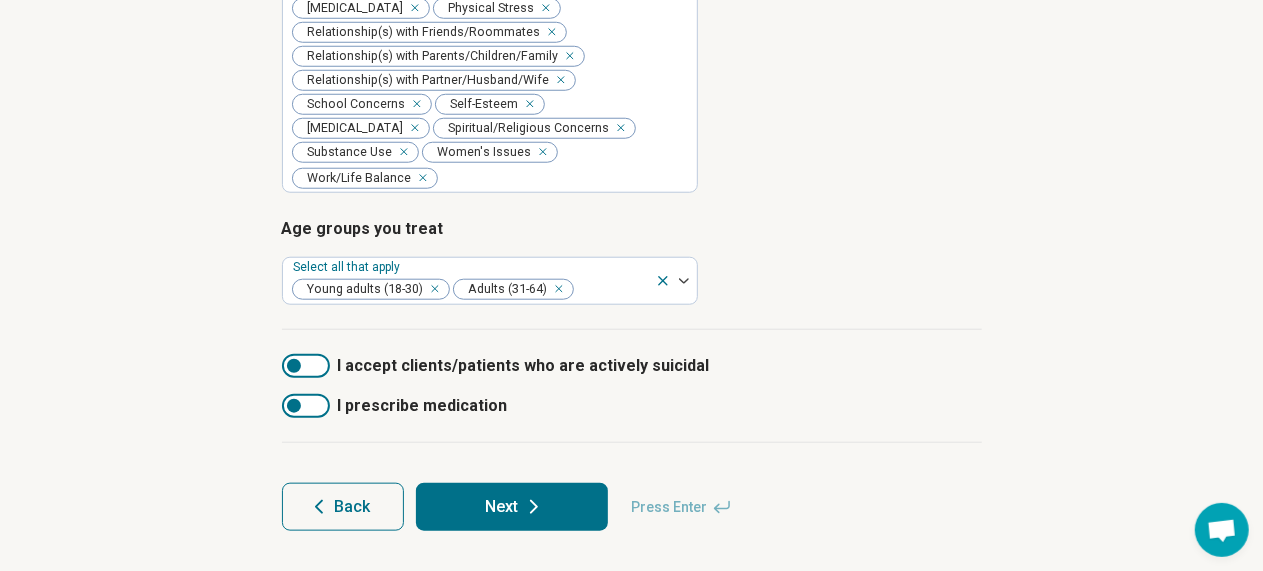 click on "Next" at bounding box center [512, 507] 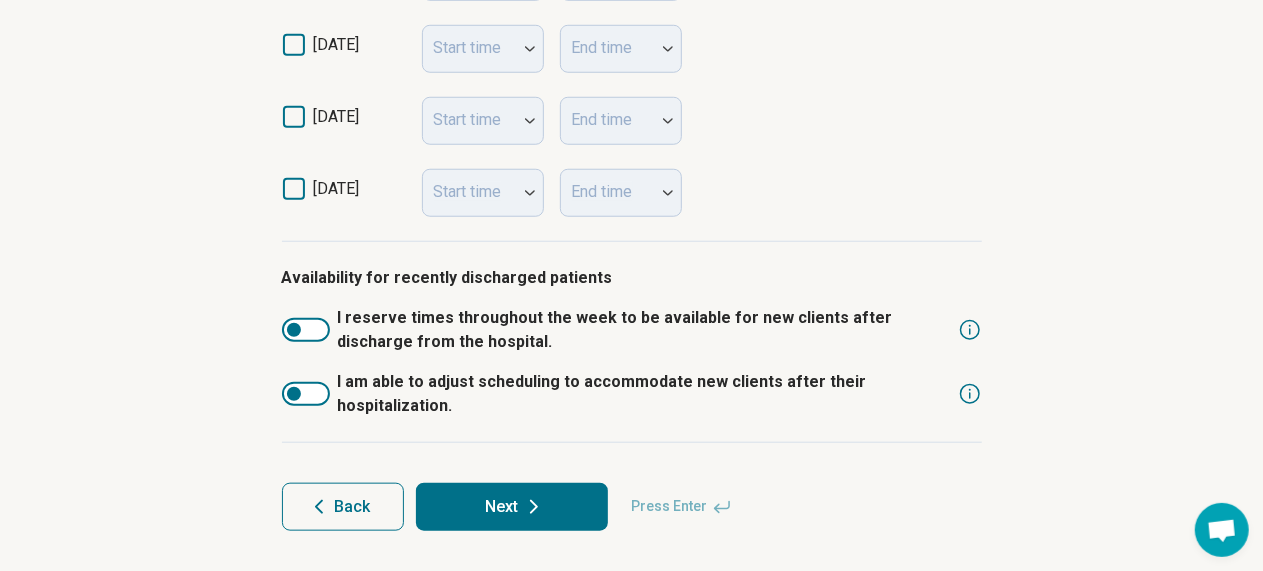 scroll, scrollTop: 823, scrollLeft: 0, axis: vertical 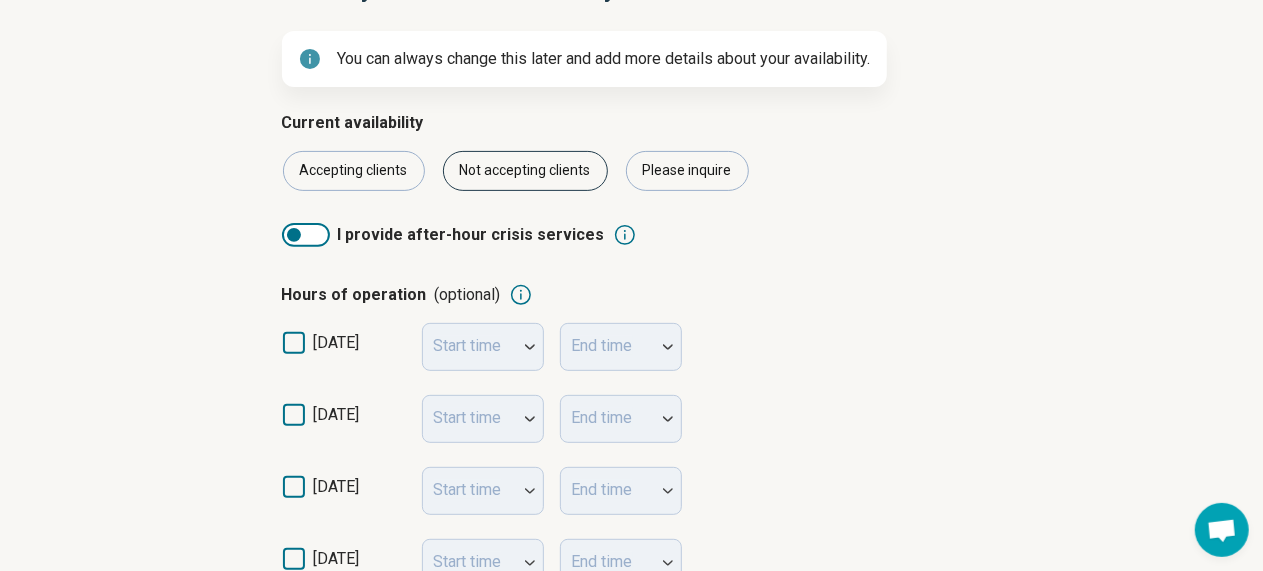 click on "Not accepting clients" at bounding box center (525, 171) 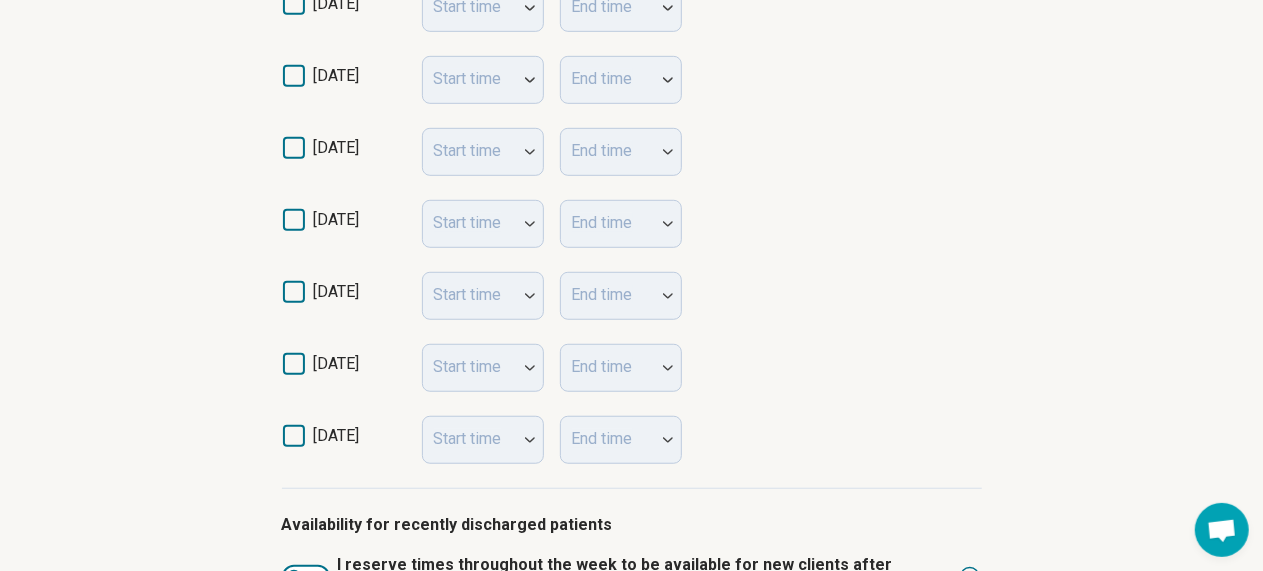 scroll, scrollTop: 823, scrollLeft: 0, axis: vertical 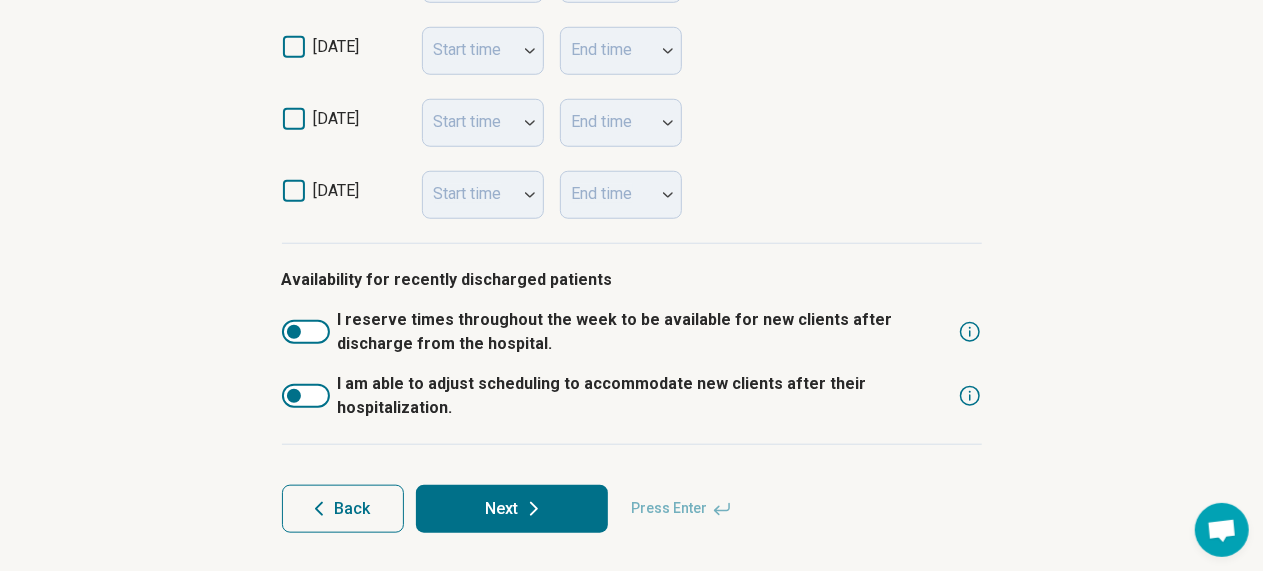 click on "Next" at bounding box center (512, 509) 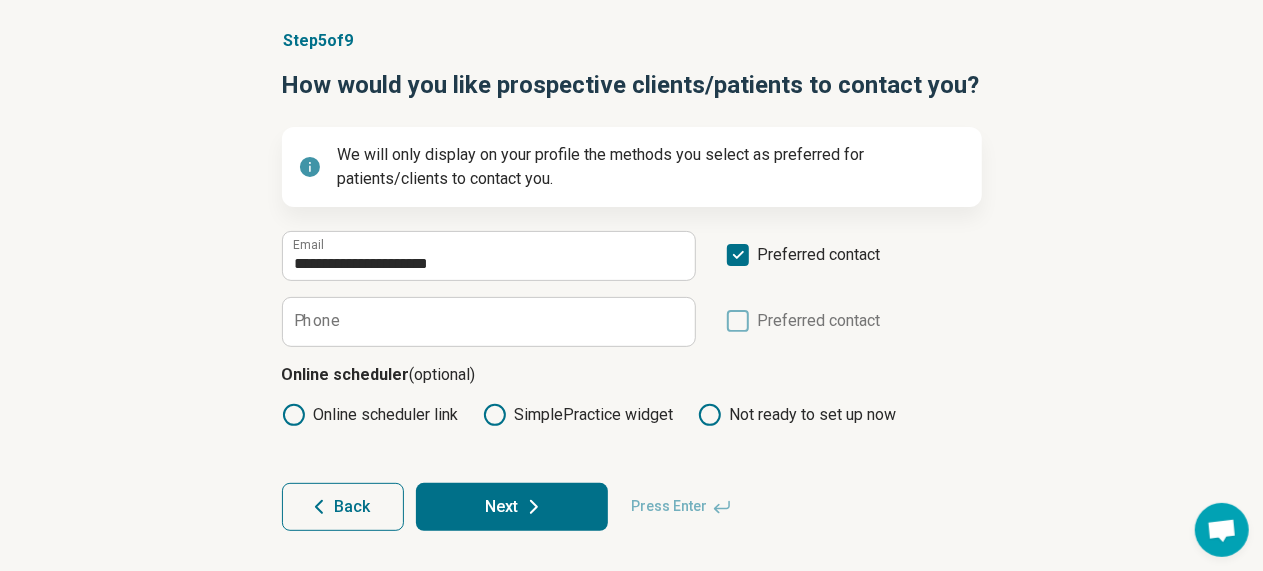 scroll, scrollTop: 142, scrollLeft: 0, axis: vertical 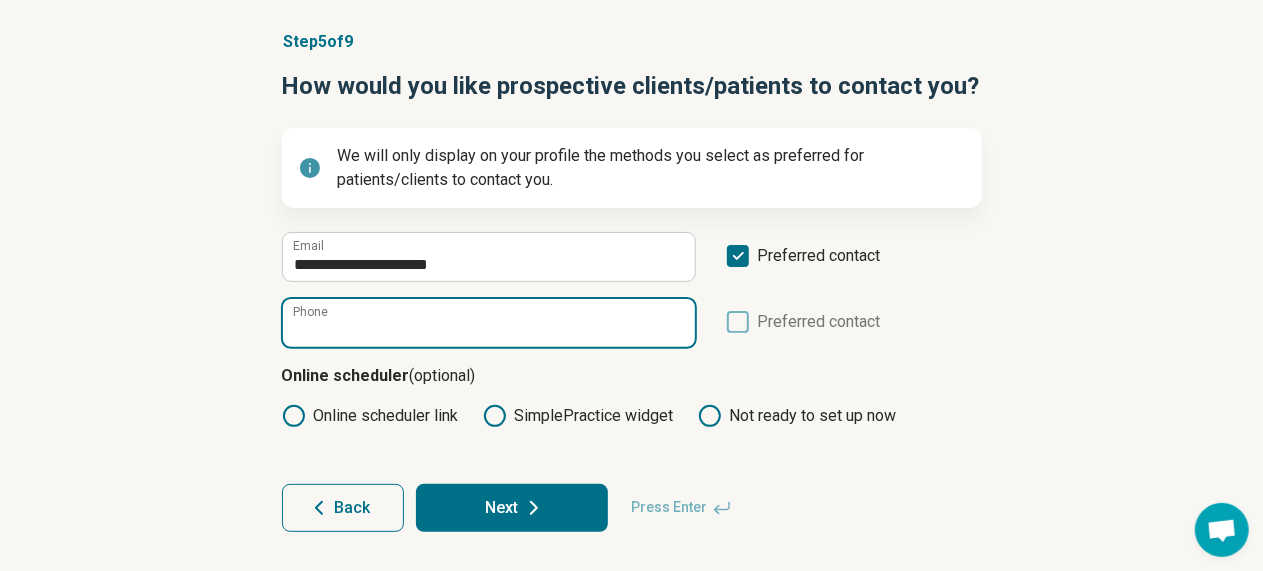 click on "Phone" at bounding box center (489, 323) 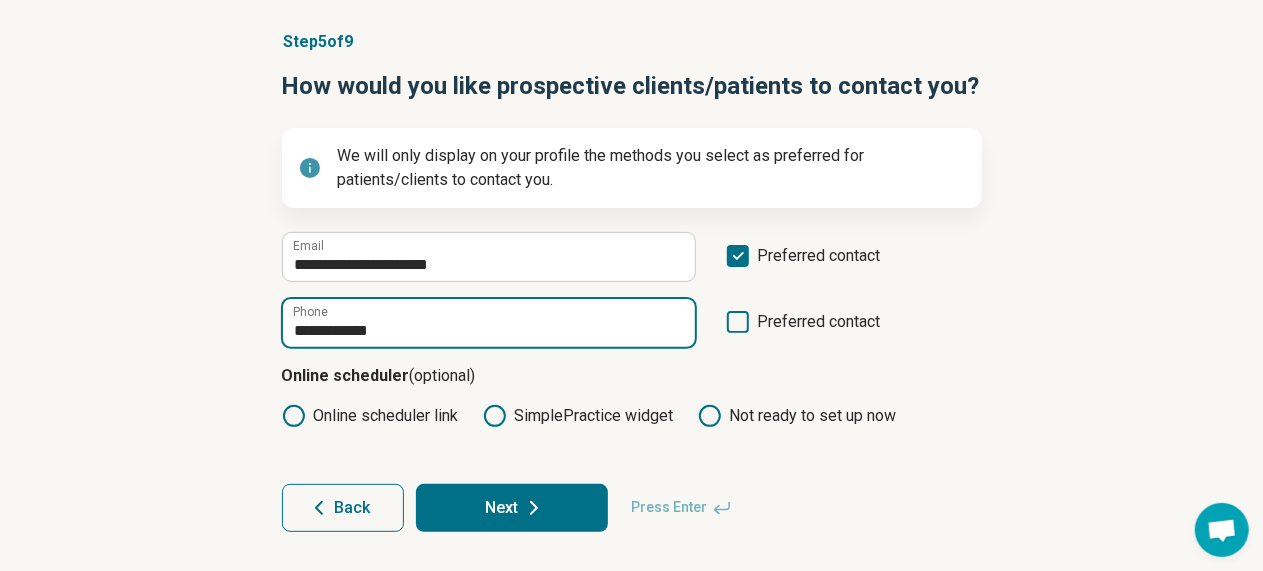 type on "**********" 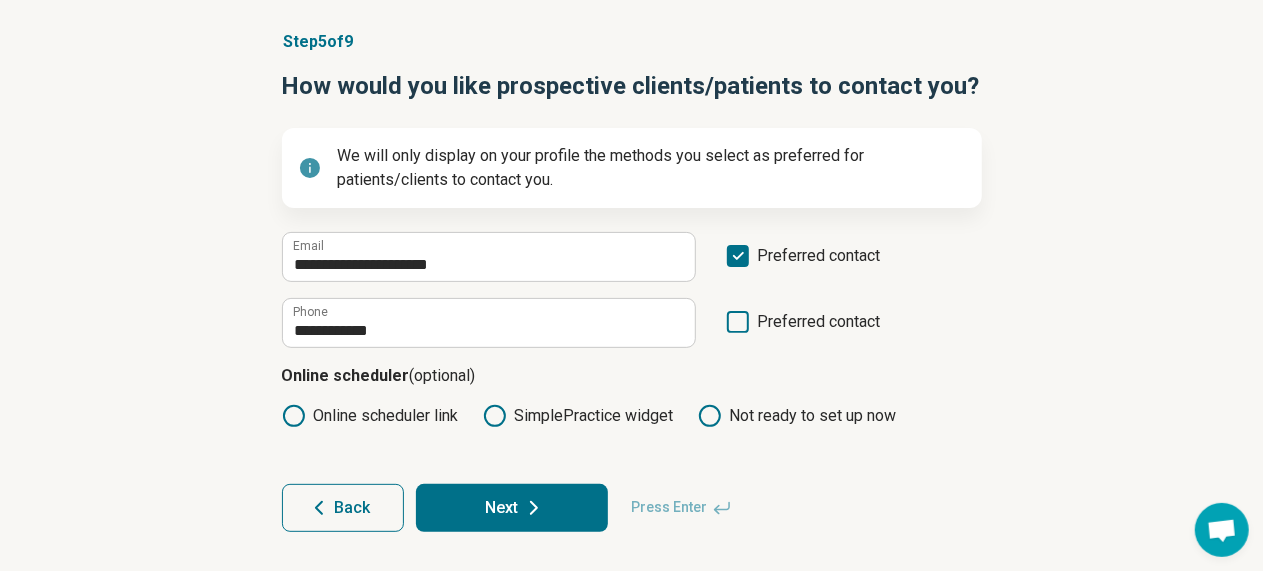 click on "Next" at bounding box center (512, 508) 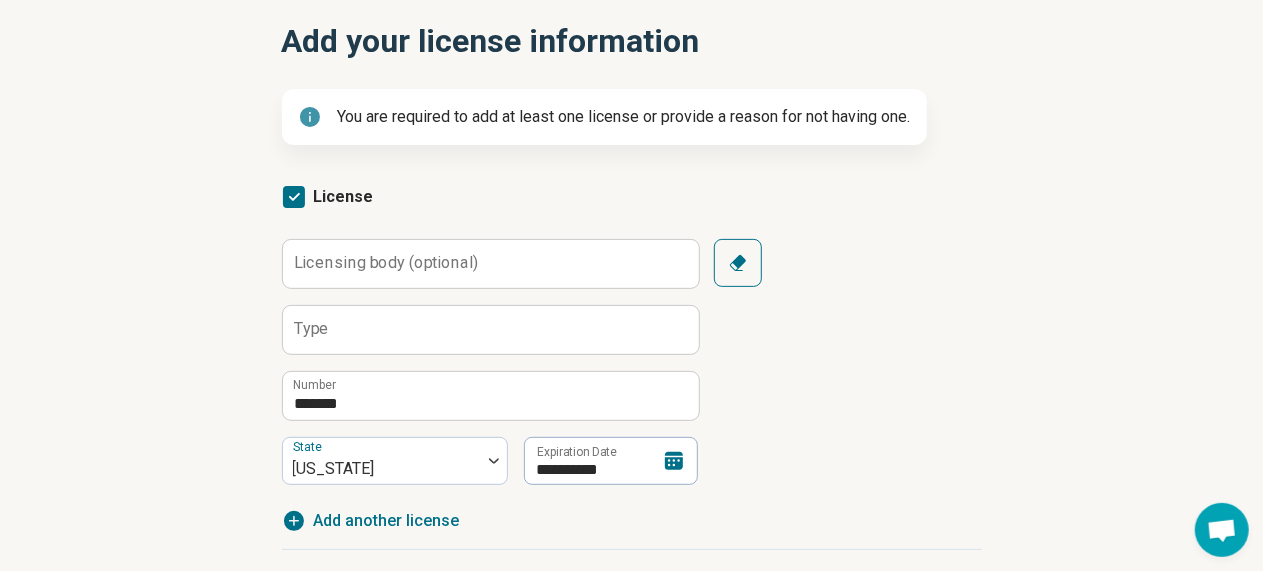 scroll, scrollTop: 234, scrollLeft: 0, axis: vertical 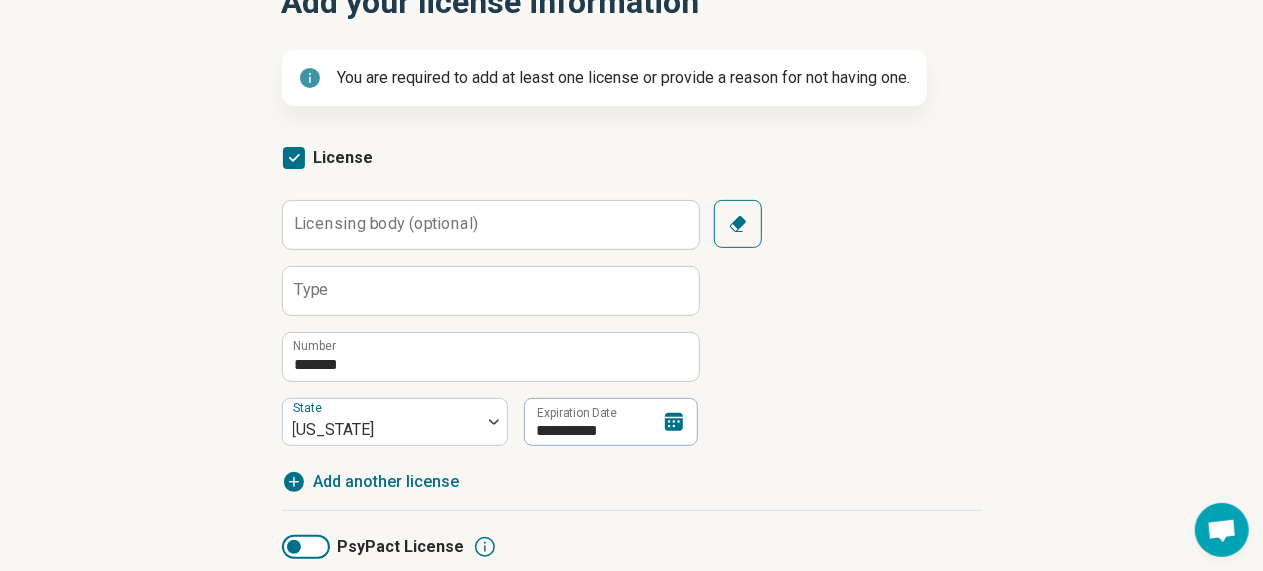click 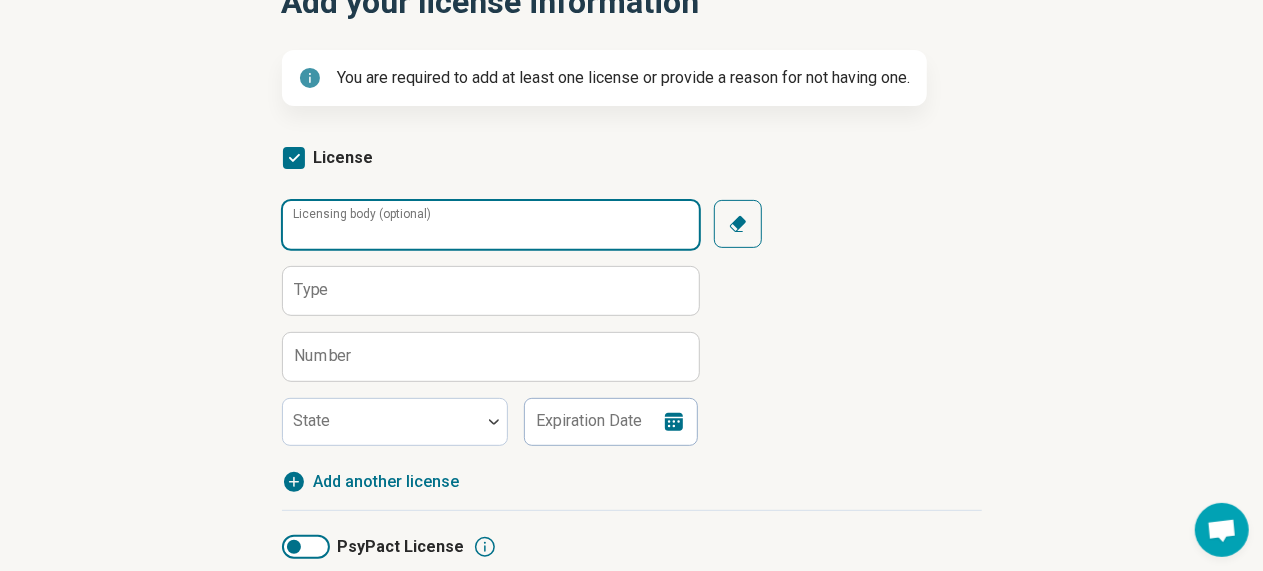 click on "Licensing body (optional)" at bounding box center [491, 225] 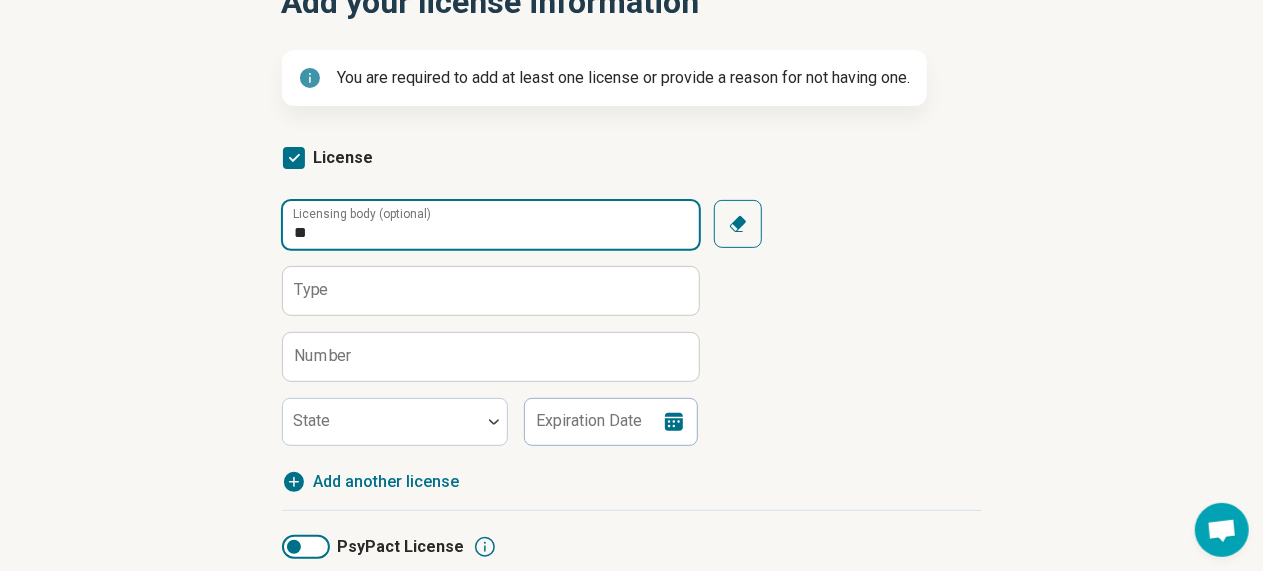 type on "*" 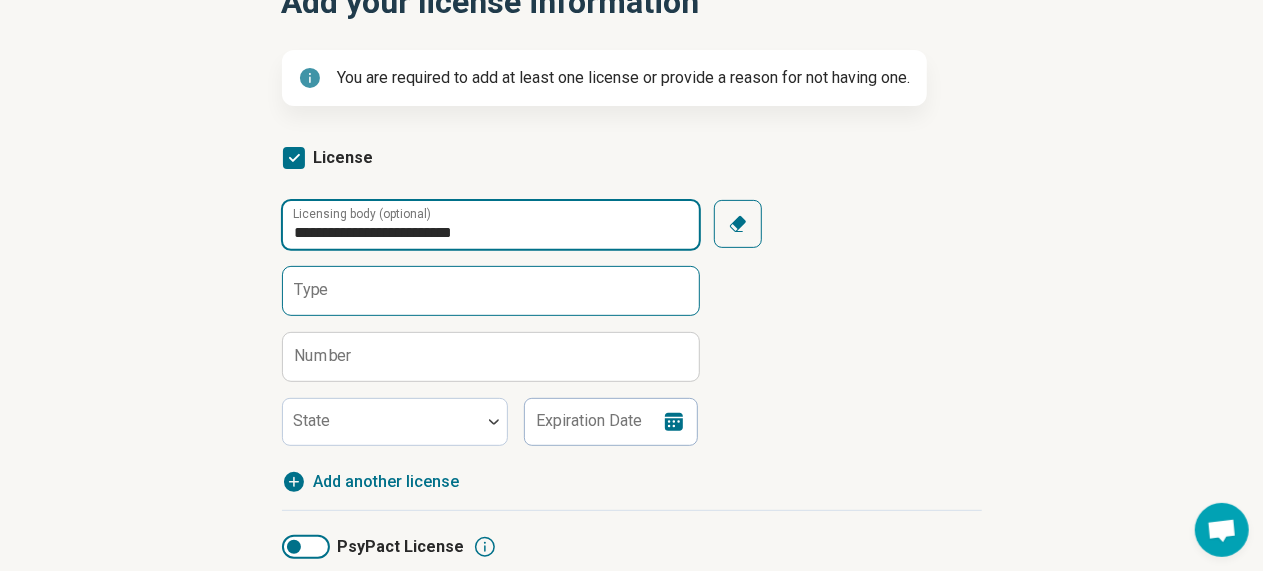 type on "**********" 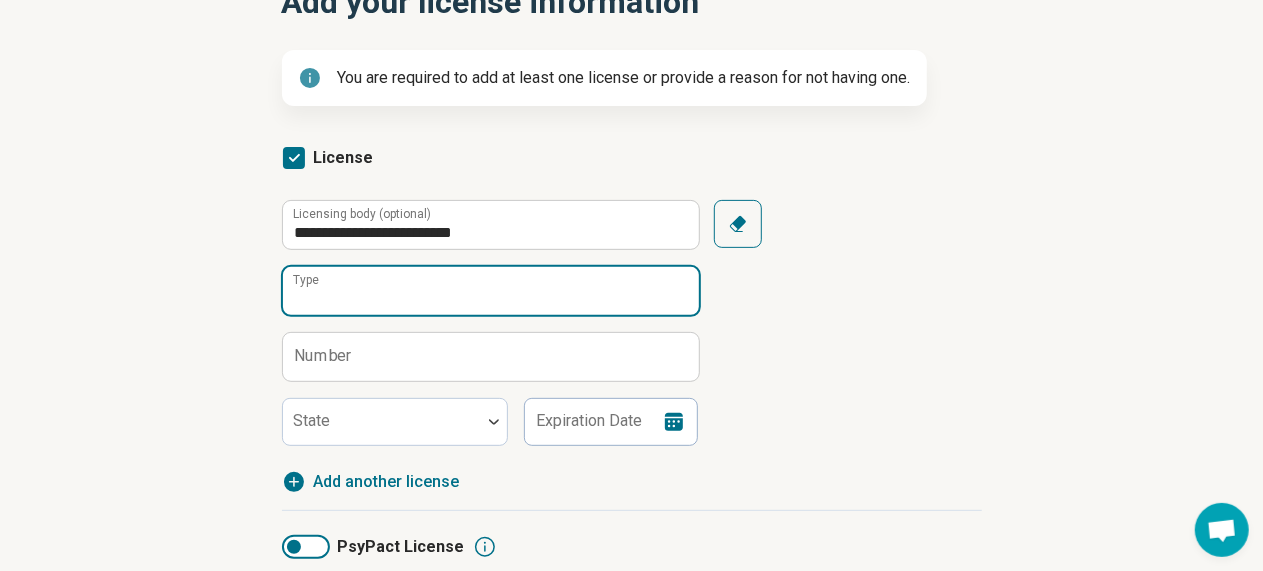 click on "Type" at bounding box center (491, 291) 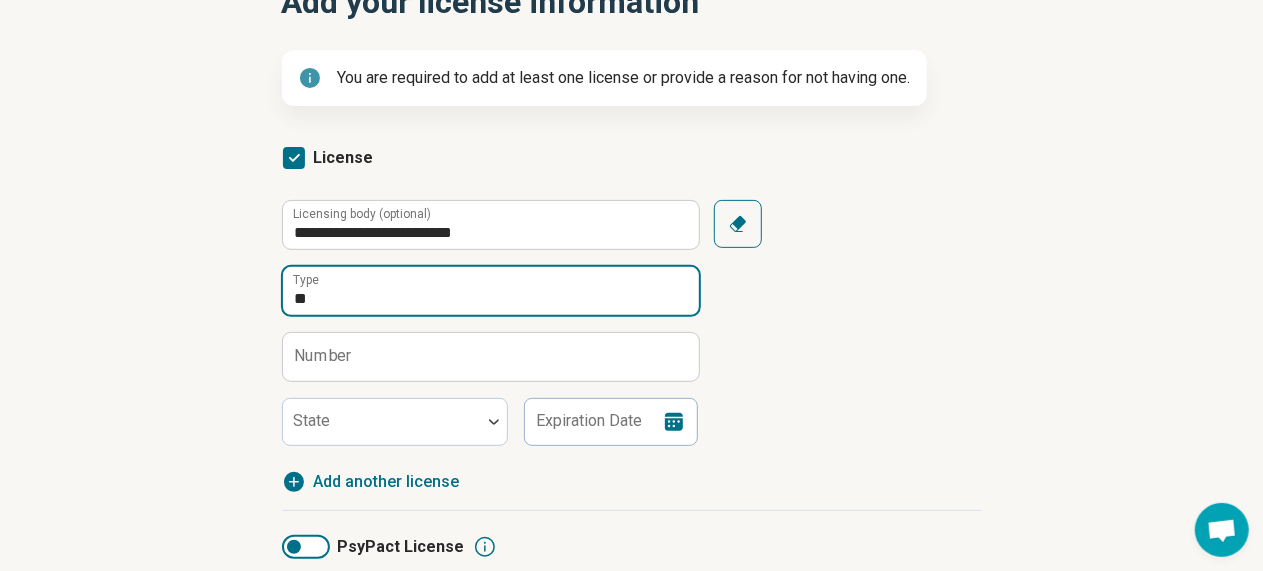 type on "*" 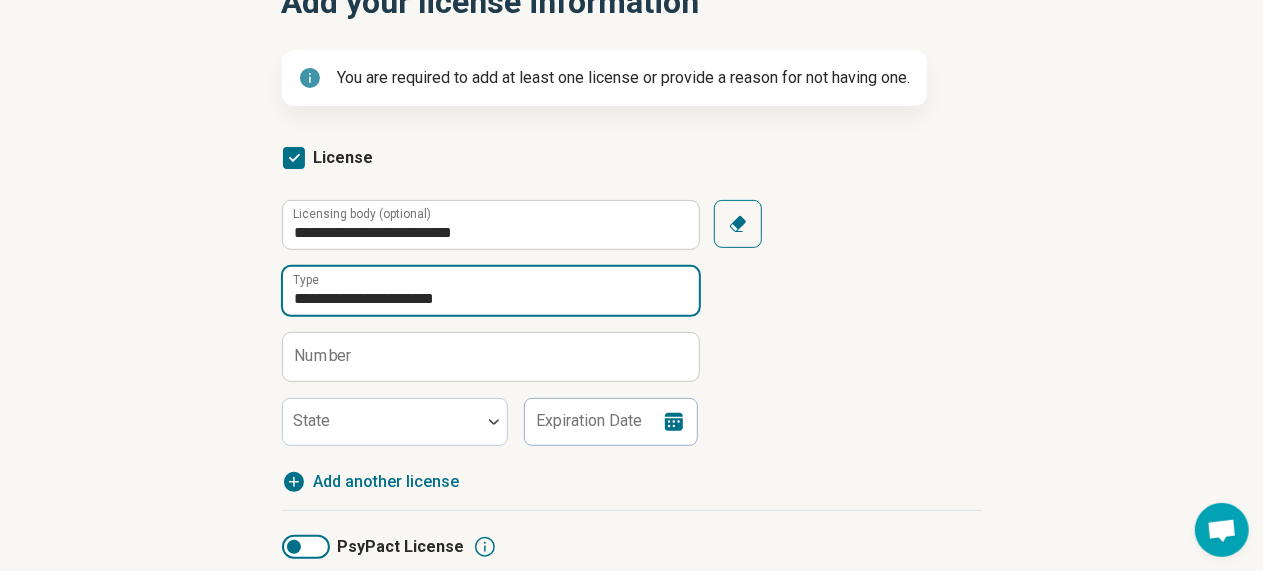 type on "**********" 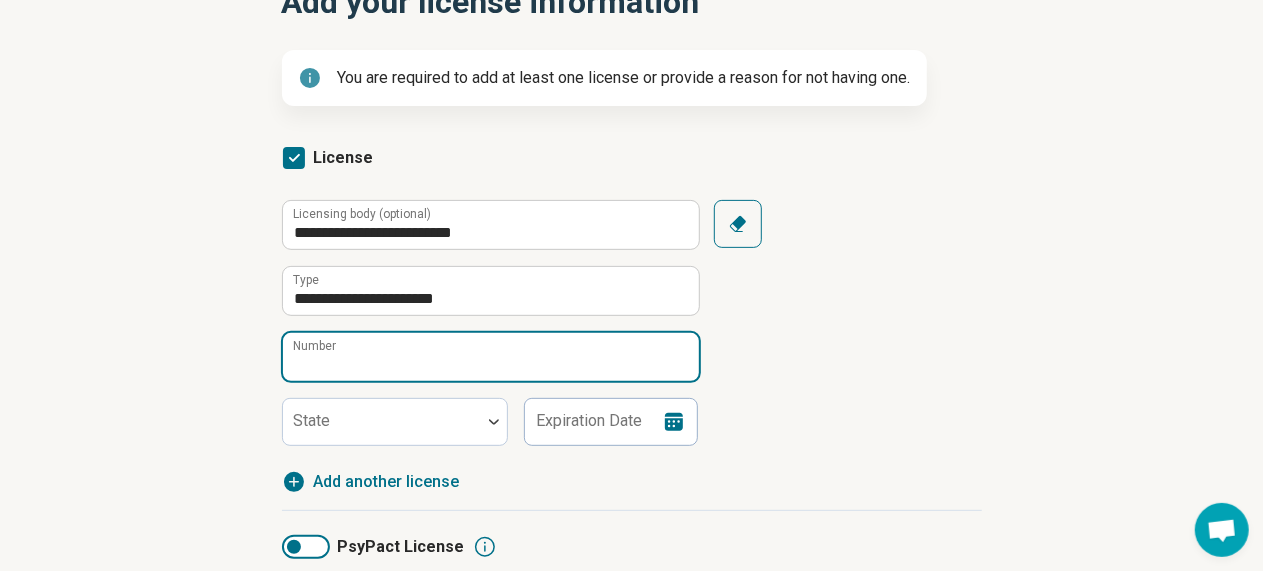 click on "Number" at bounding box center (491, 357) 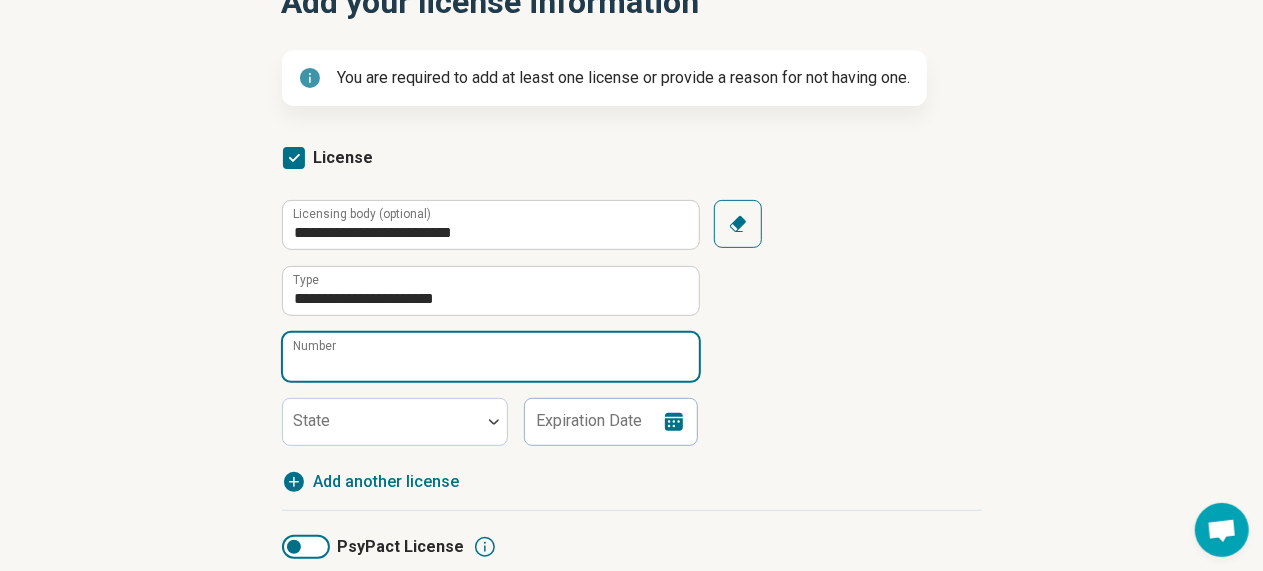 paste on "******" 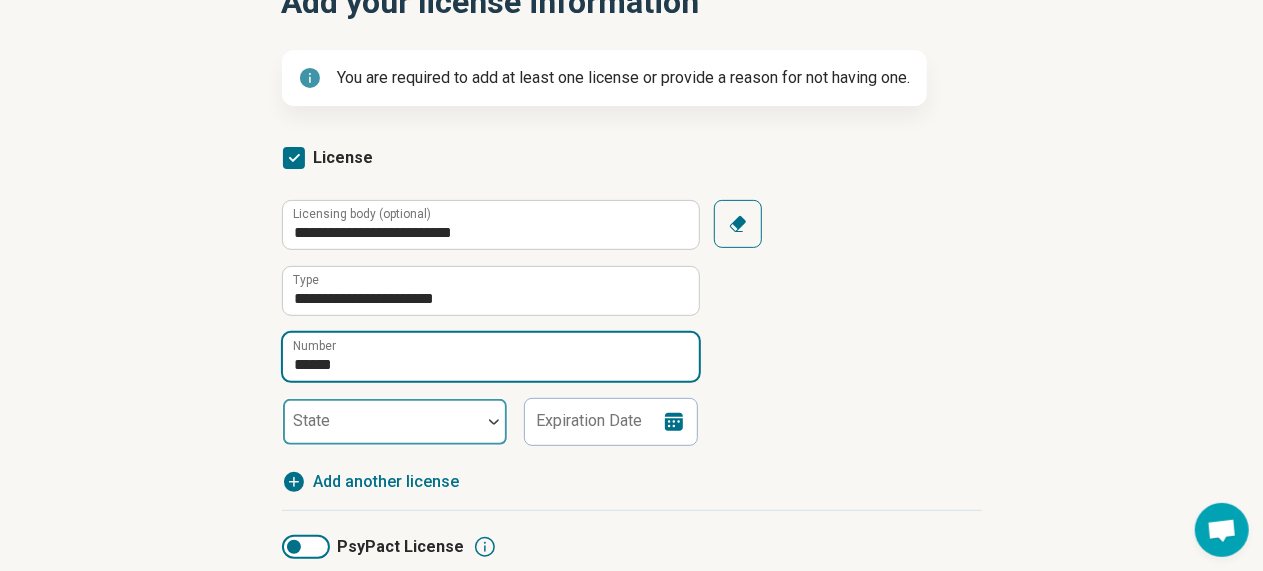 type on "******" 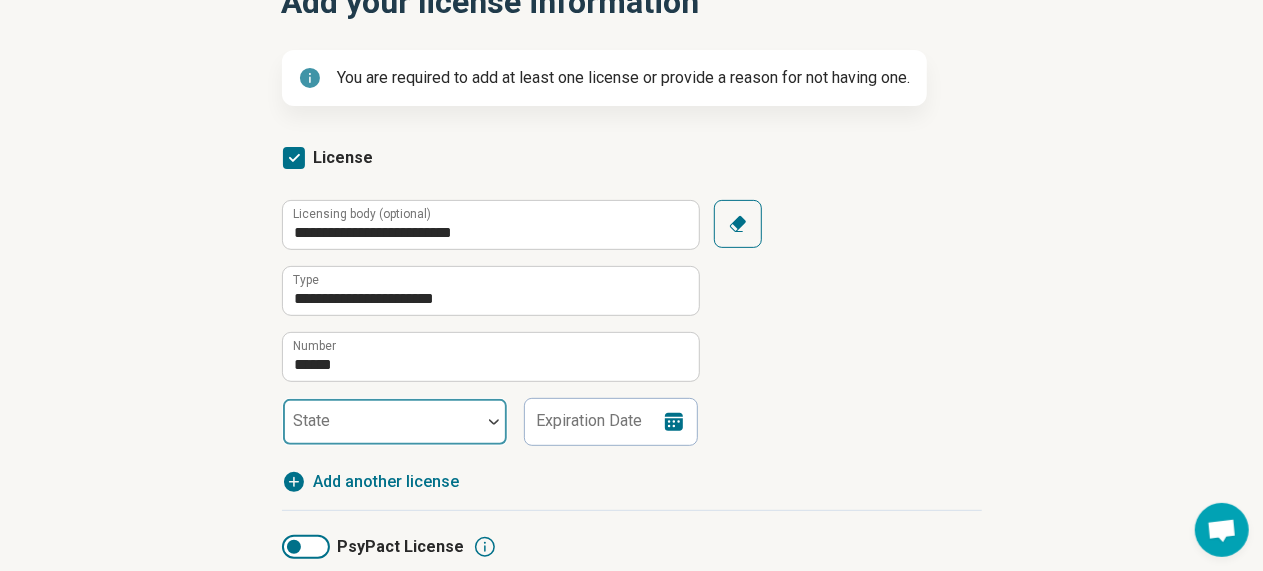 click at bounding box center [382, 430] 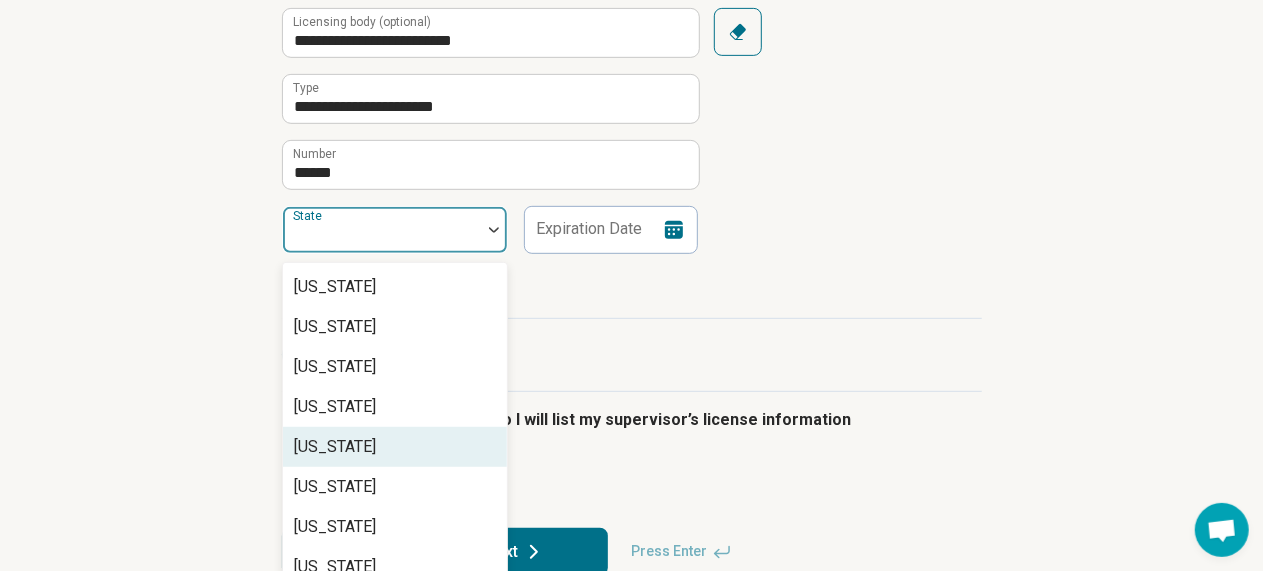 scroll, scrollTop: 445, scrollLeft: 0, axis: vertical 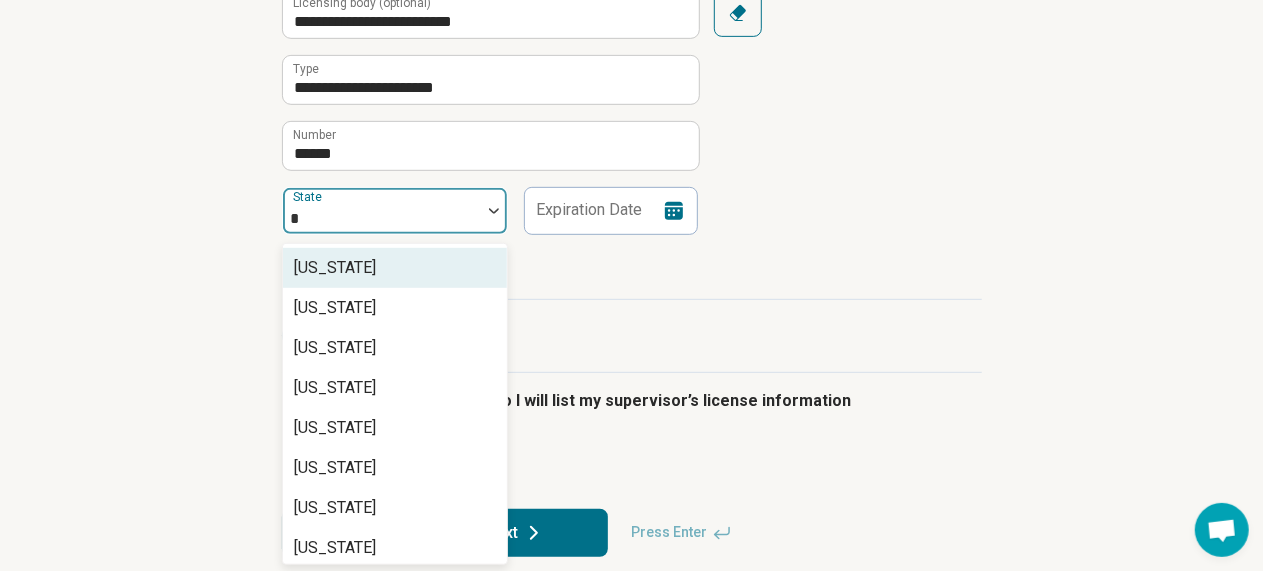 type on "**" 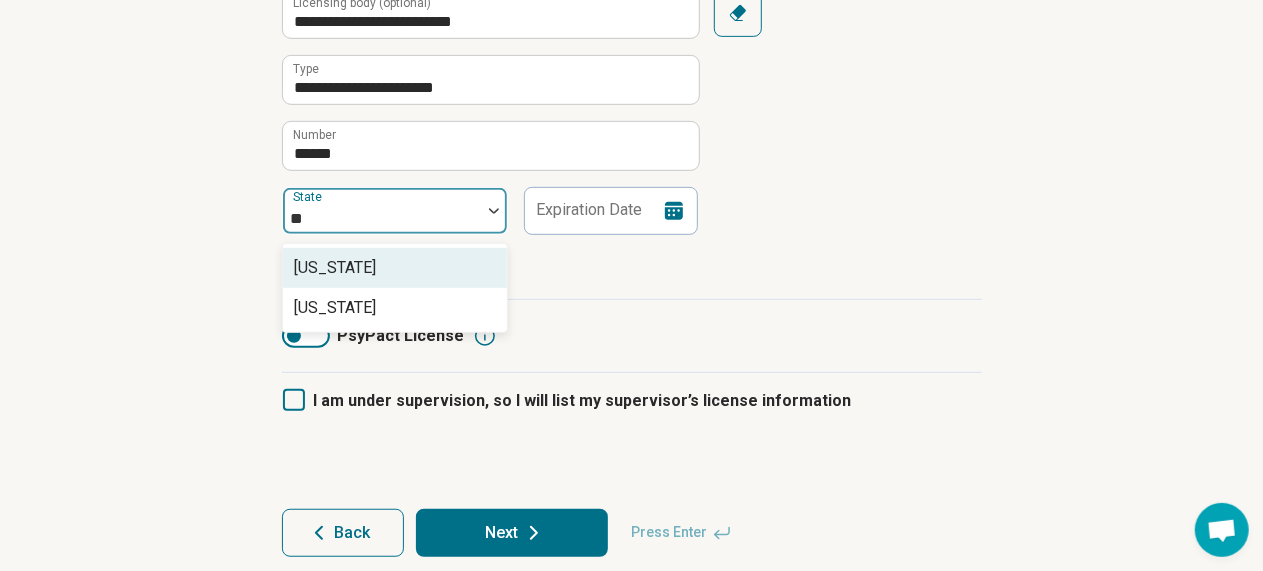 click on "[US_STATE]" at bounding box center [336, 268] 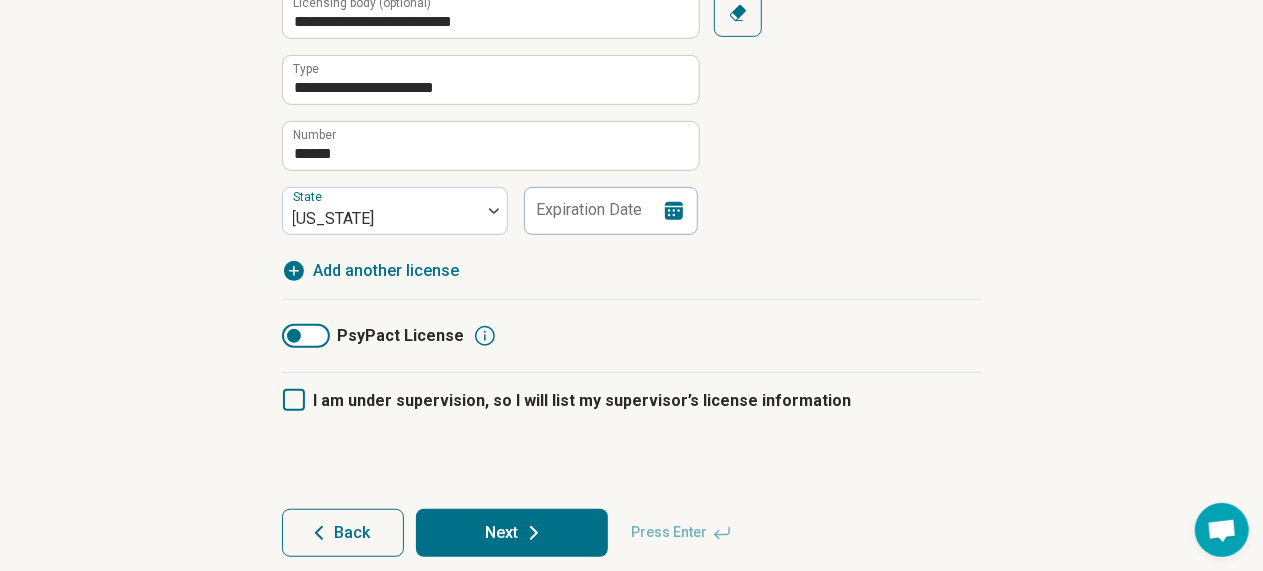 click on "Add another license" at bounding box center [387, 271] 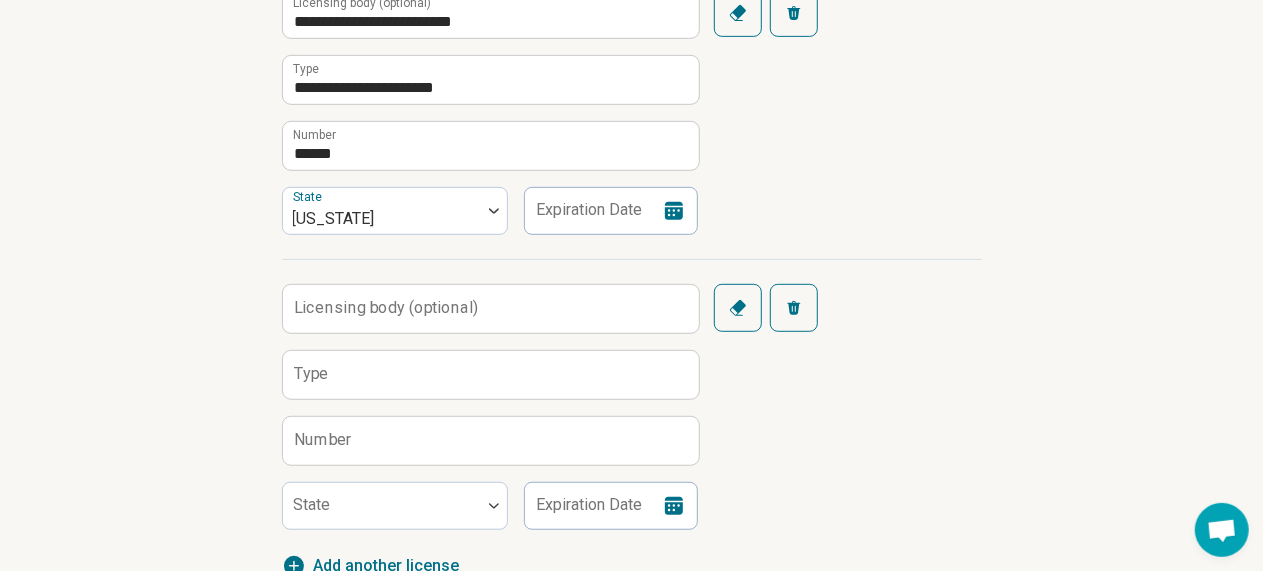 click on "Licensing body (optional)" at bounding box center (386, 308) 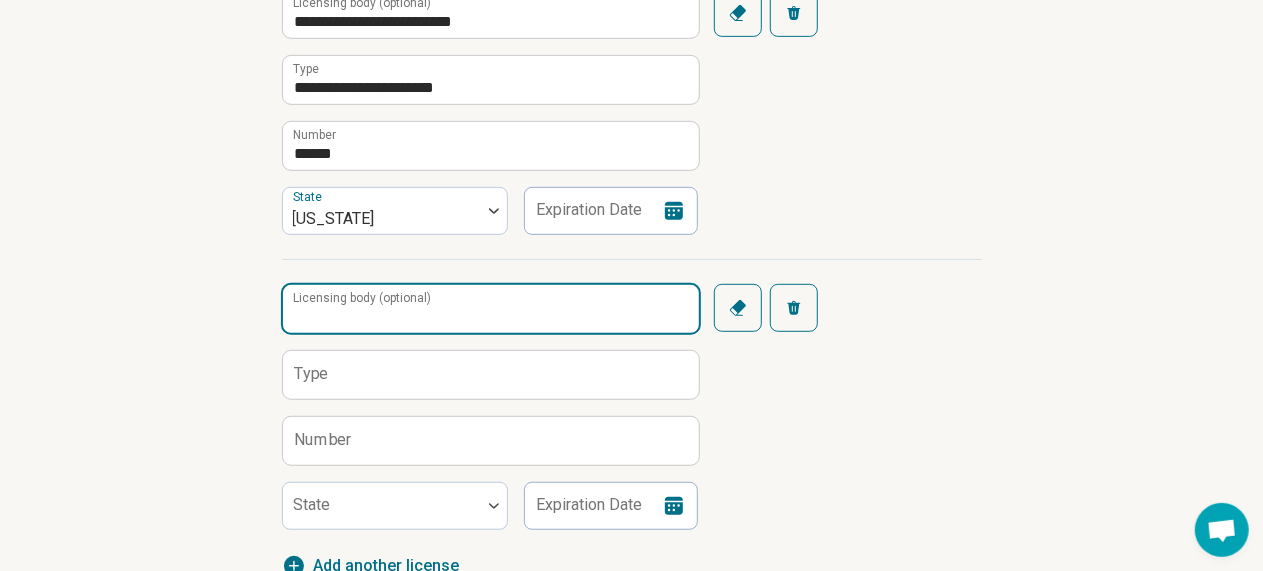 click on "Licensing body (optional)" at bounding box center (491, 309) 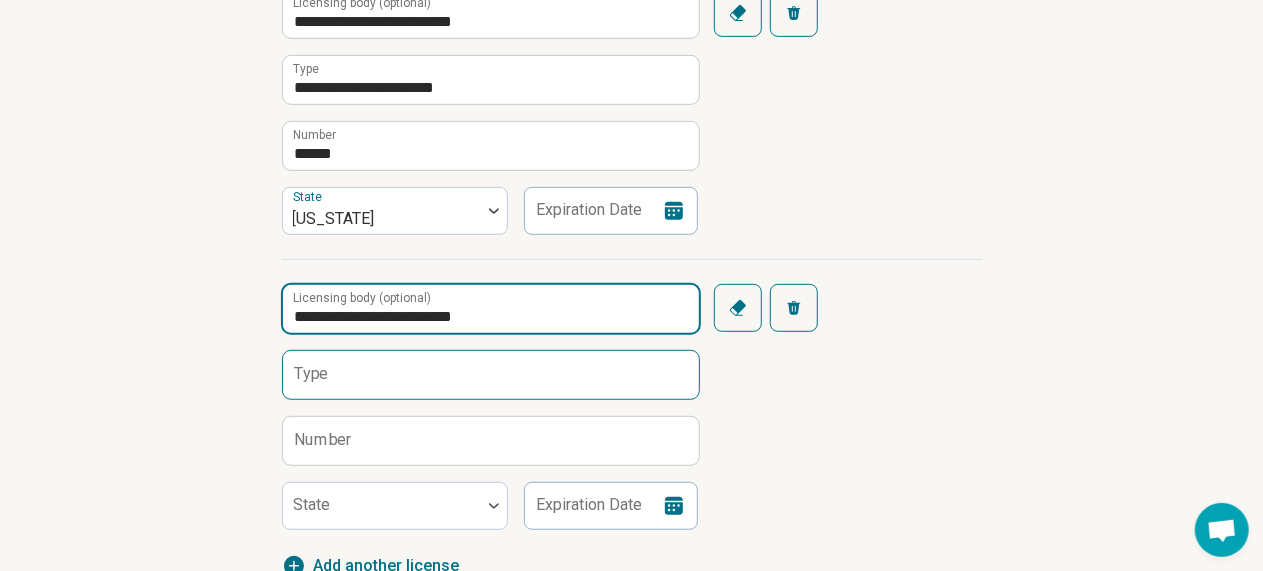 type on "**********" 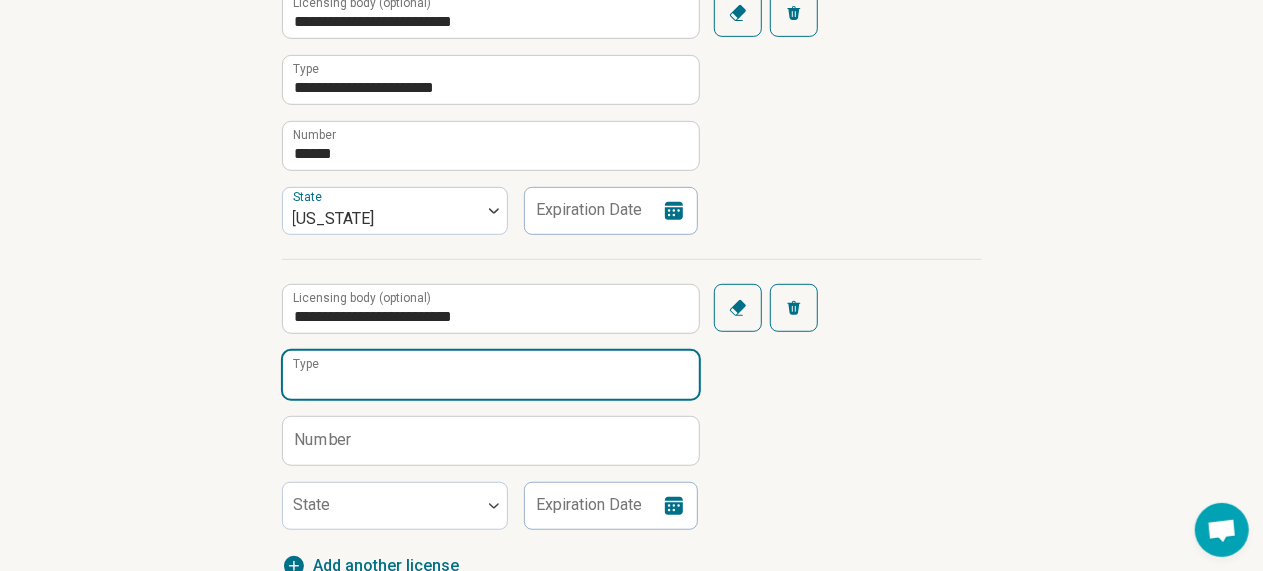 click on "Type" at bounding box center (491, 375) 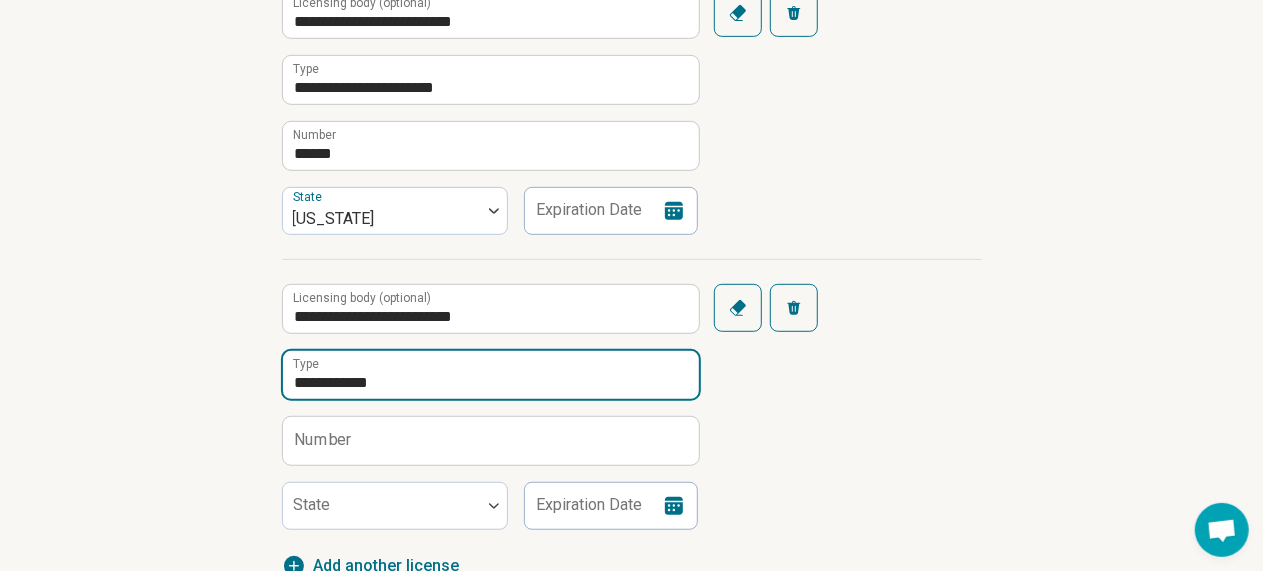 type on "**********" 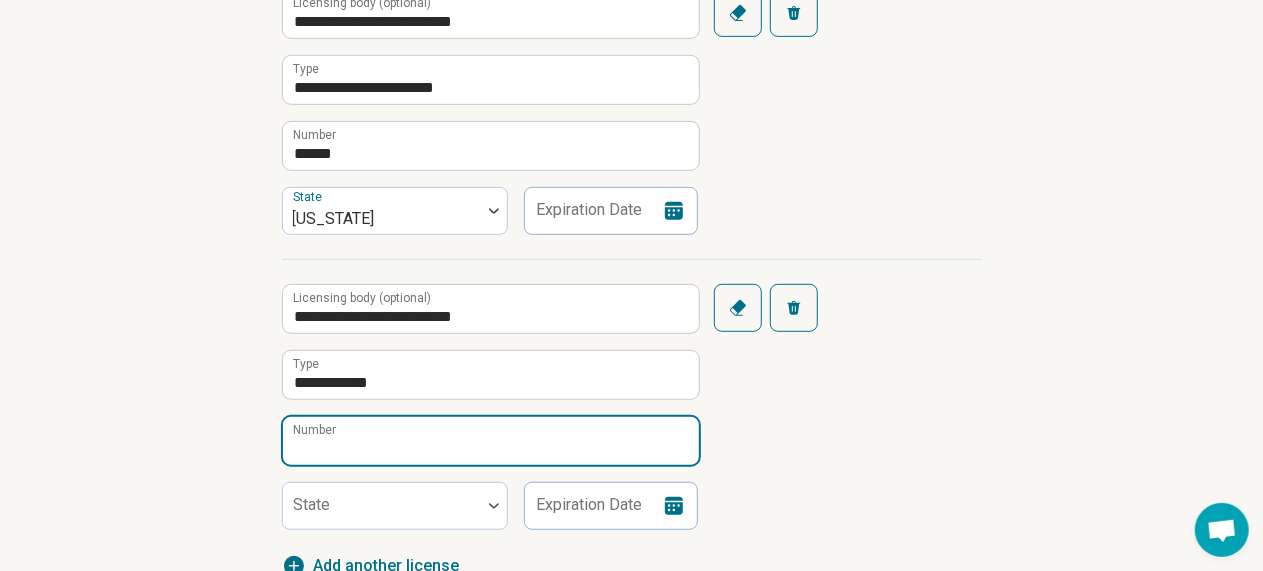 click on "Number" at bounding box center (491, 441) 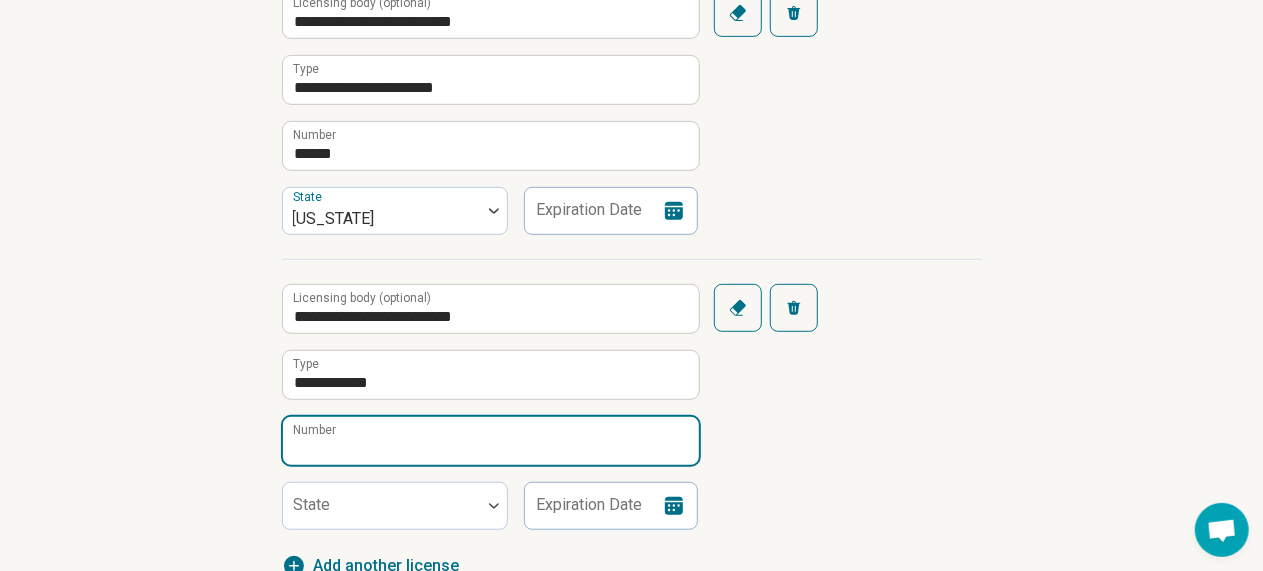 paste on "*********" 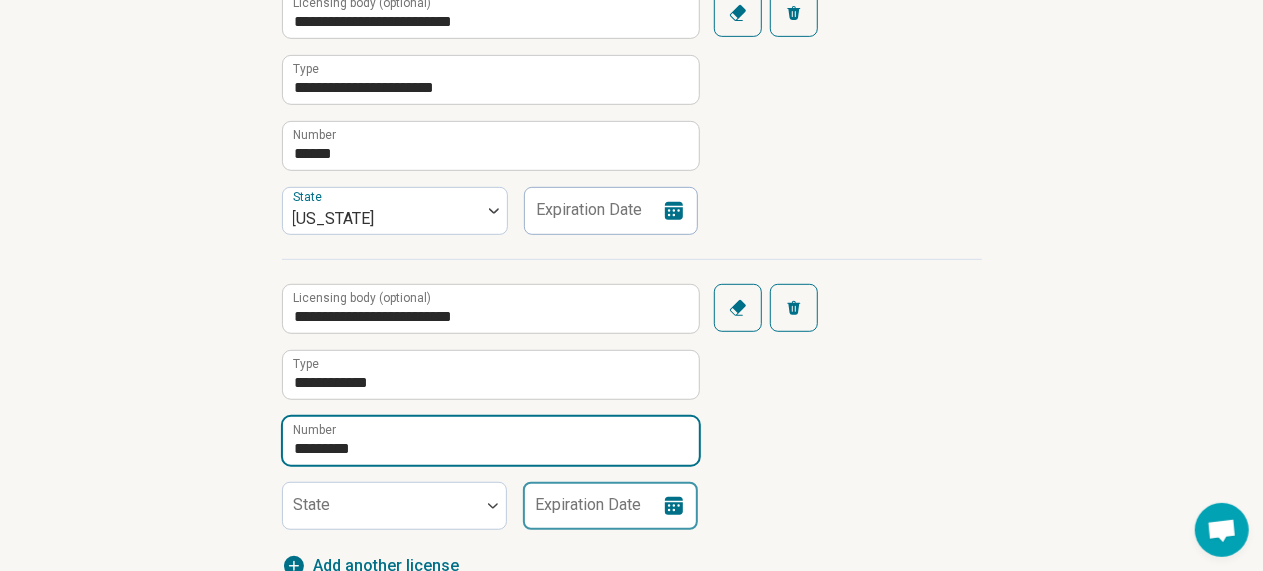 type on "*********" 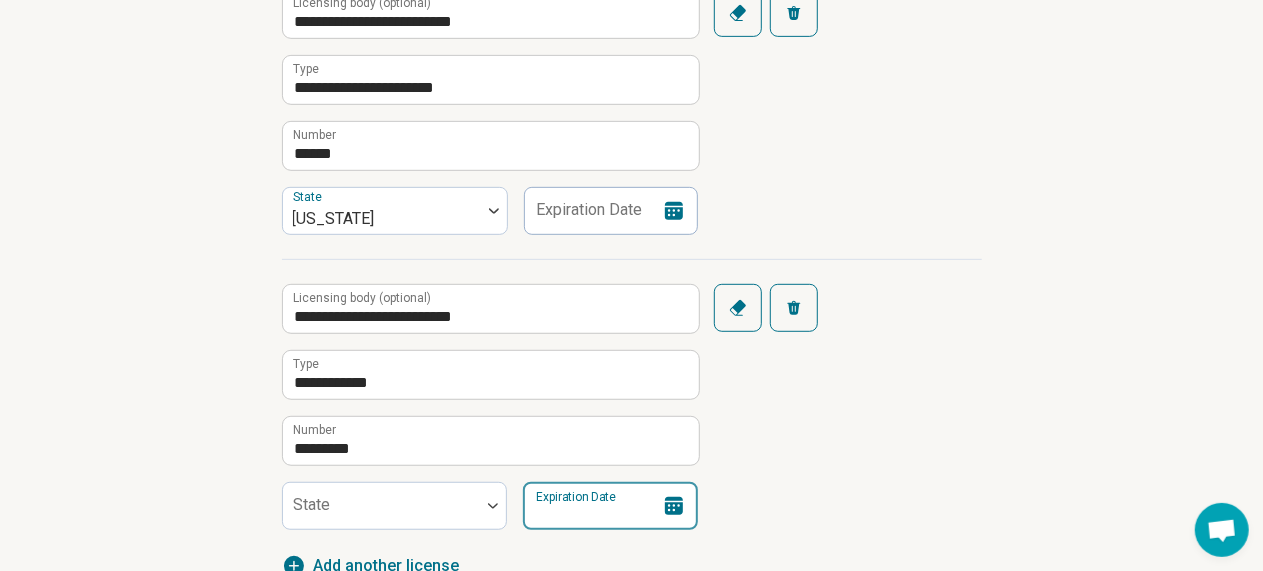 click on "Expiration Date" at bounding box center (610, 506) 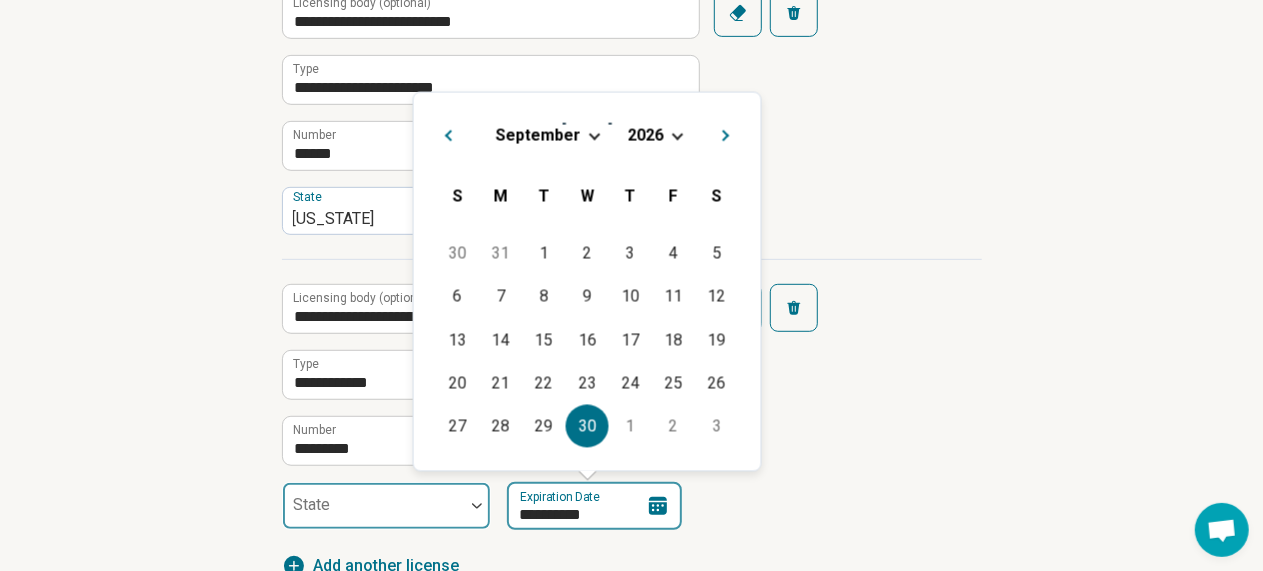 type on "**********" 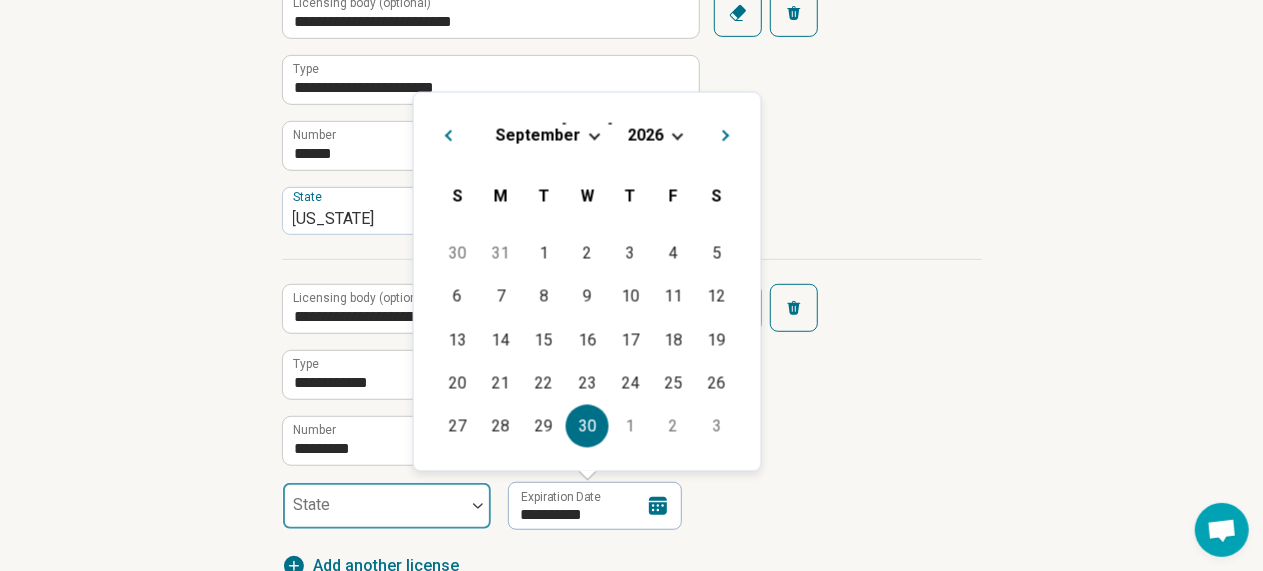 click at bounding box center [374, 514] 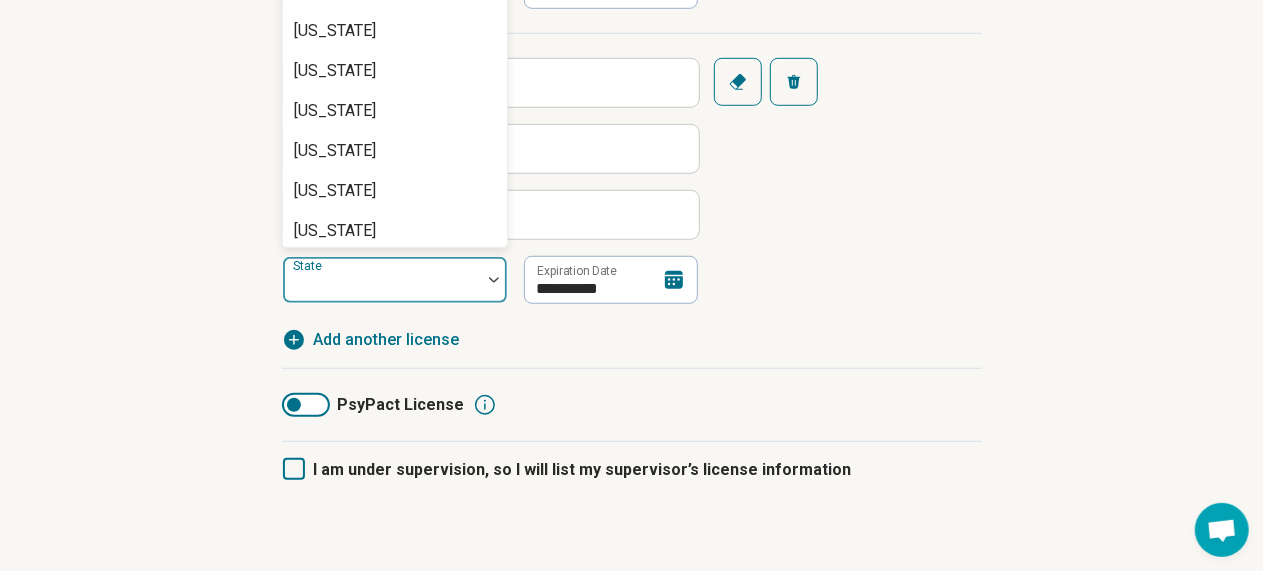 scroll, scrollTop: 740, scrollLeft: 0, axis: vertical 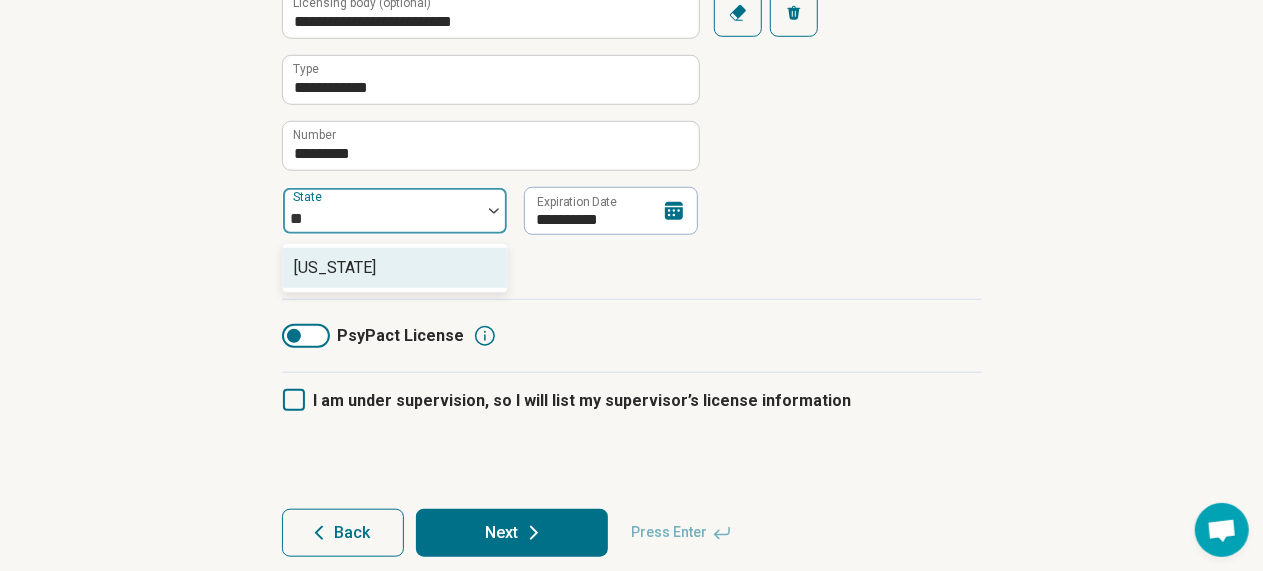 type on "***" 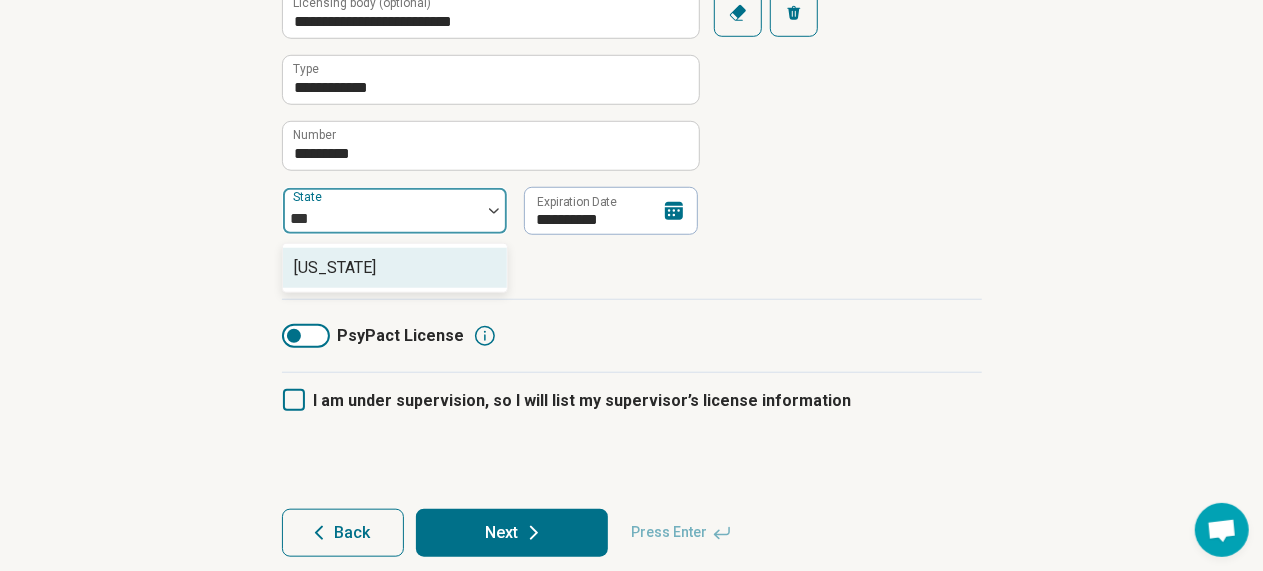 click on "[US_STATE]" at bounding box center (395, 268) 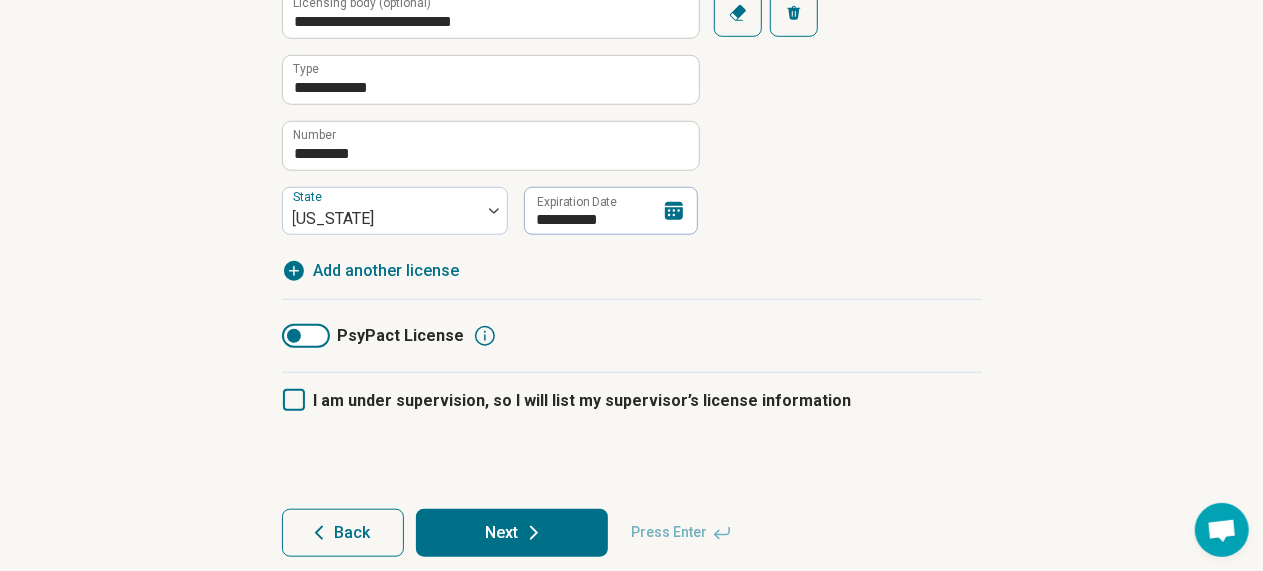 click on "Next" at bounding box center [512, 533] 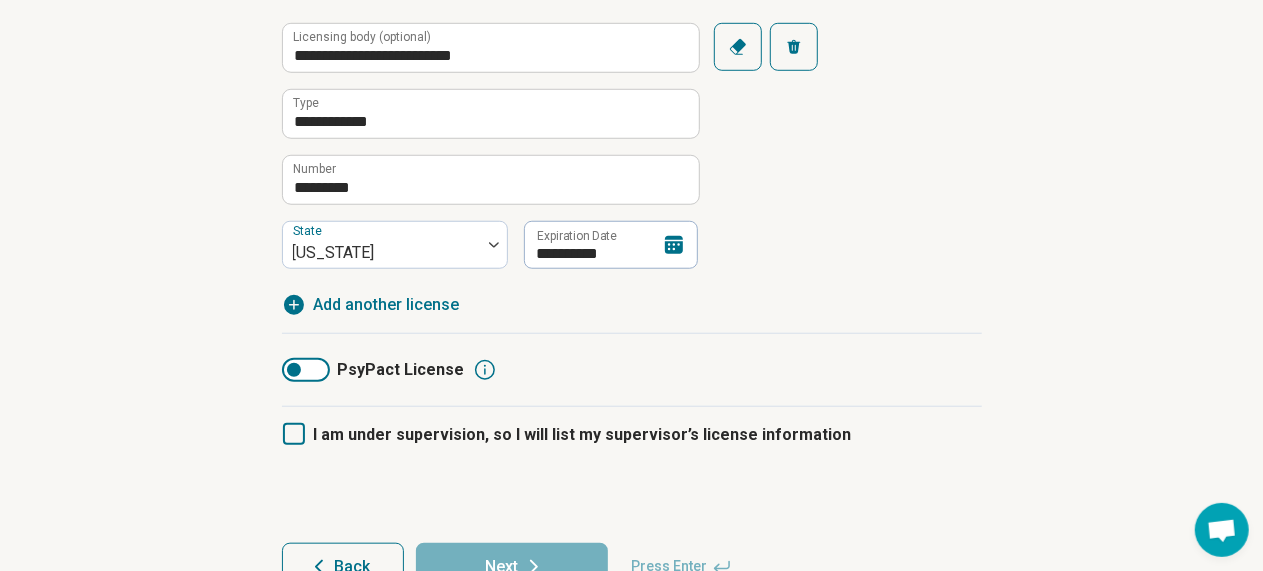 scroll, scrollTop: 774, scrollLeft: 0, axis: vertical 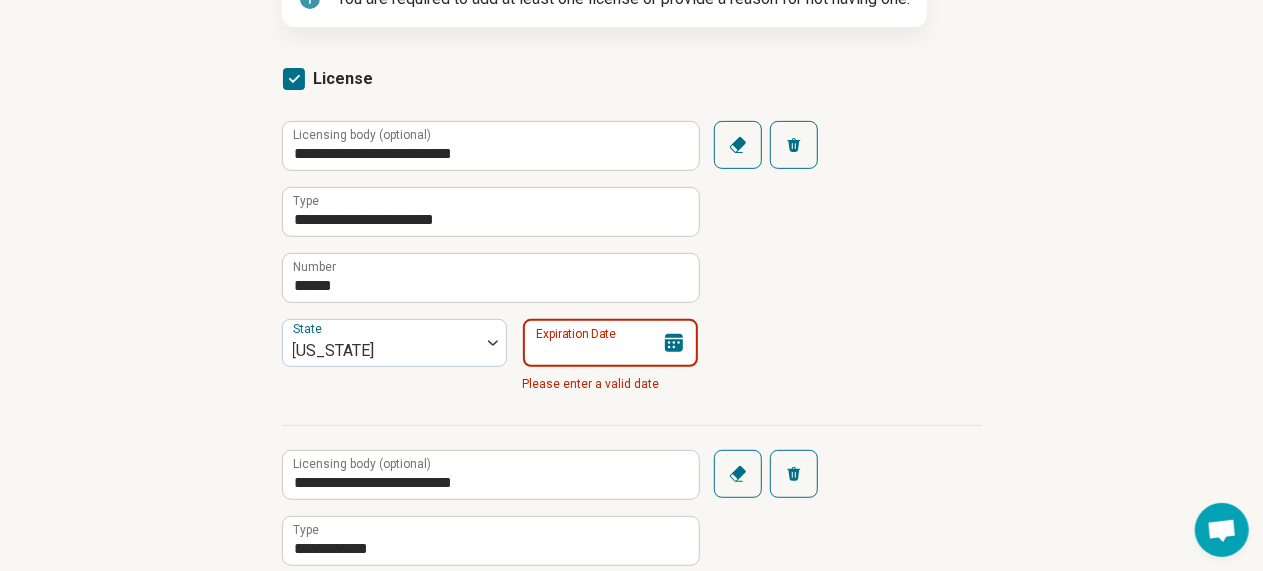 click on "Expiration Date" at bounding box center [610, 343] 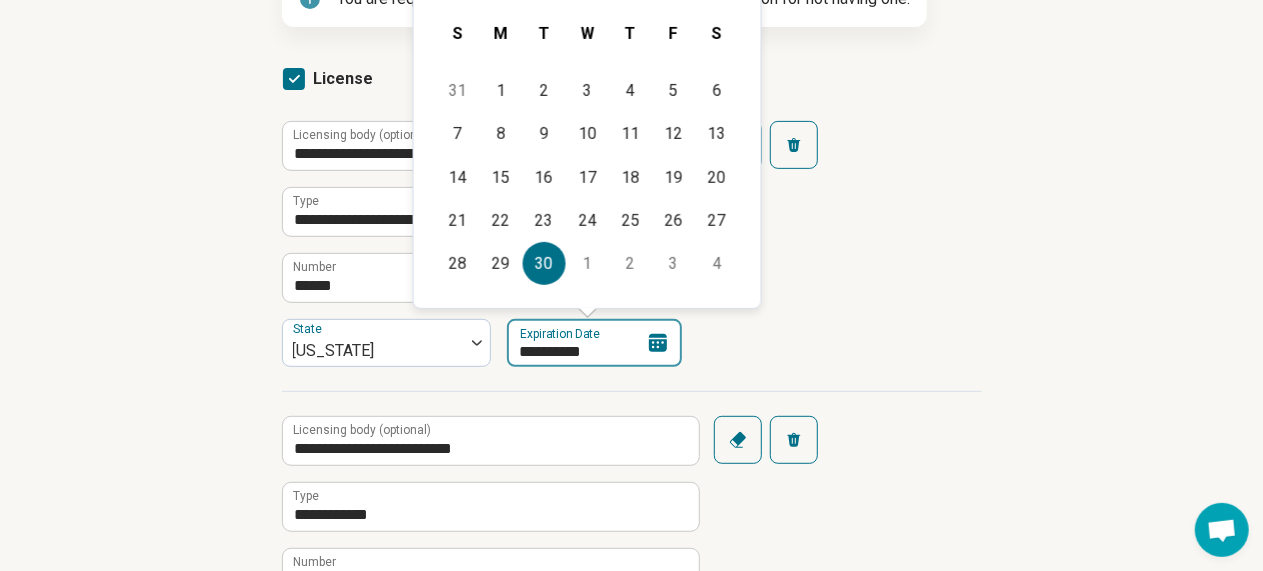 type on "**********" 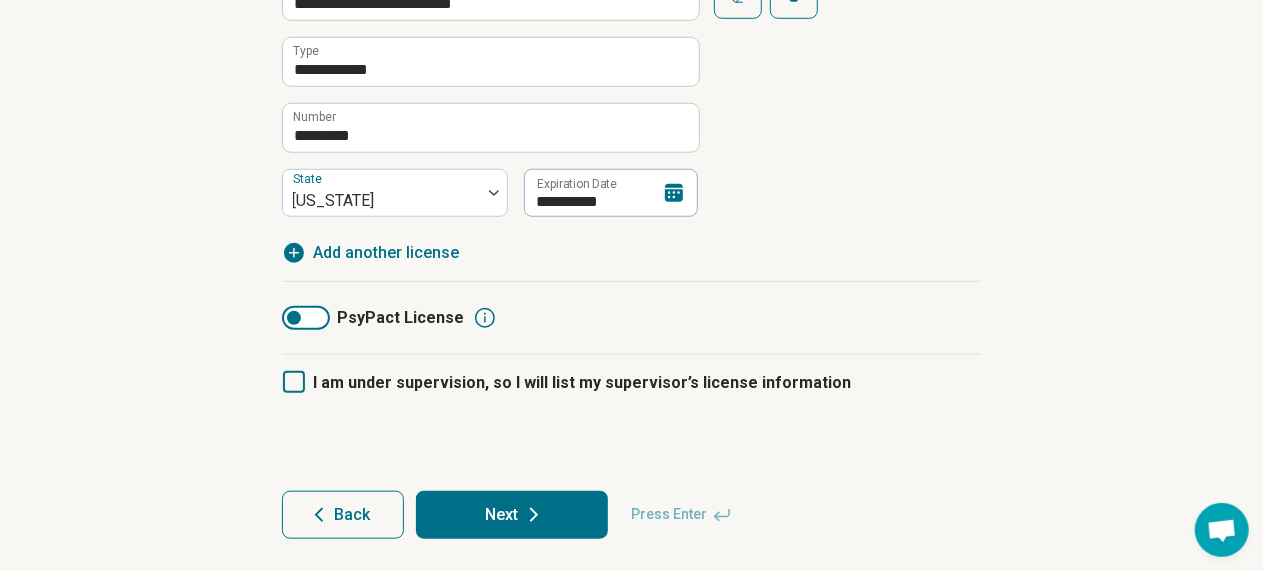 scroll, scrollTop: 764, scrollLeft: 0, axis: vertical 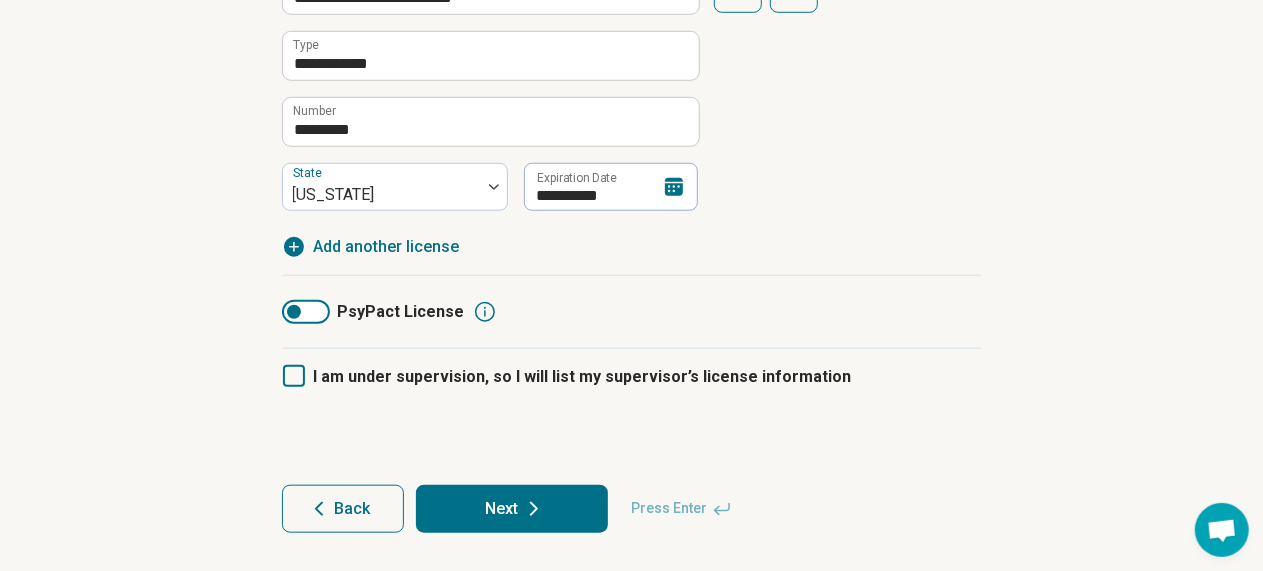 click on "Next" at bounding box center (512, 509) 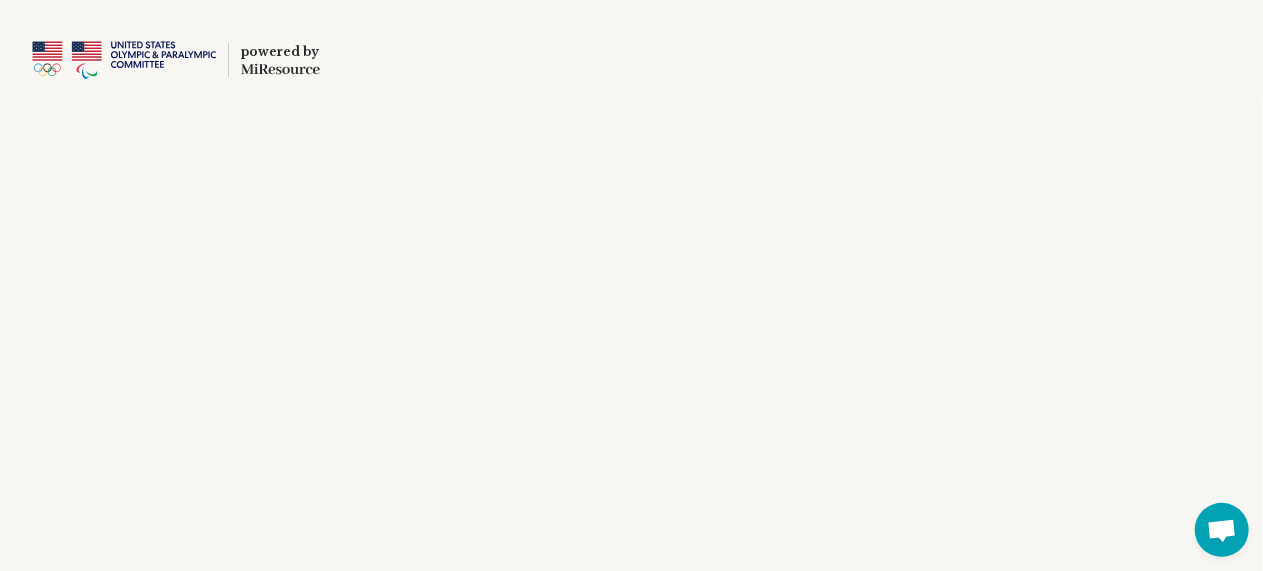 scroll, scrollTop: 0, scrollLeft: 0, axis: both 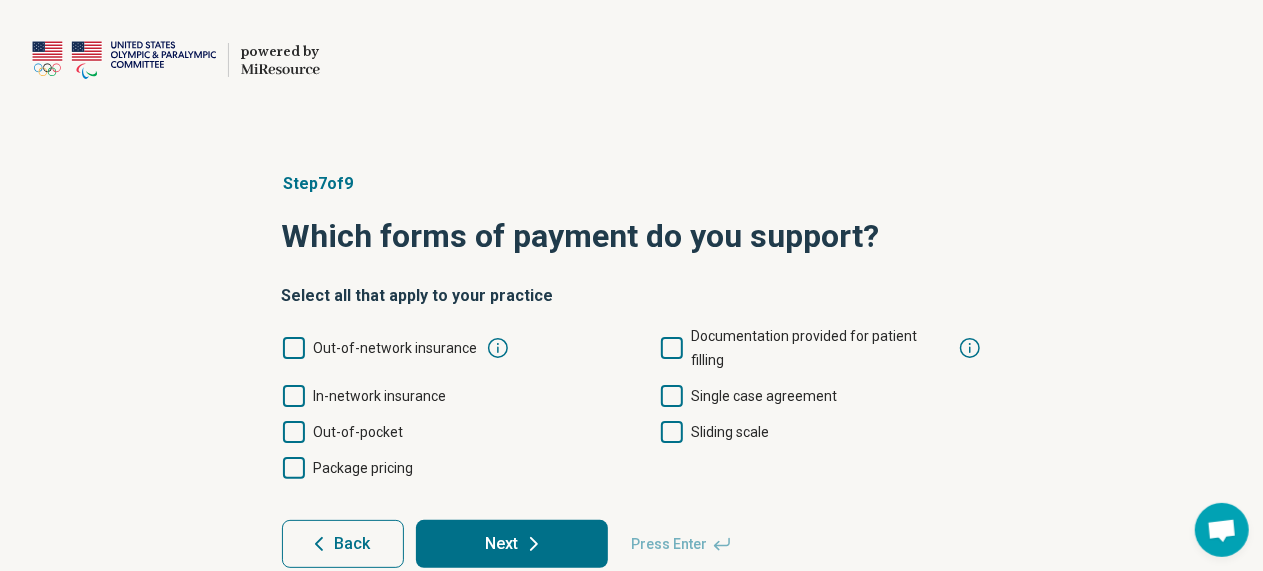 click 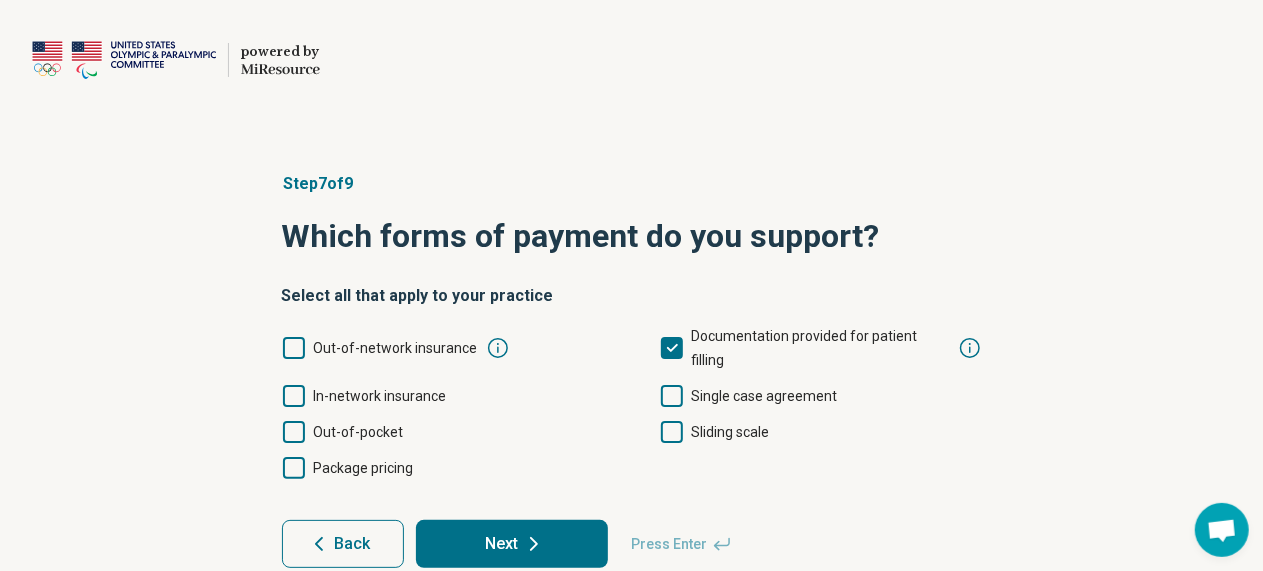scroll, scrollTop: 10, scrollLeft: 0, axis: vertical 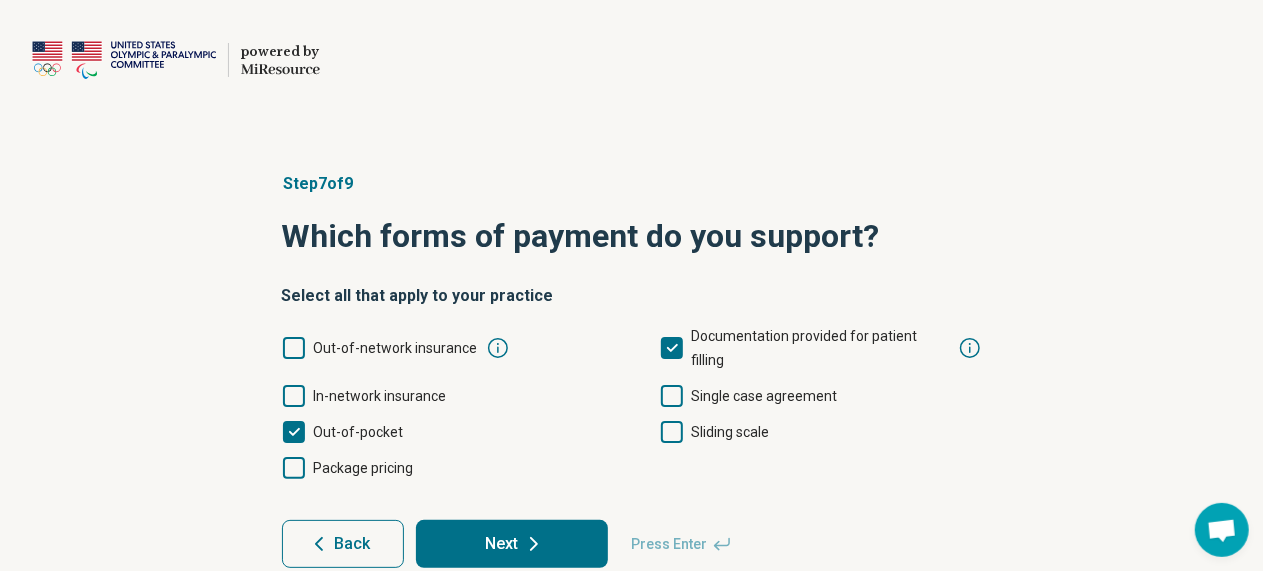 click on "Next" at bounding box center (512, 544) 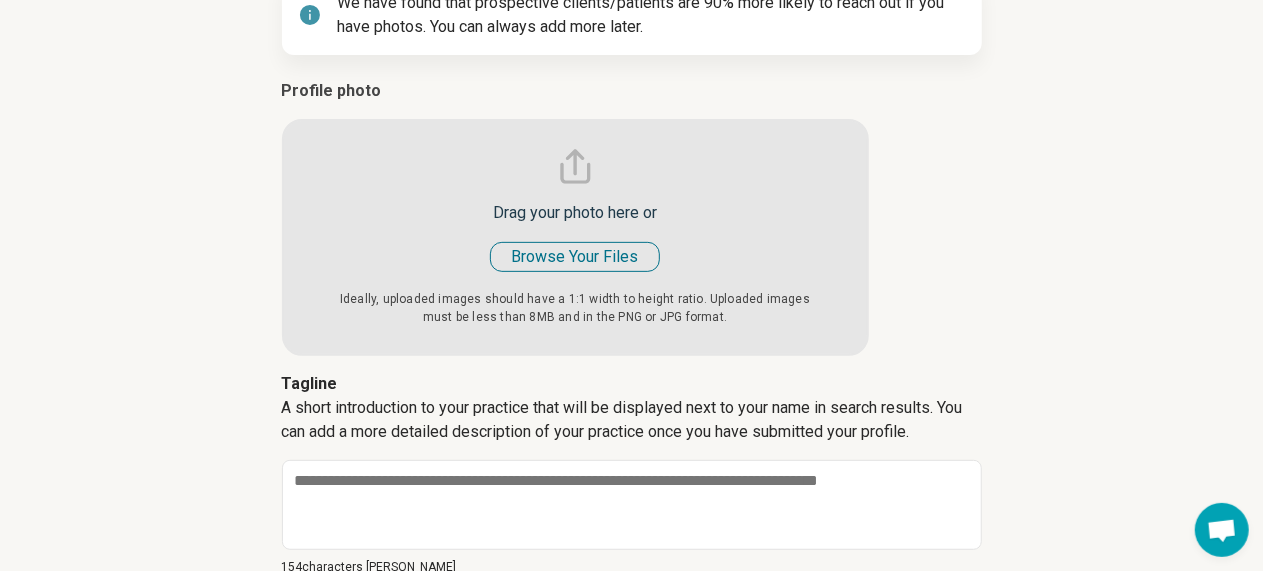 scroll, scrollTop: 362, scrollLeft: 0, axis: vertical 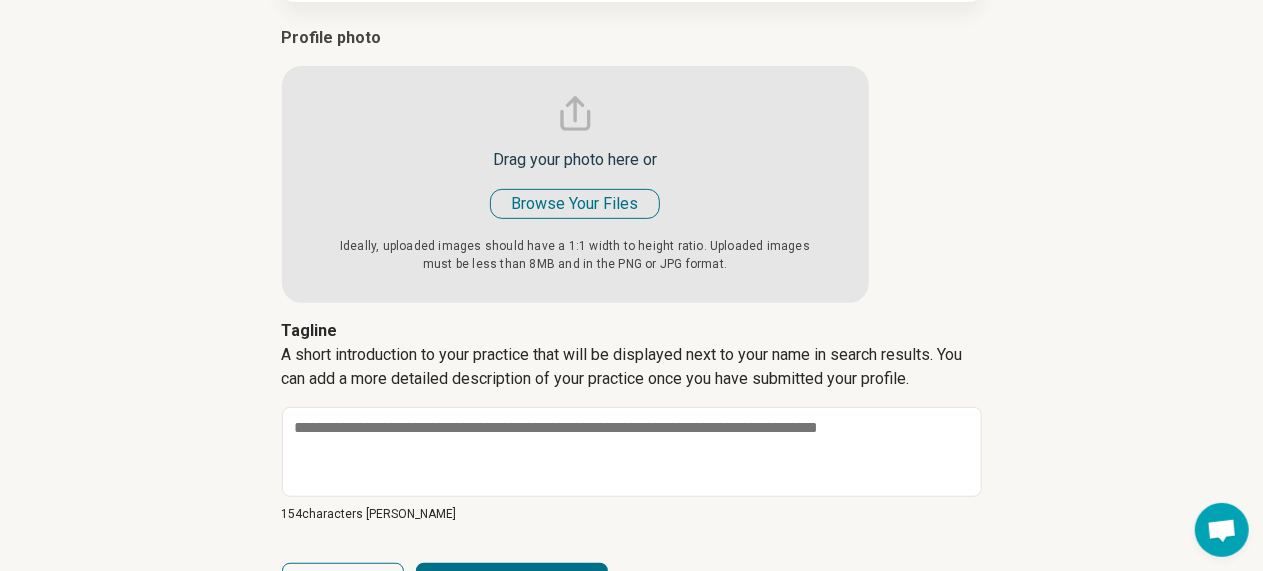 click at bounding box center [575, 164] 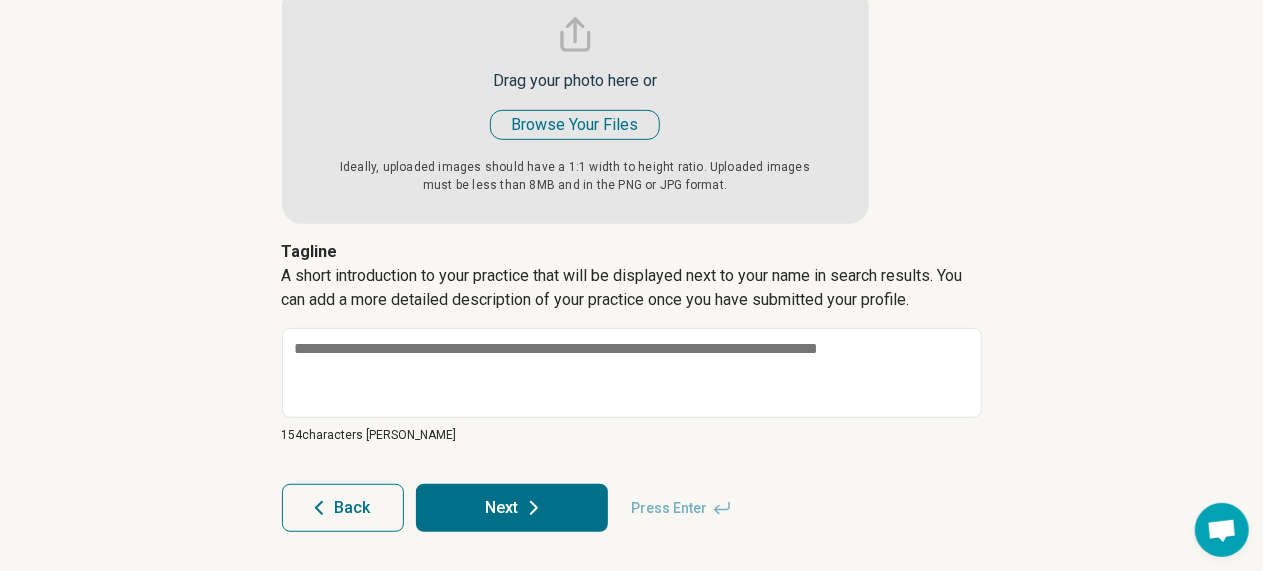click on "Next" at bounding box center [512, 508] 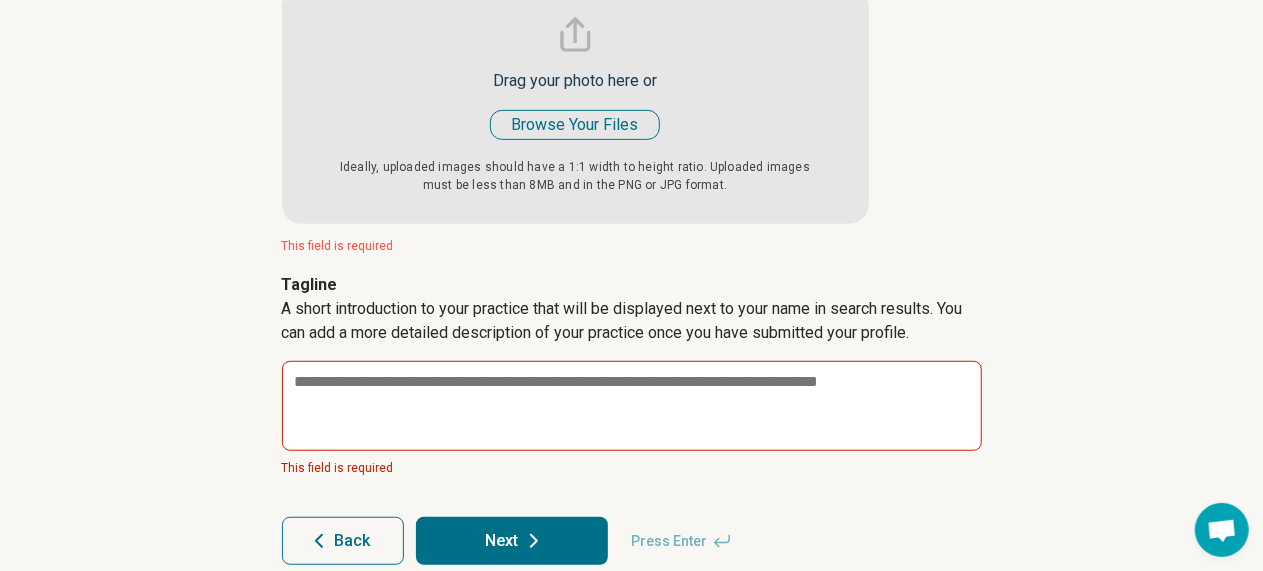click on "Next" at bounding box center [512, 541] 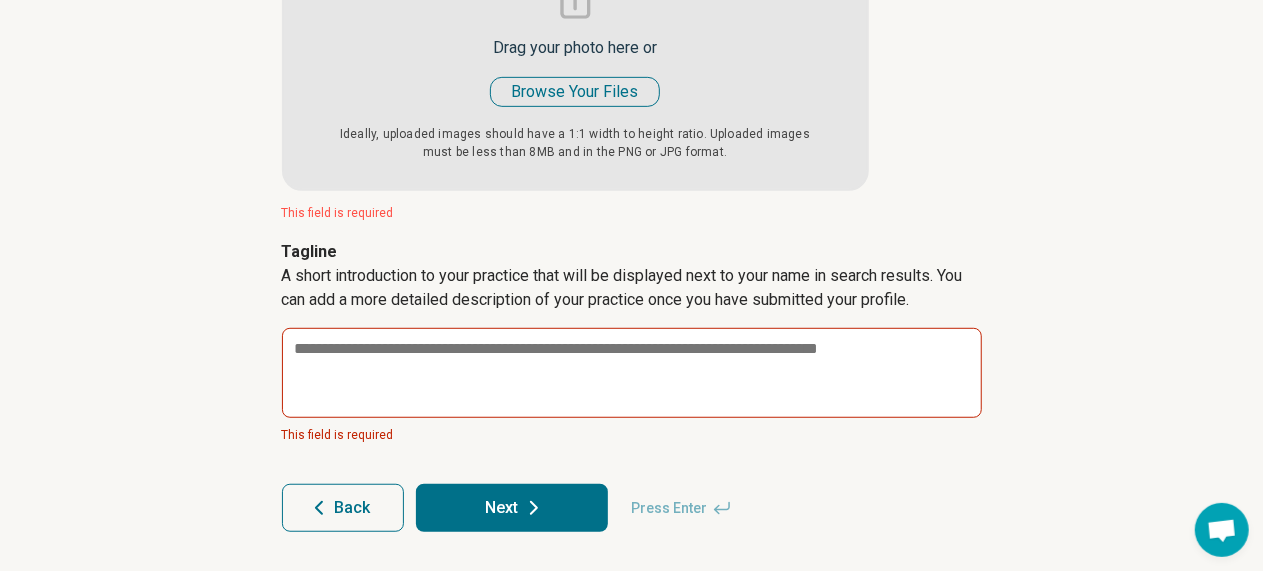 click 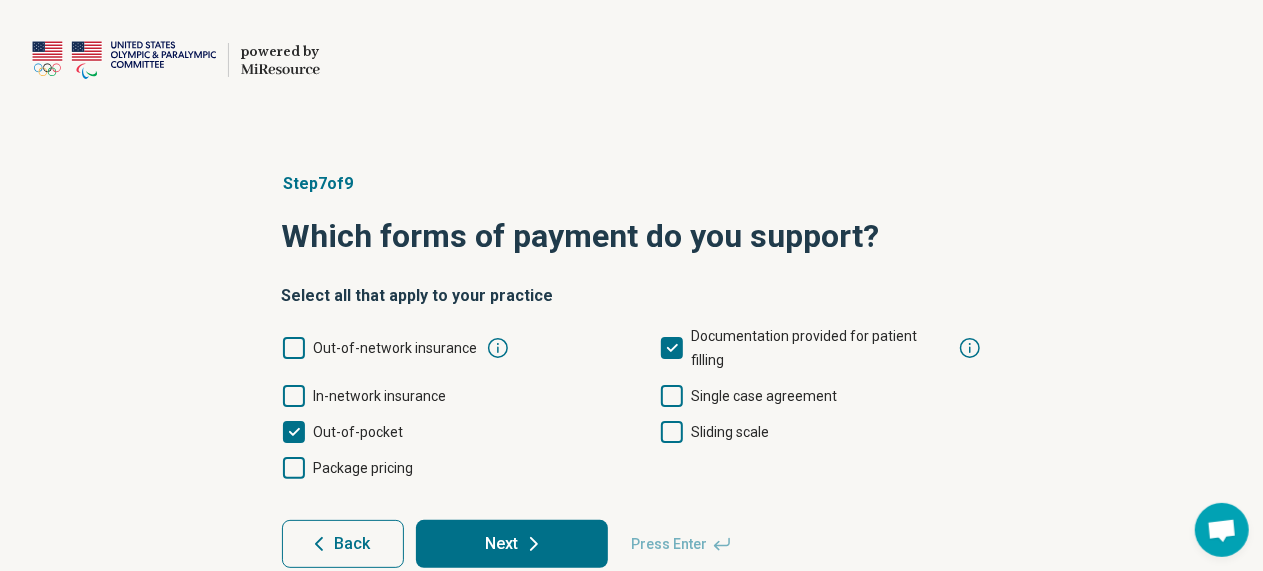 click on "Next" at bounding box center (512, 544) 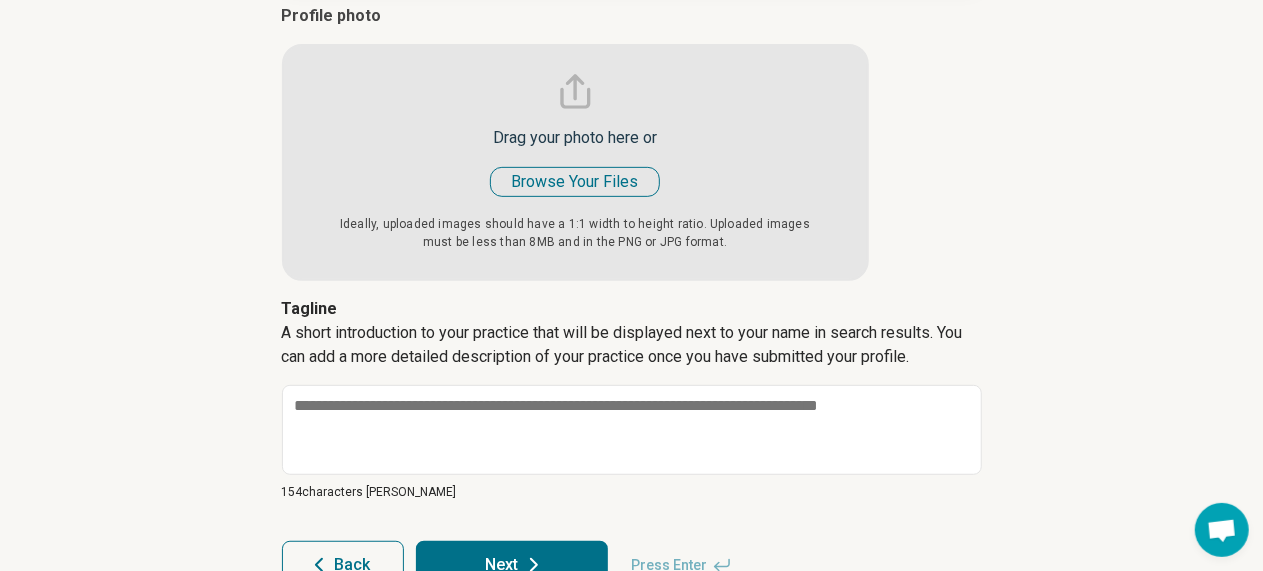 scroll, scrollTop: 441, scrollLeft: 0, axis: vertical 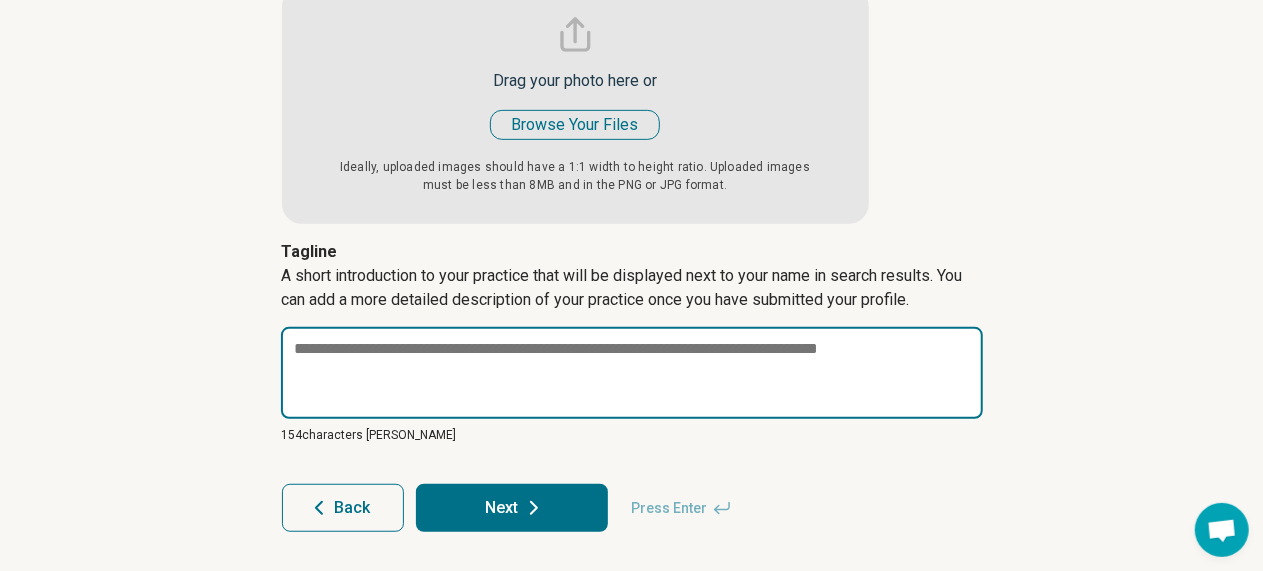 click at bounding box center (632, 373) 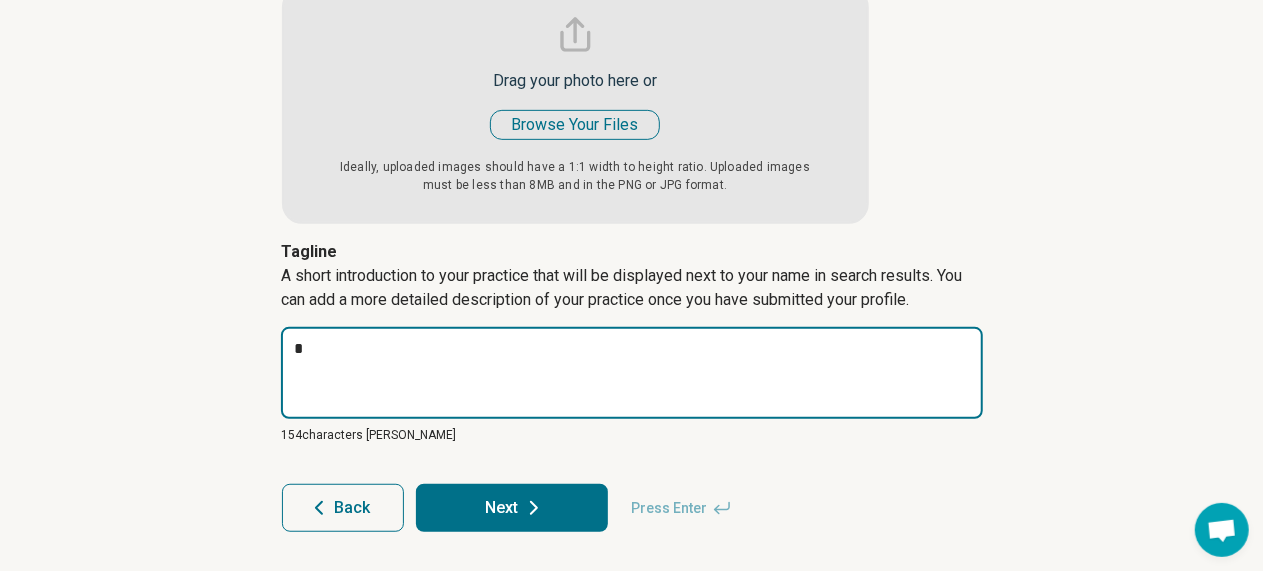 type on "*" 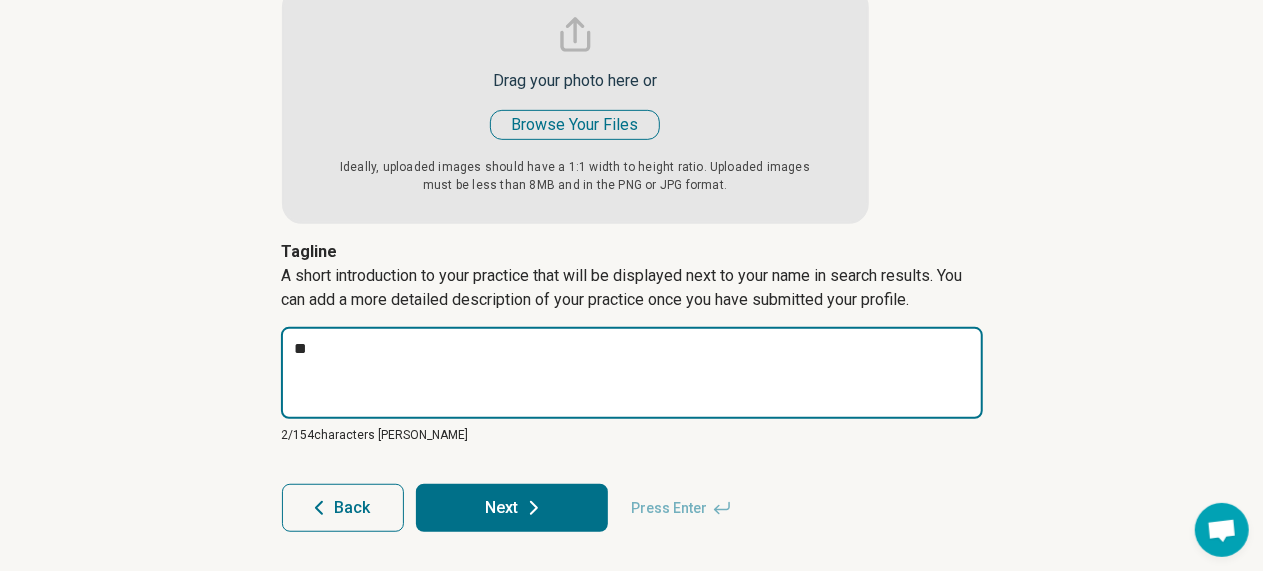 type on "*" 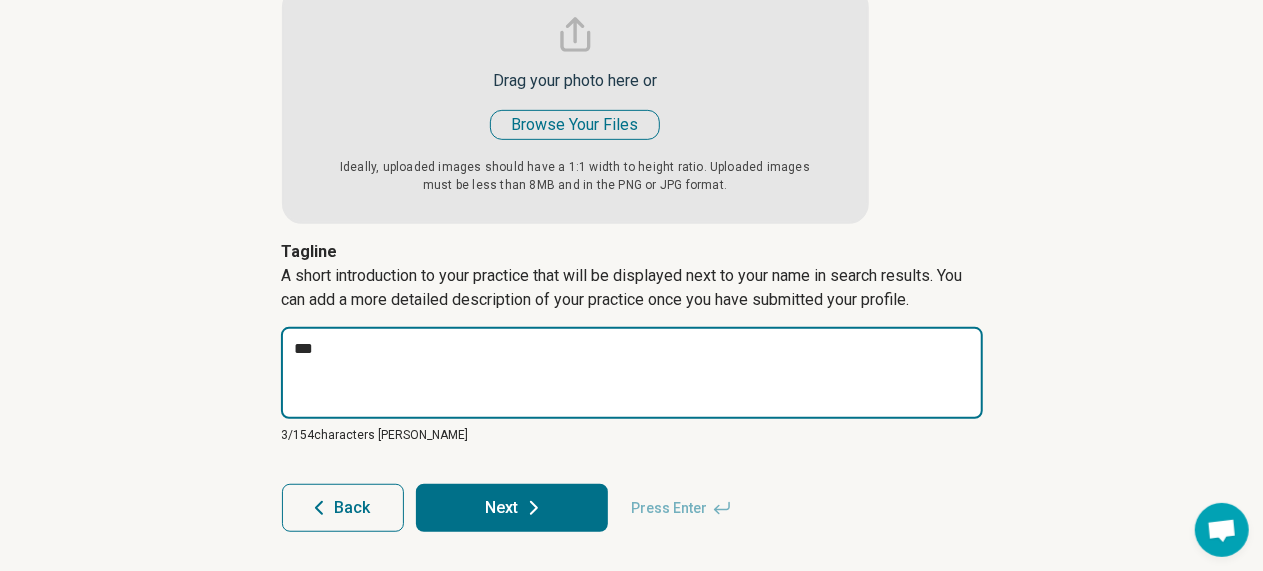 type on "*" 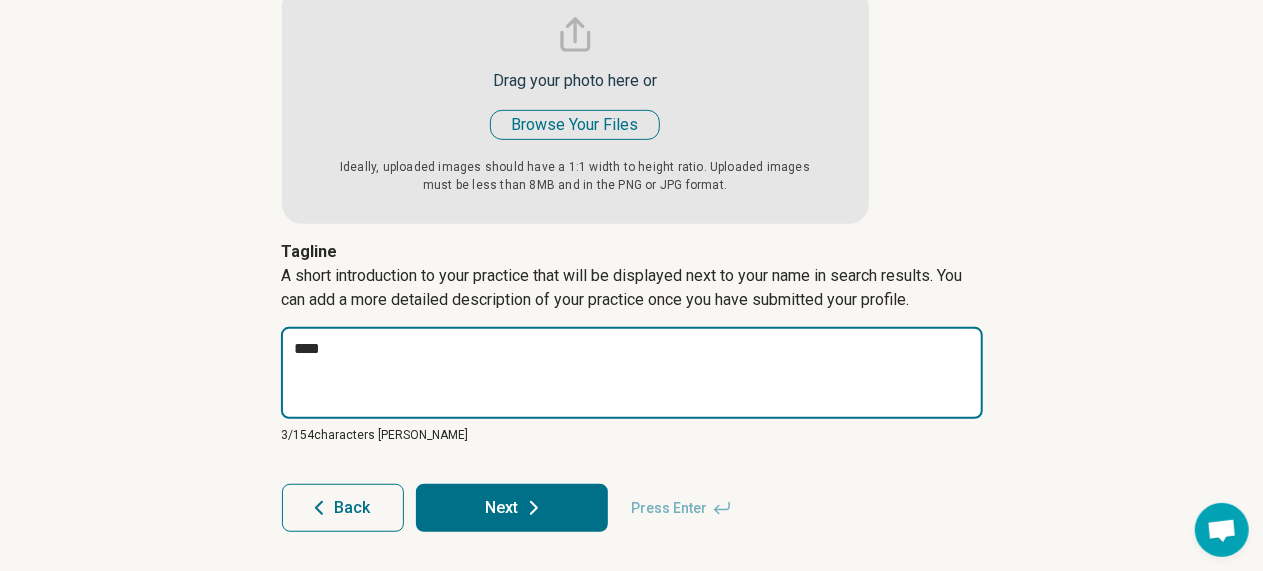 type on "*" 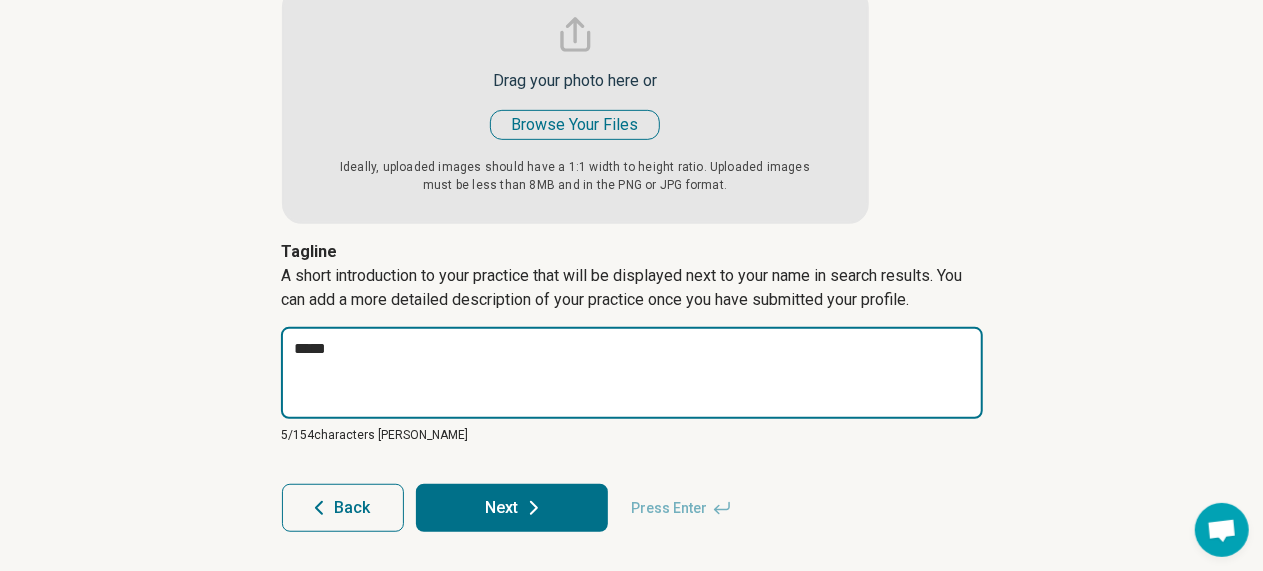 type on "*" 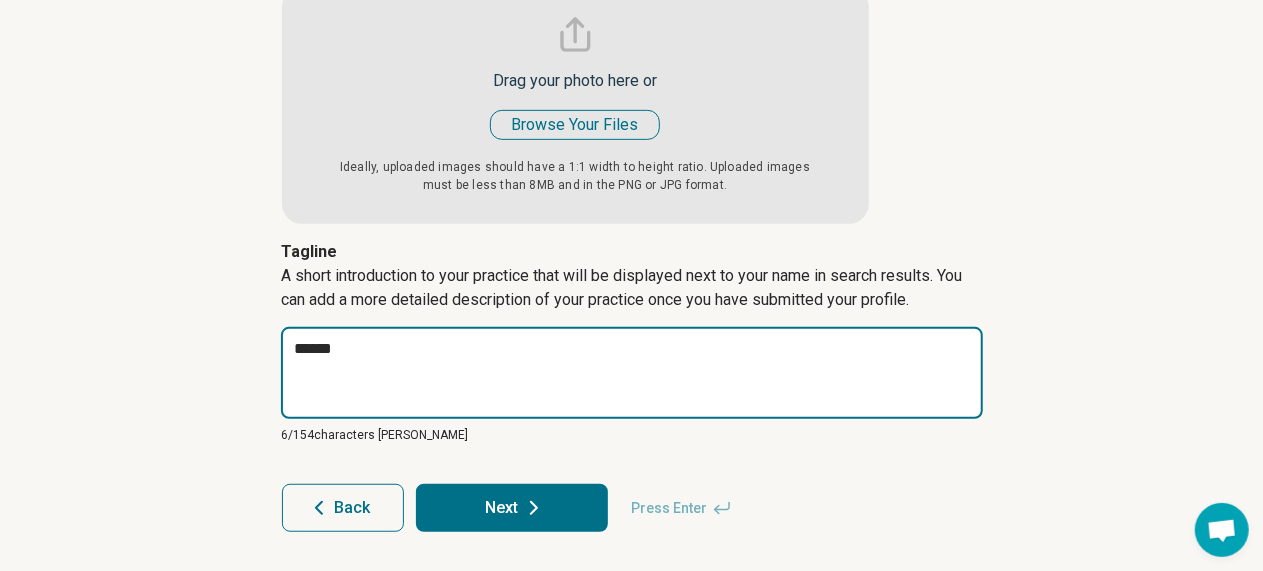 type on "*" 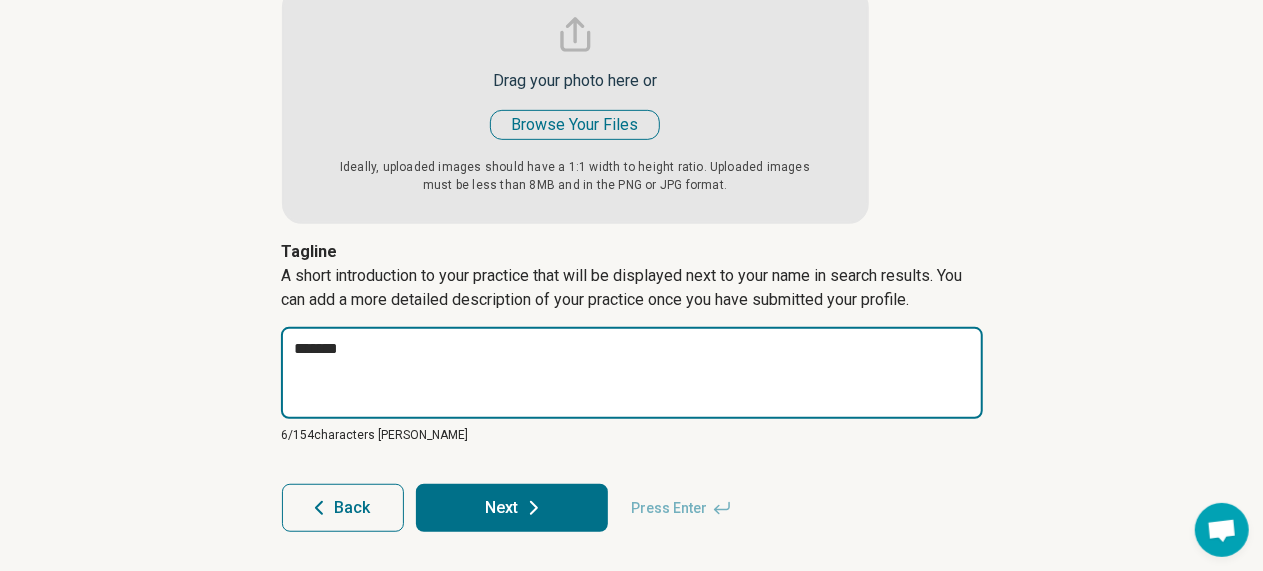 type on "*" 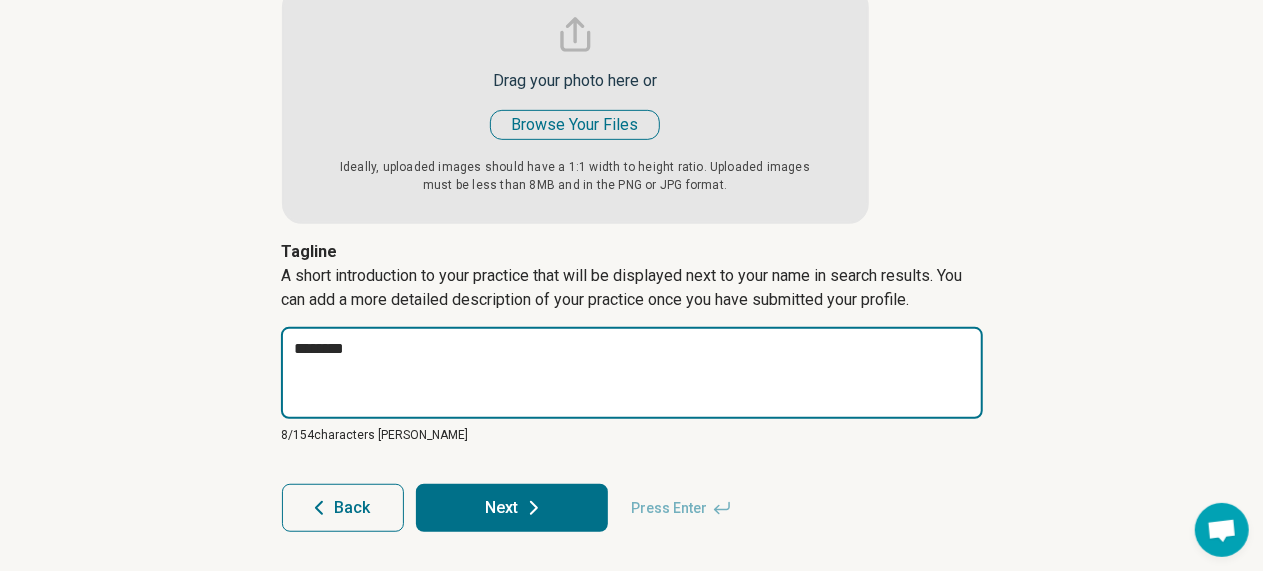 type on "*" 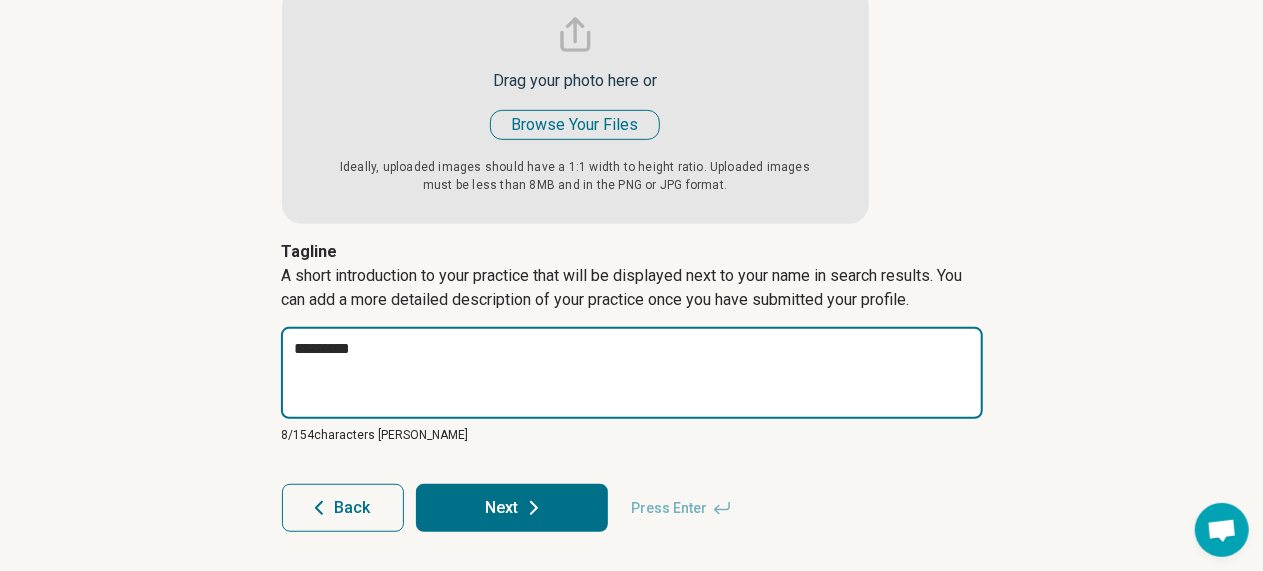 type on "*" 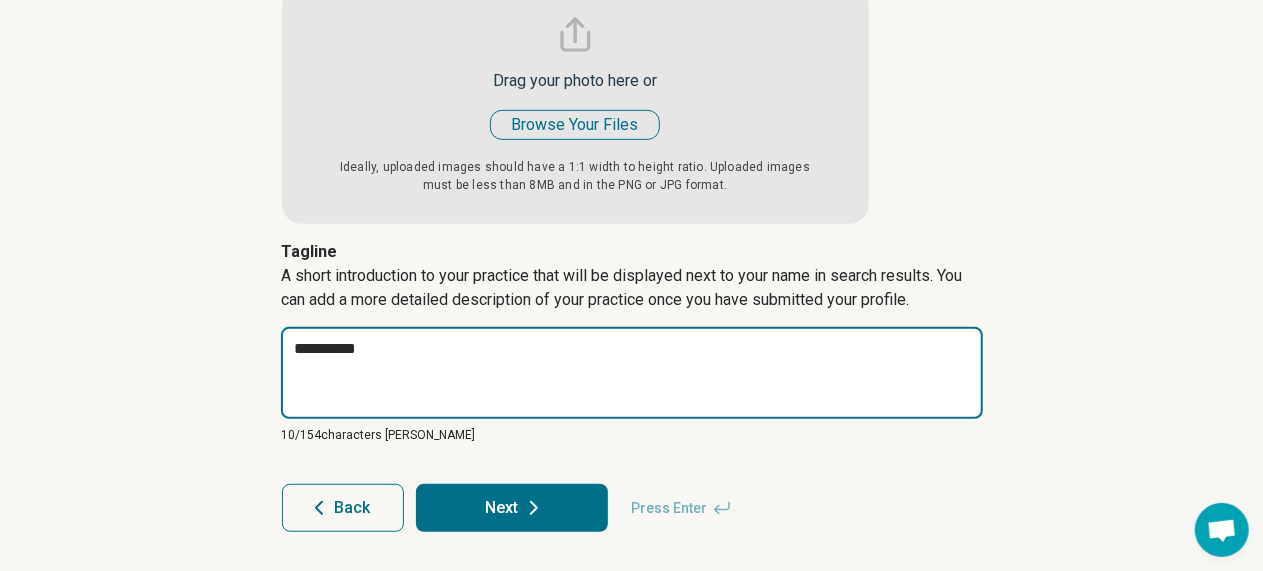 type on "*" 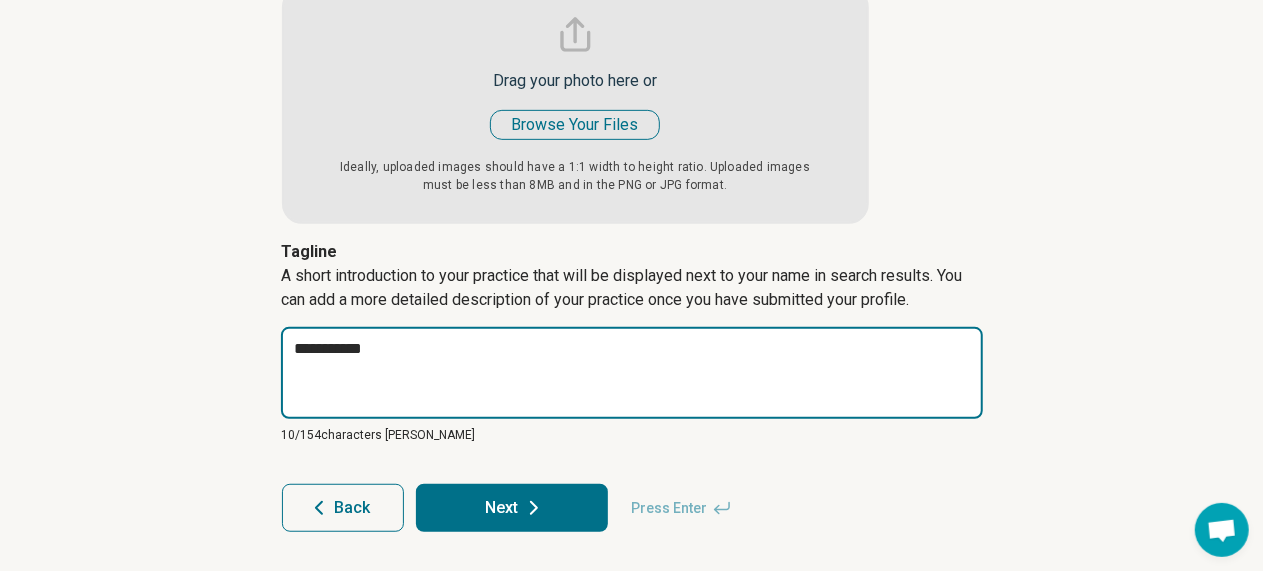 type on "*" 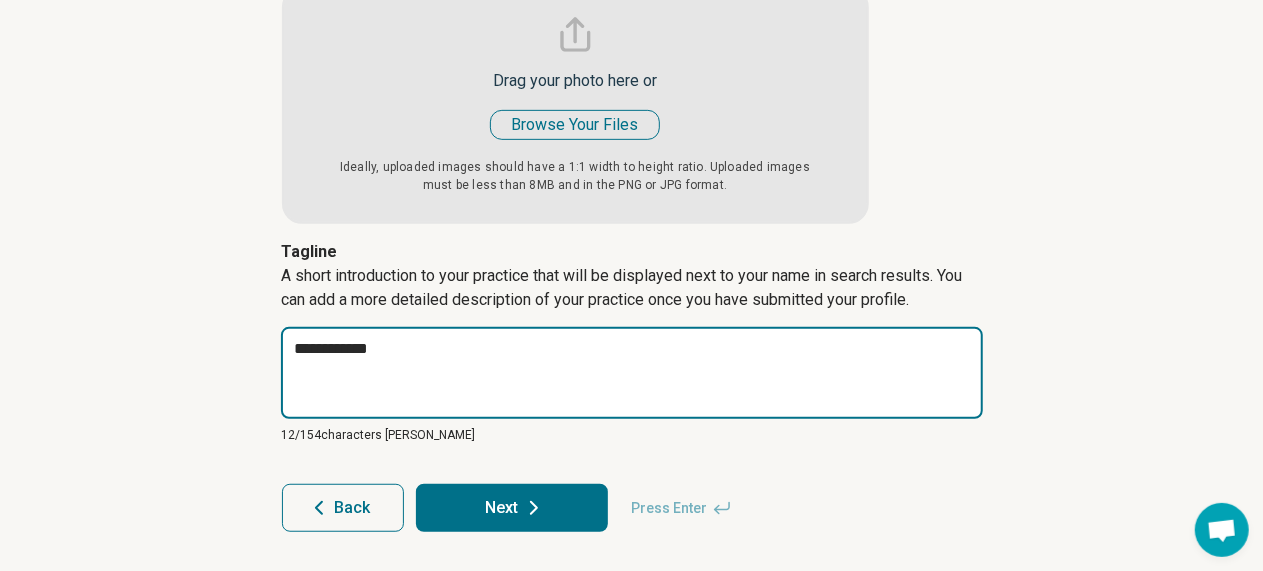 type on "*" 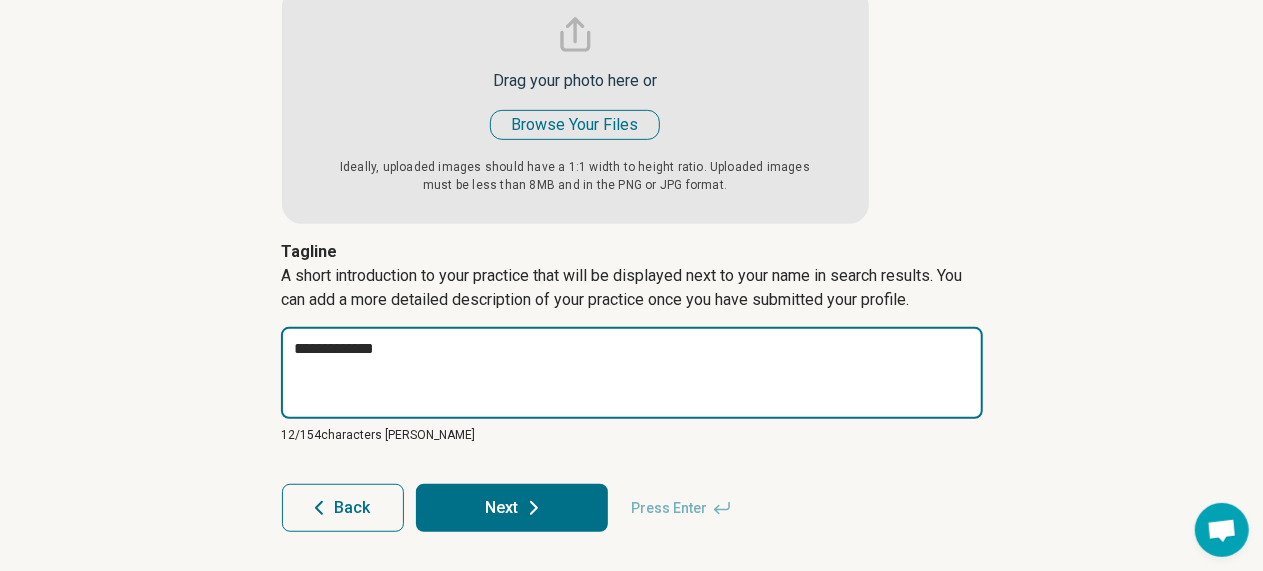 type on "**********" 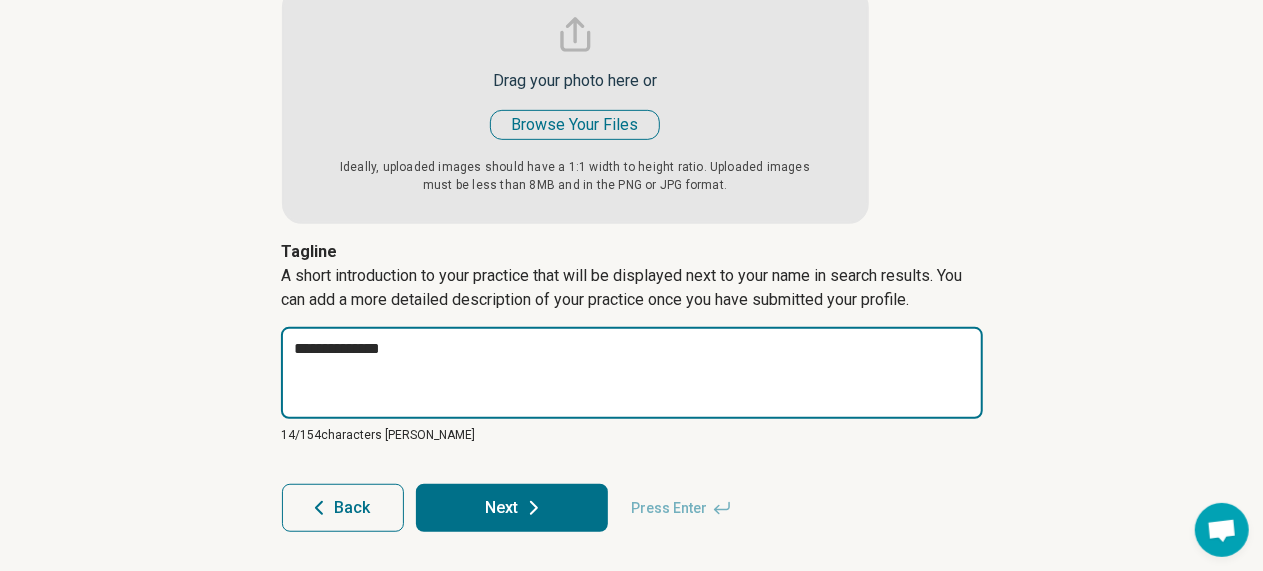 type on "*" 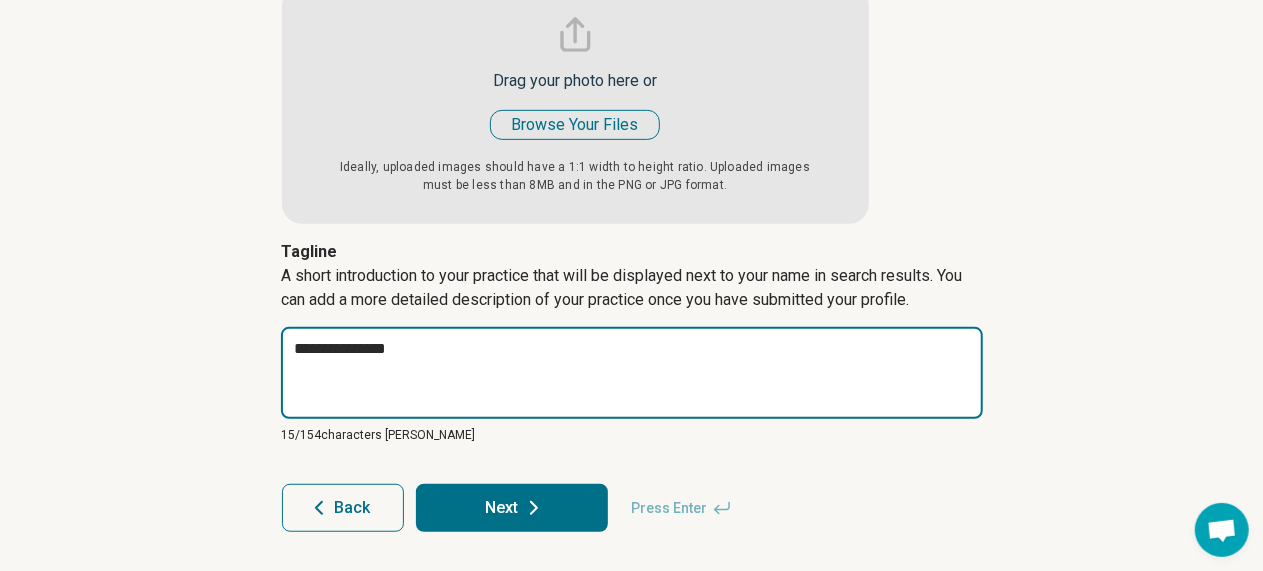 type on "*" 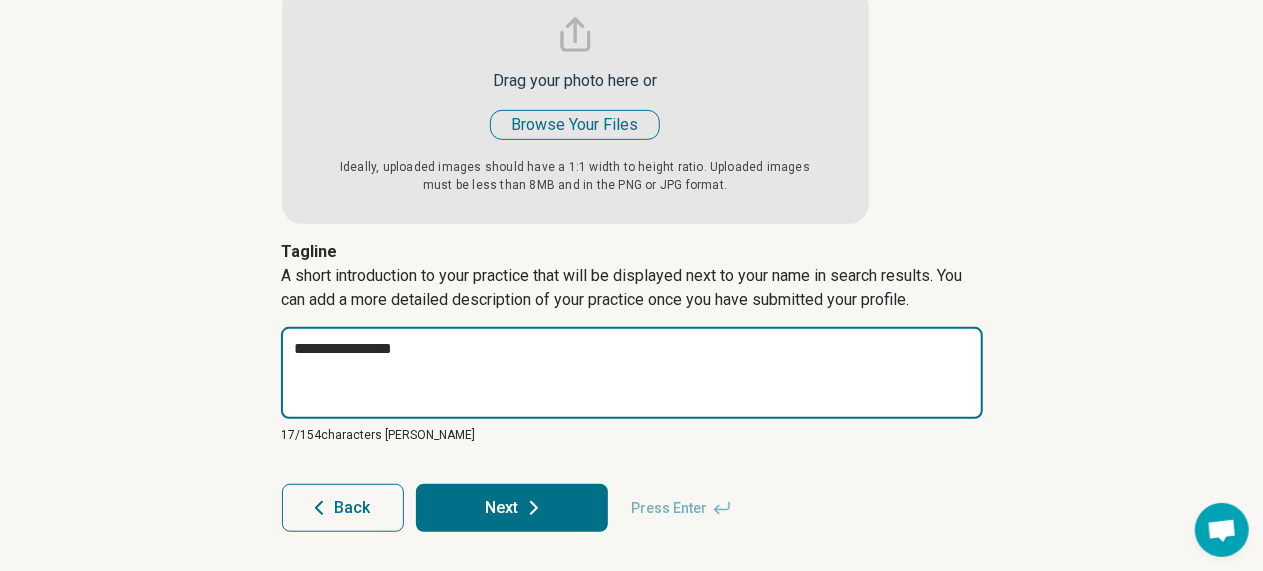 type on "*" 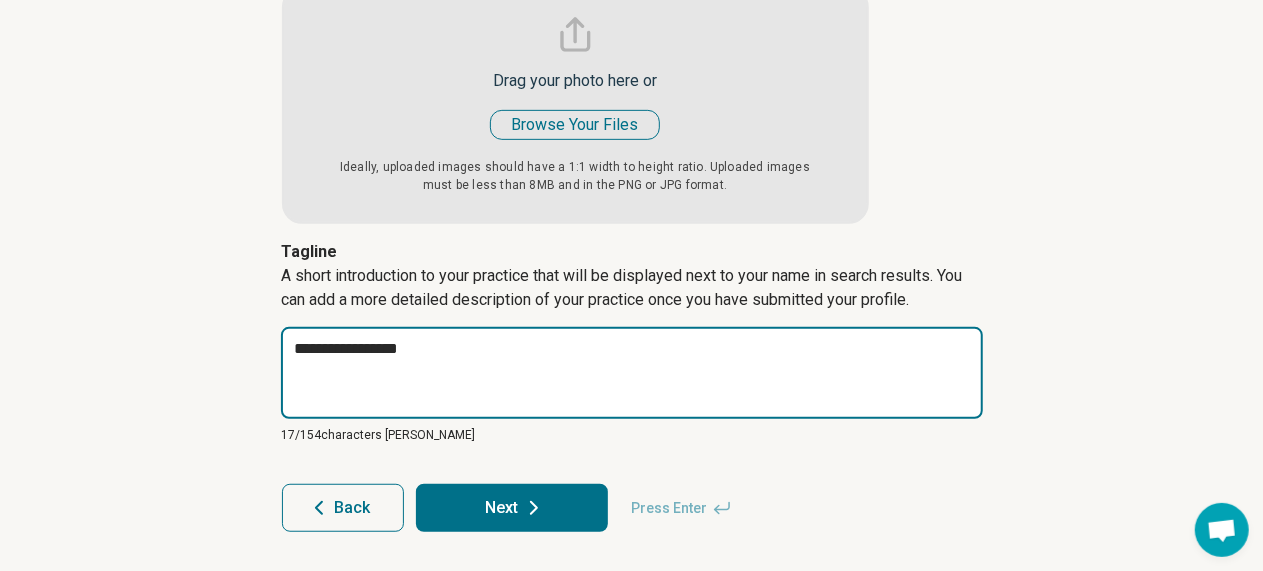 type on "*" 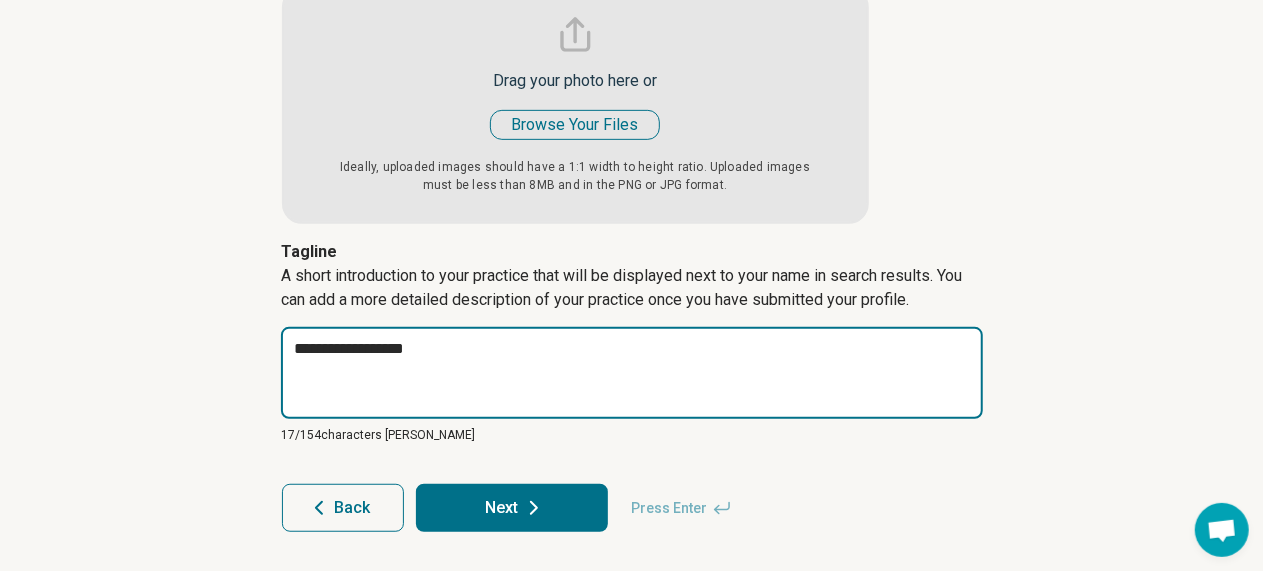 type on "*" 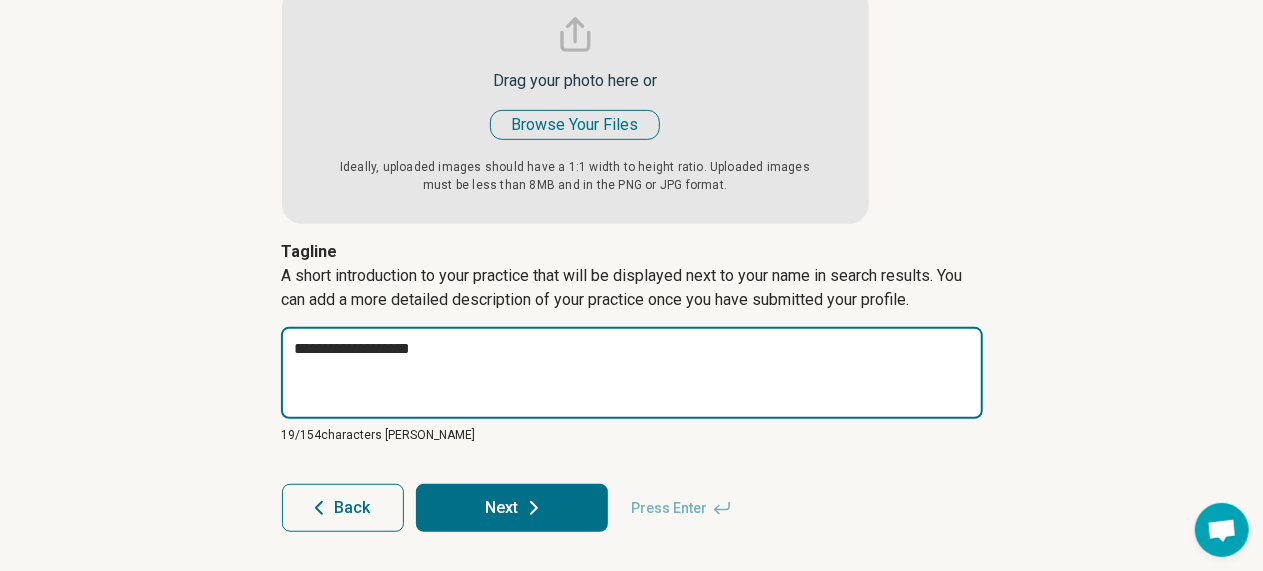 type on "*" 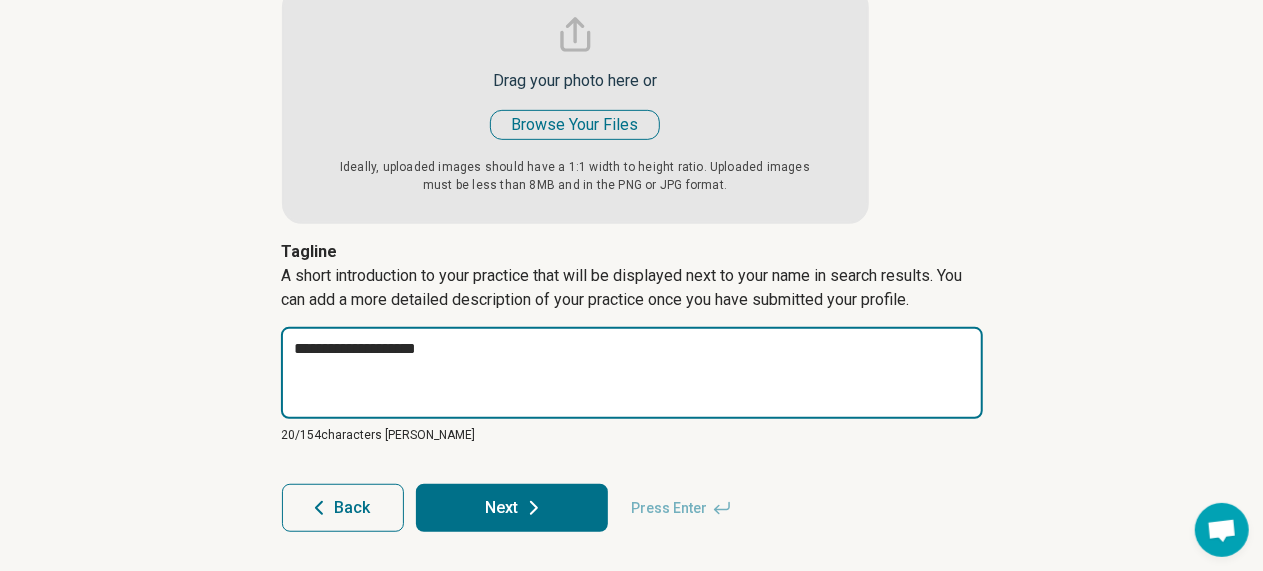 type on "*" 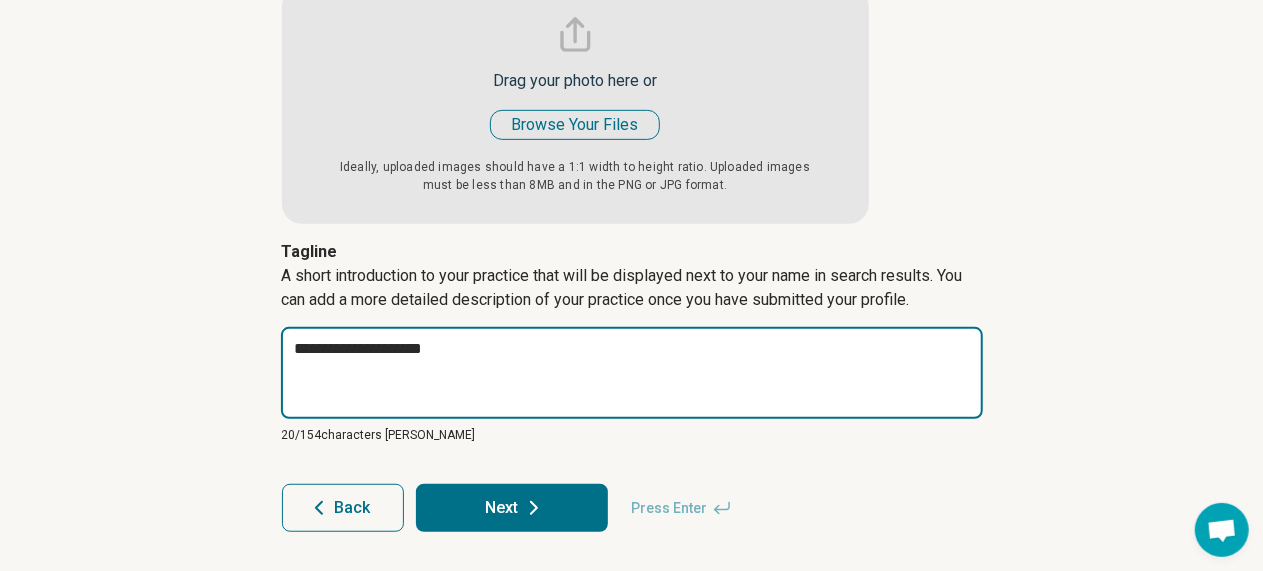 type on "*" 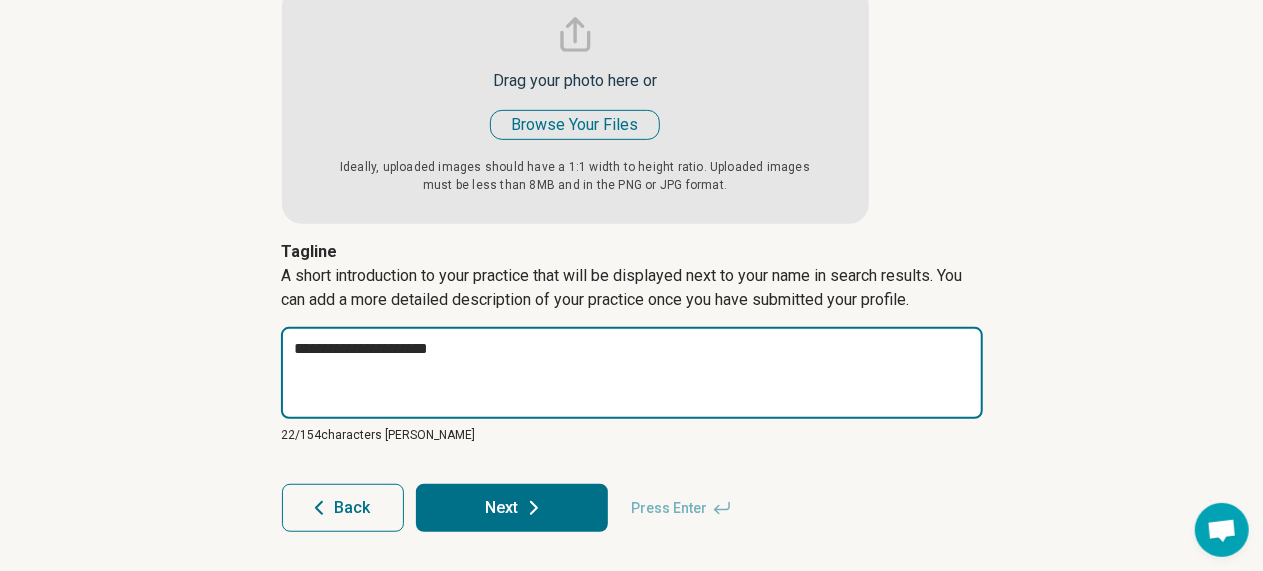 type on "*" 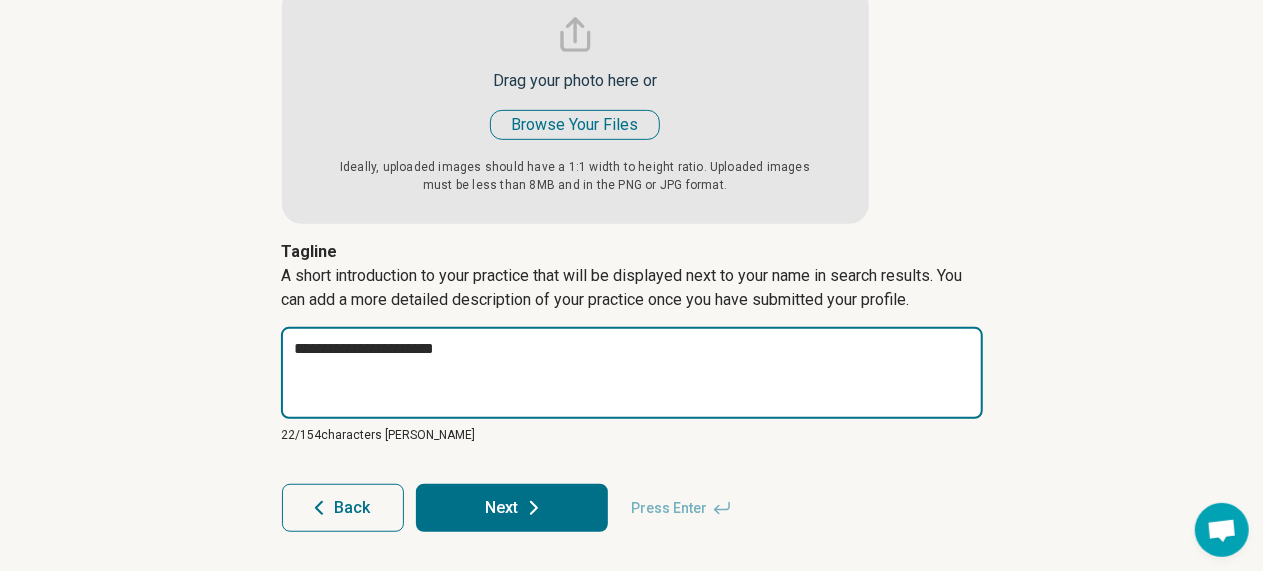 type on "*" 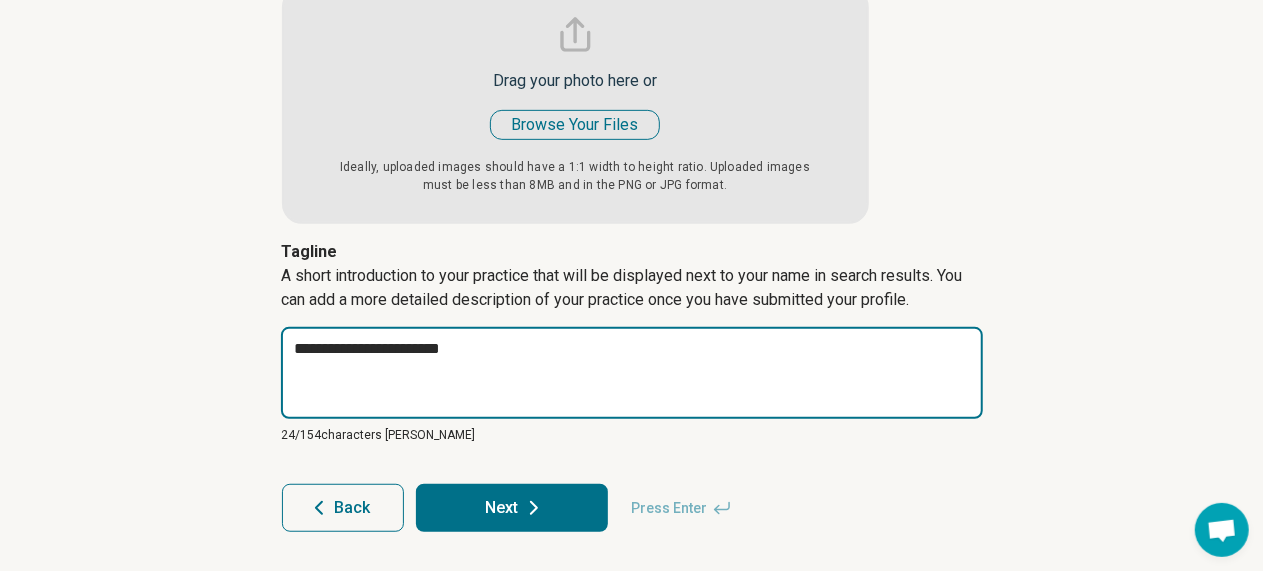 type on "*" 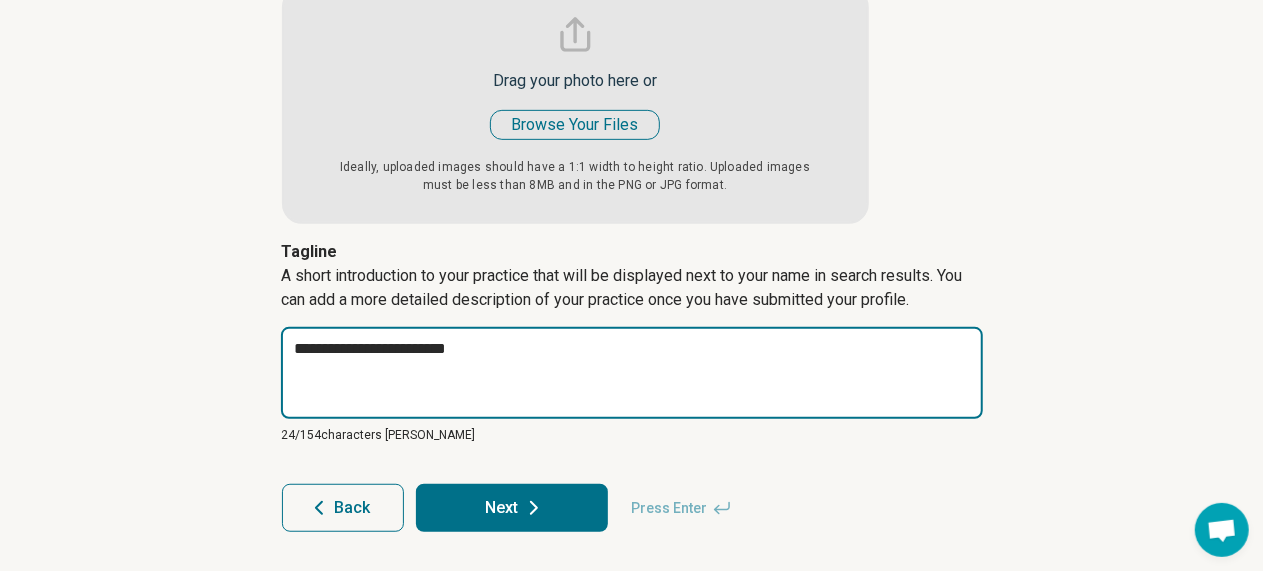 type on "*" 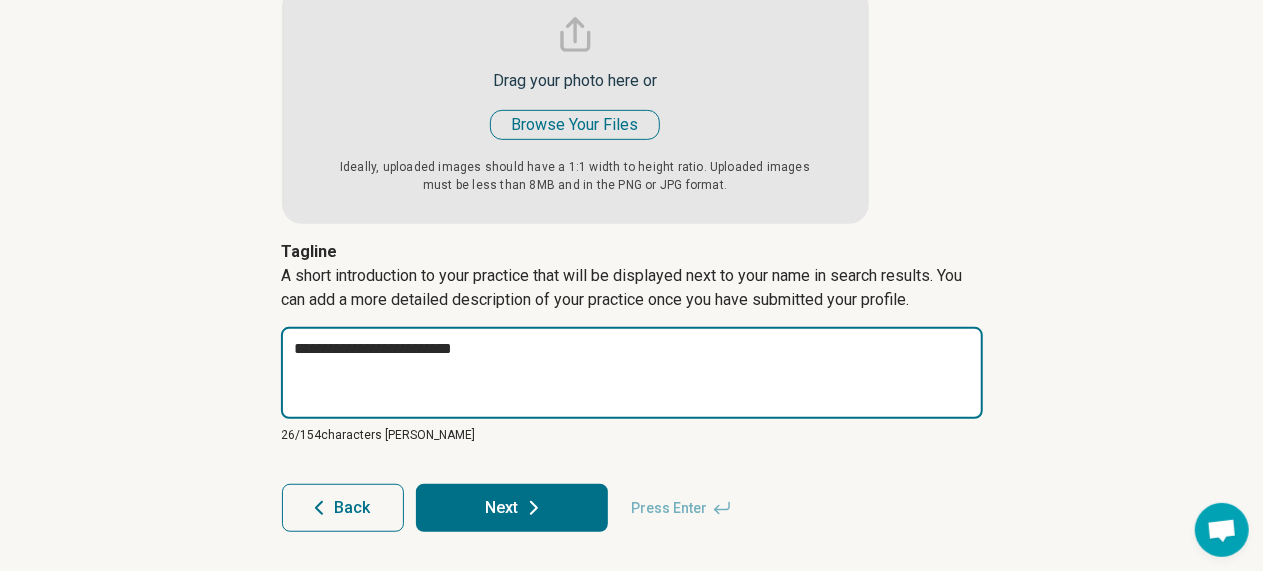 type on "*" 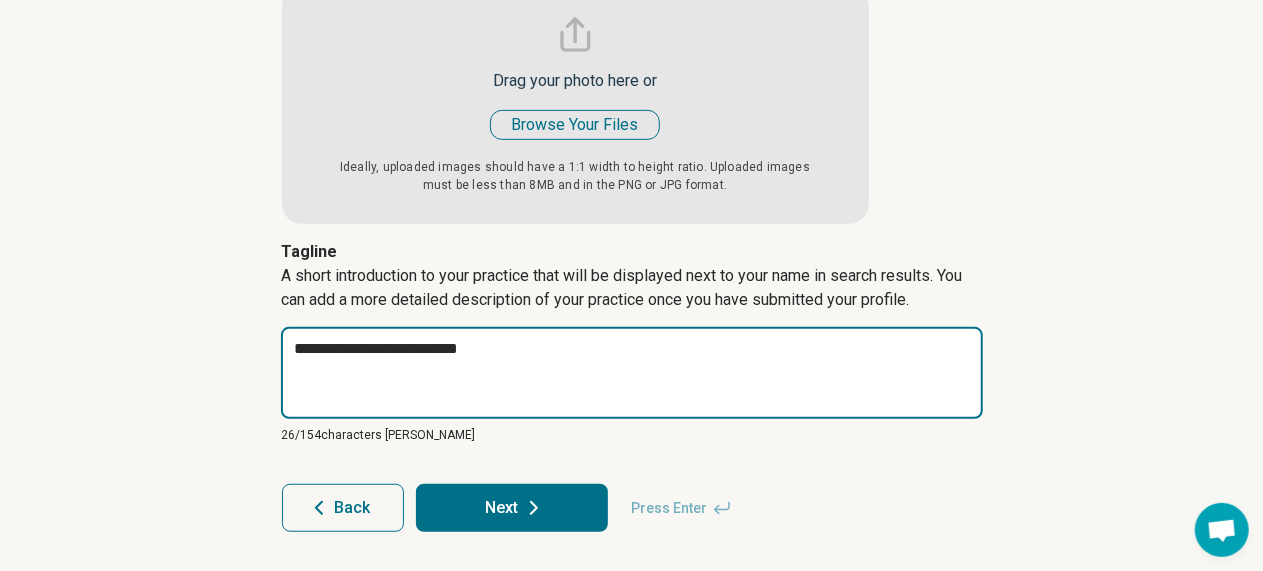 type on "*" 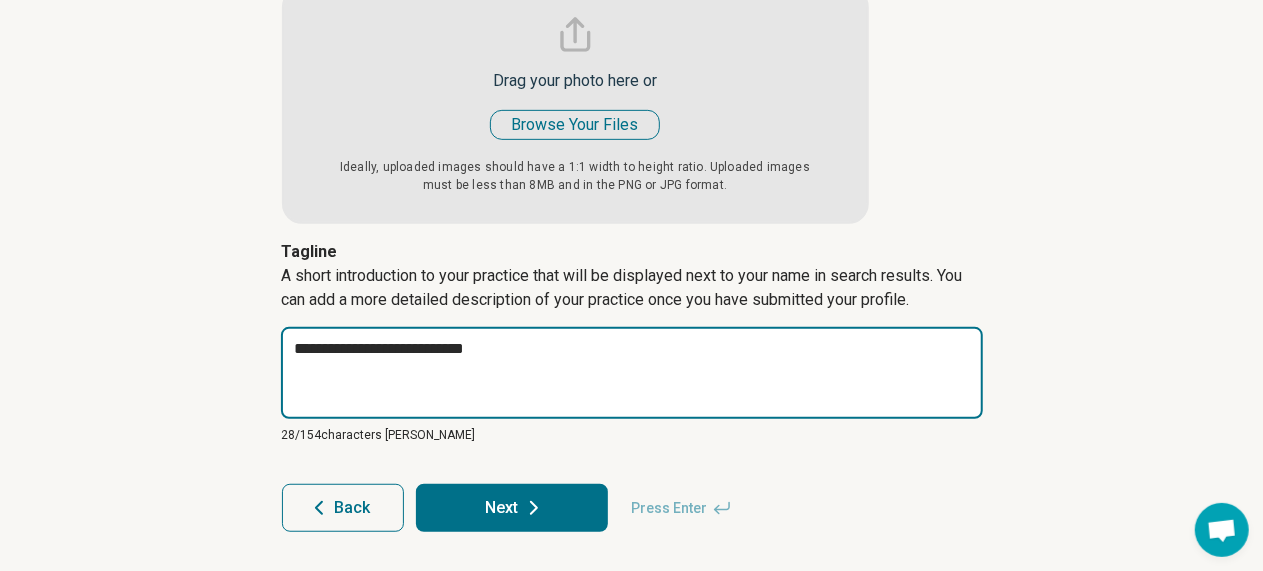 type on "*" 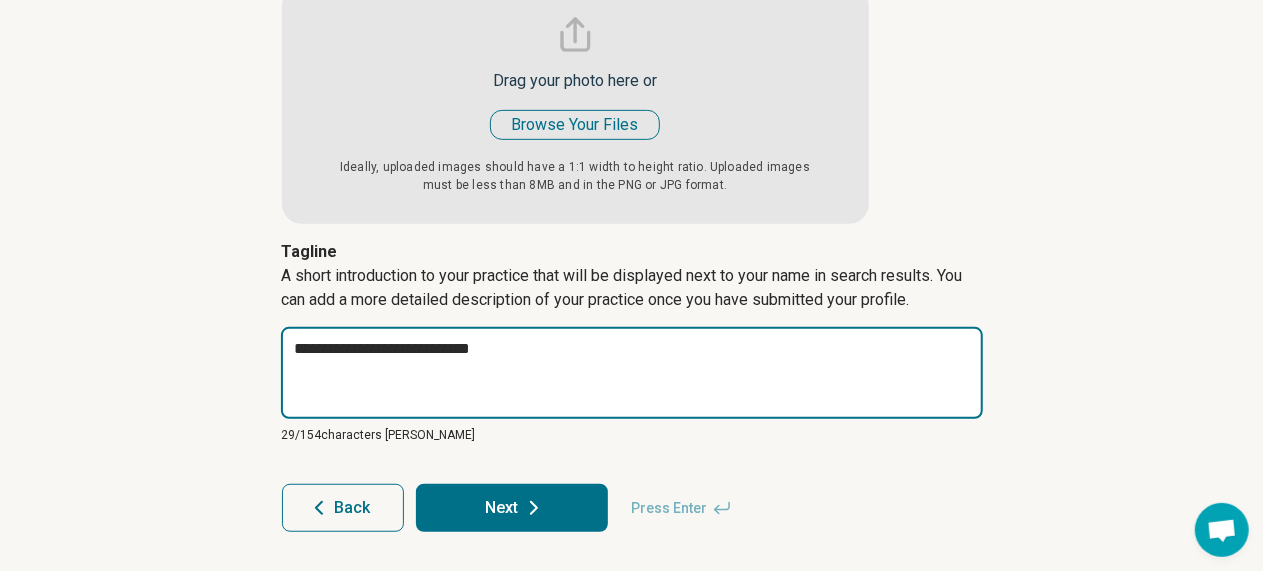 type on "*" 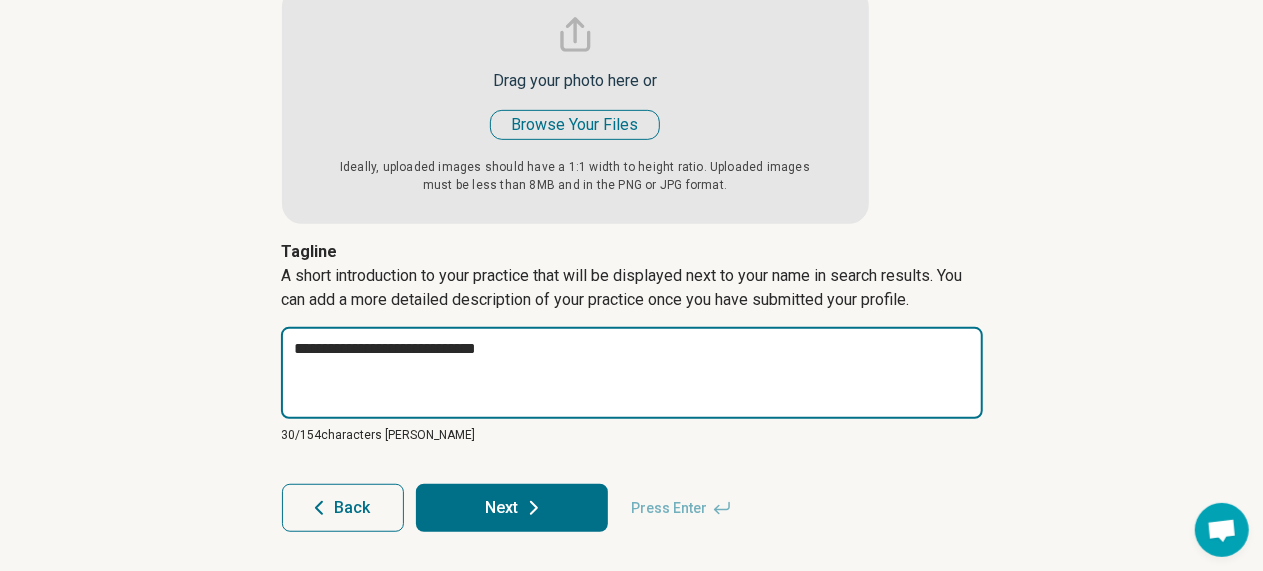 type on "*" 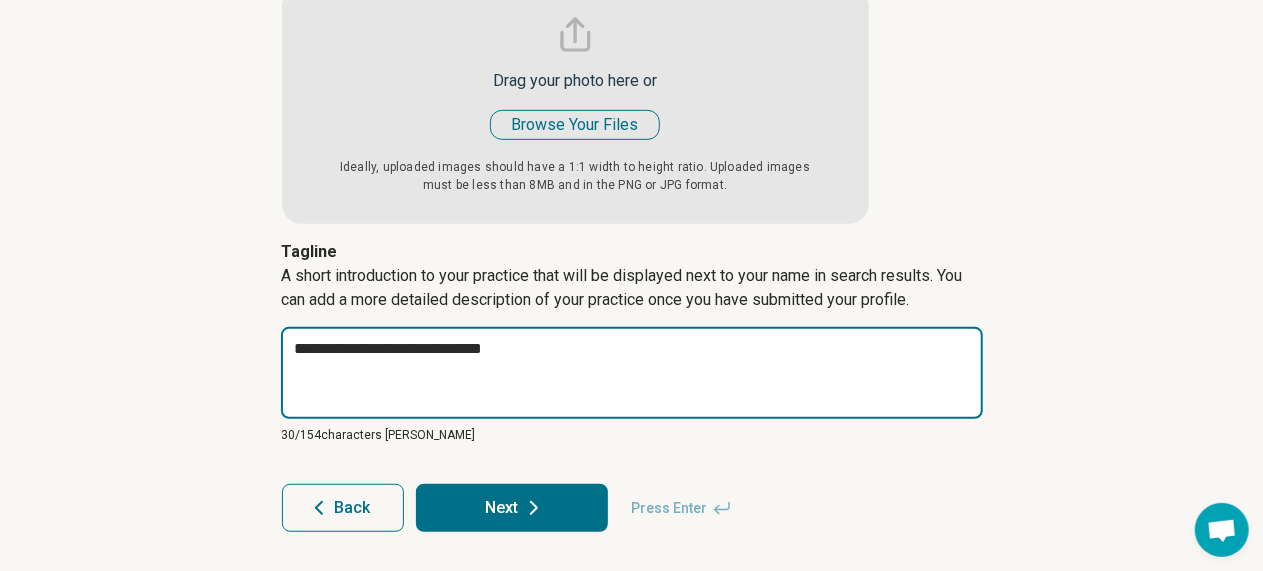 type on "*" 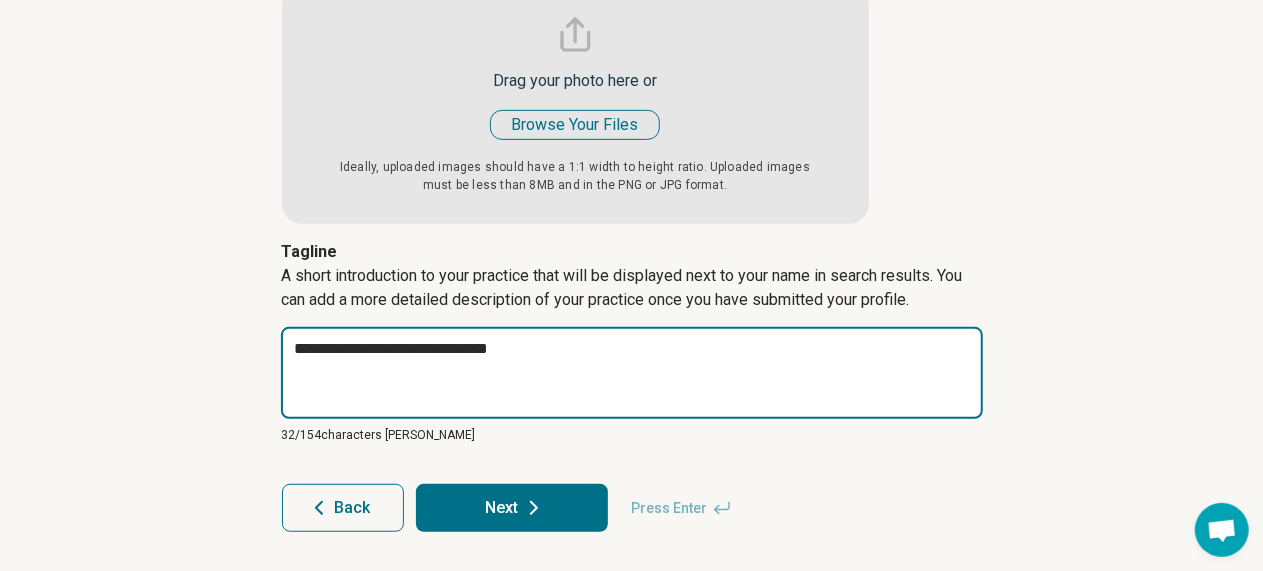 type on "*" 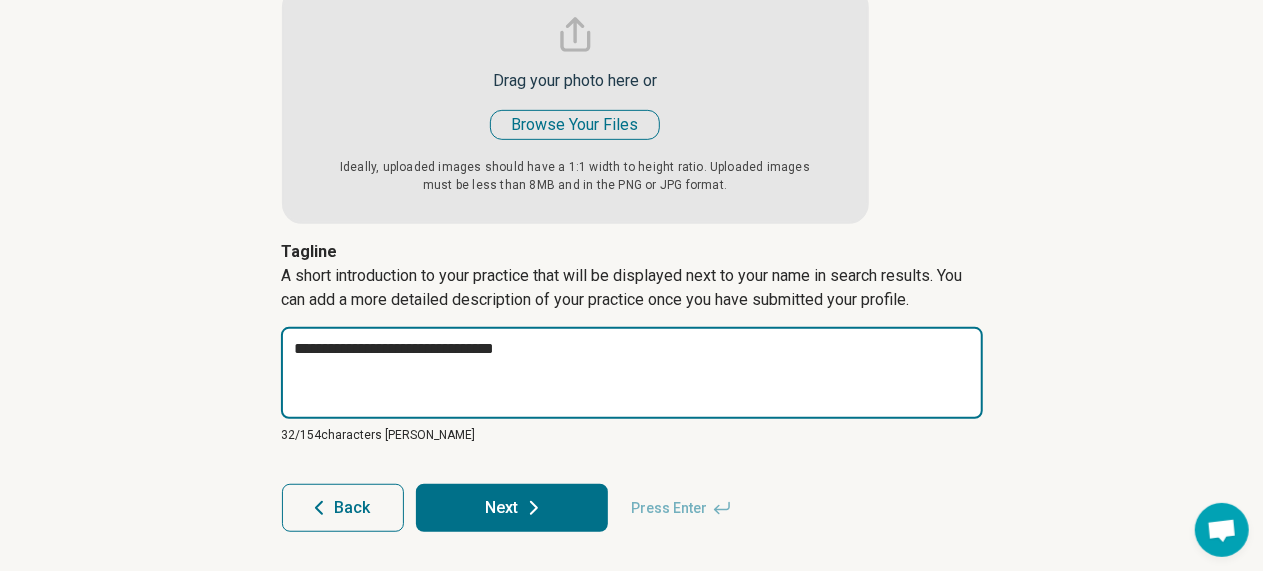 type on "*" 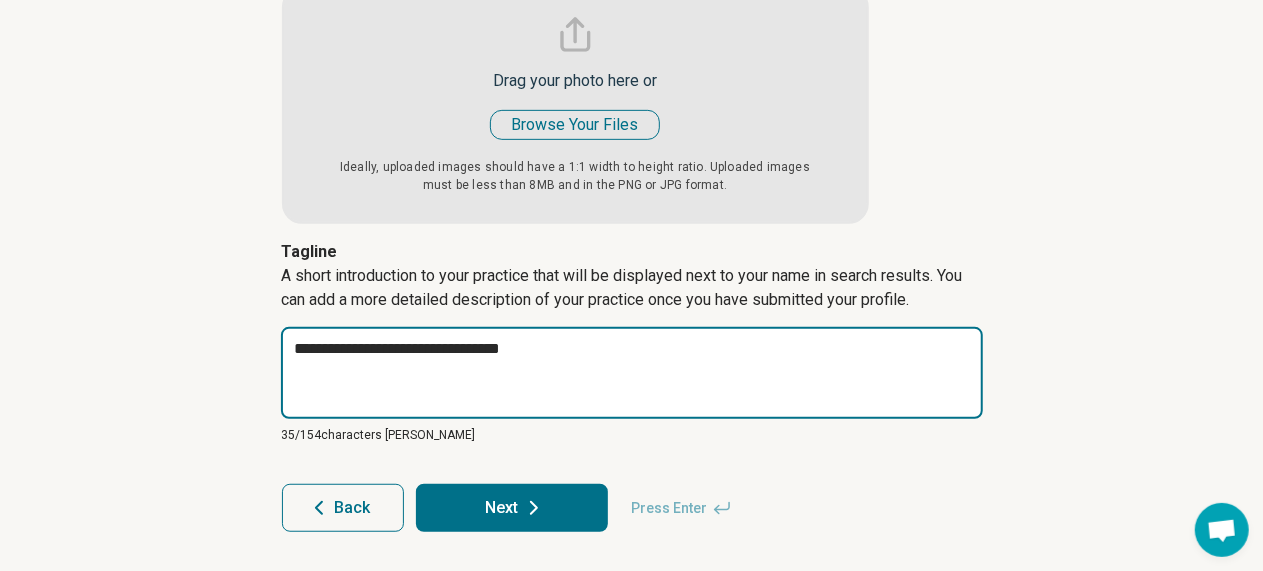 type on "*" 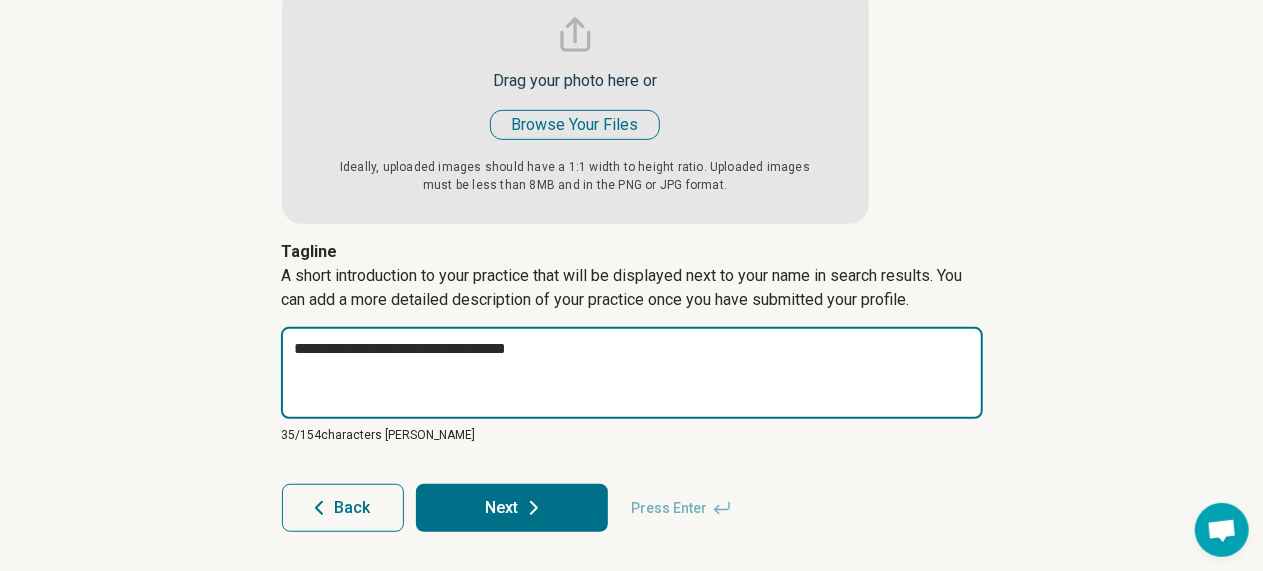 type on "*" 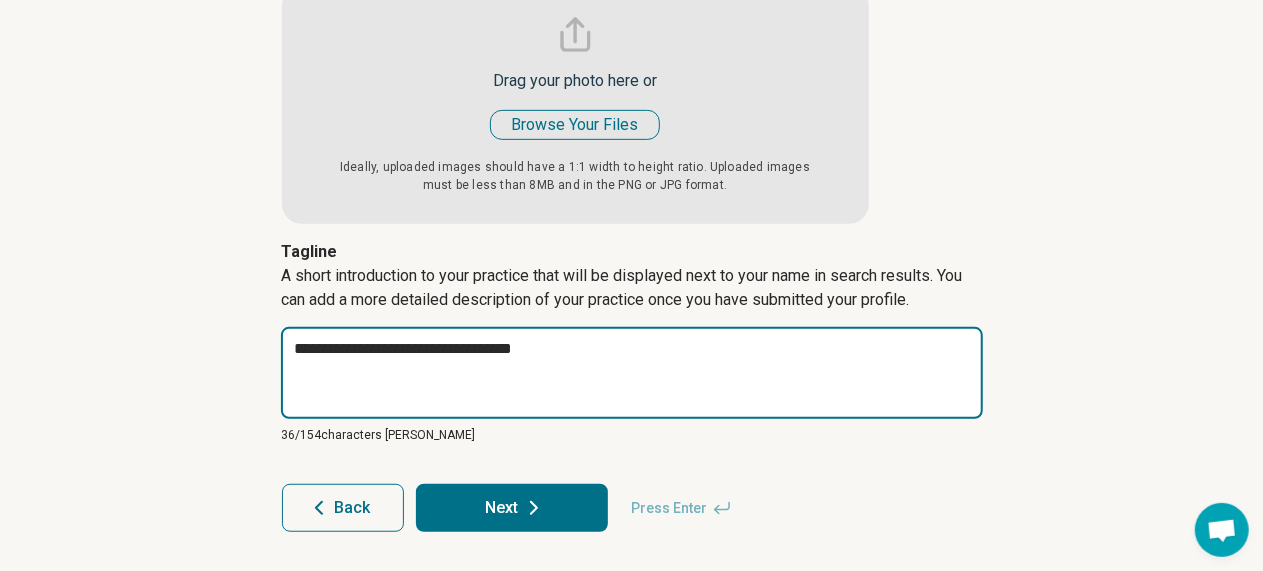 type on "*" 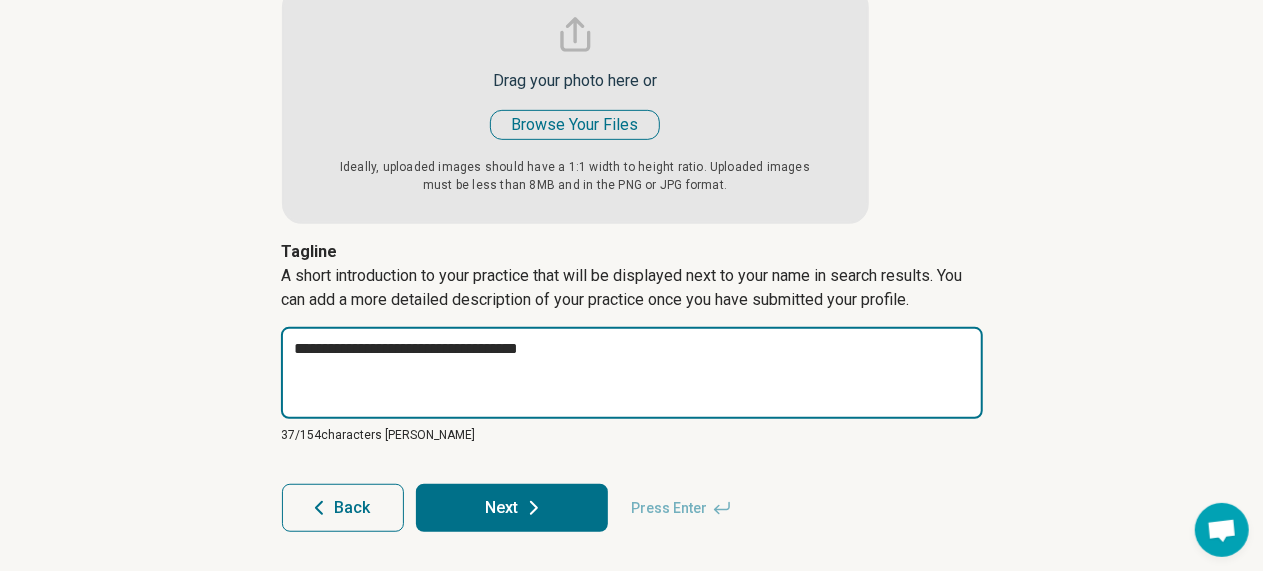 type on "*" 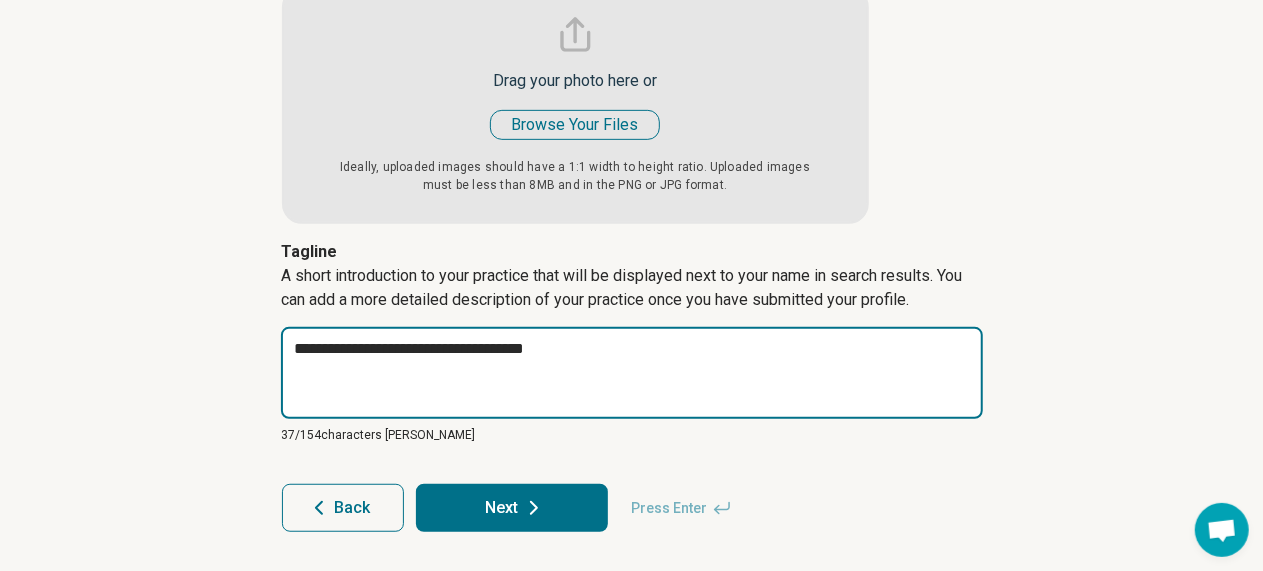 type on "*" 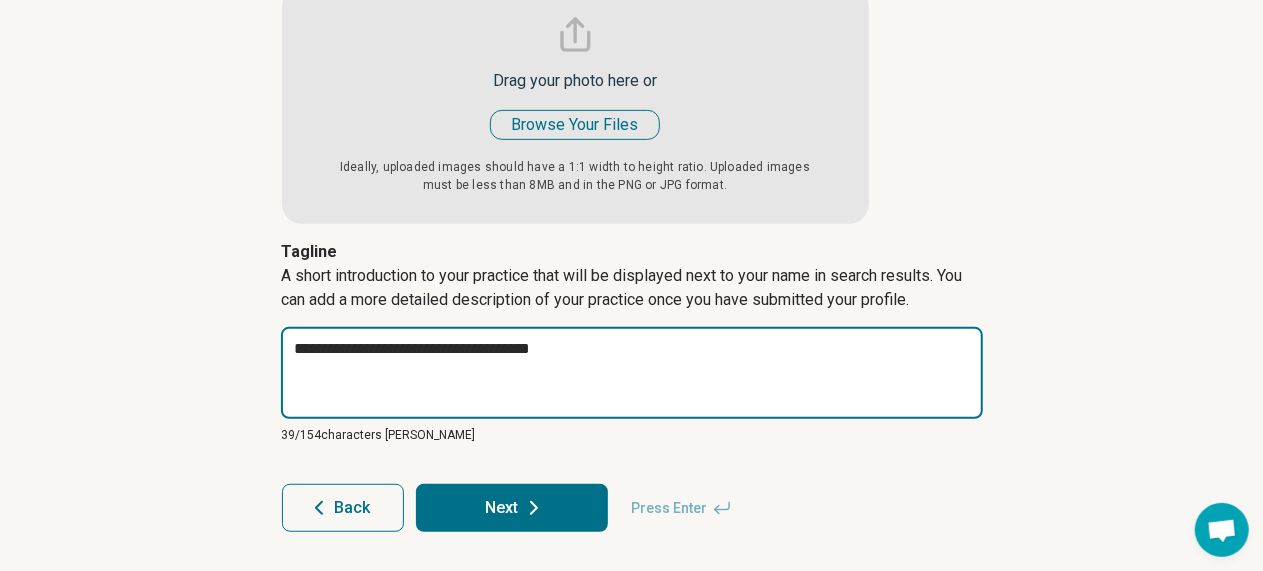type on "*" 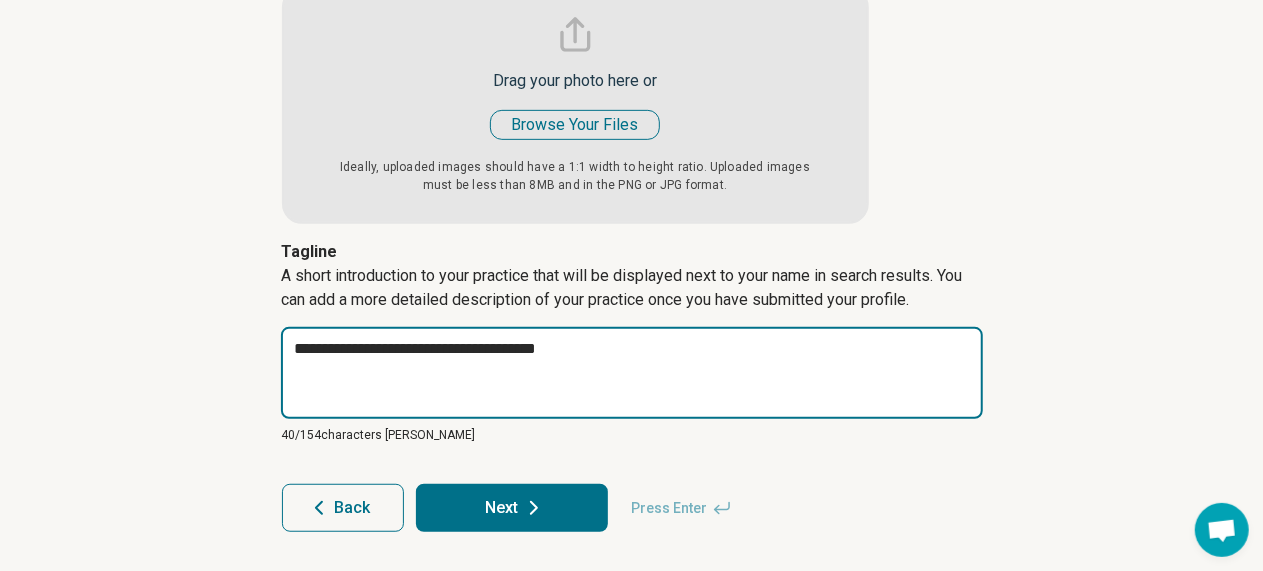type on "*" 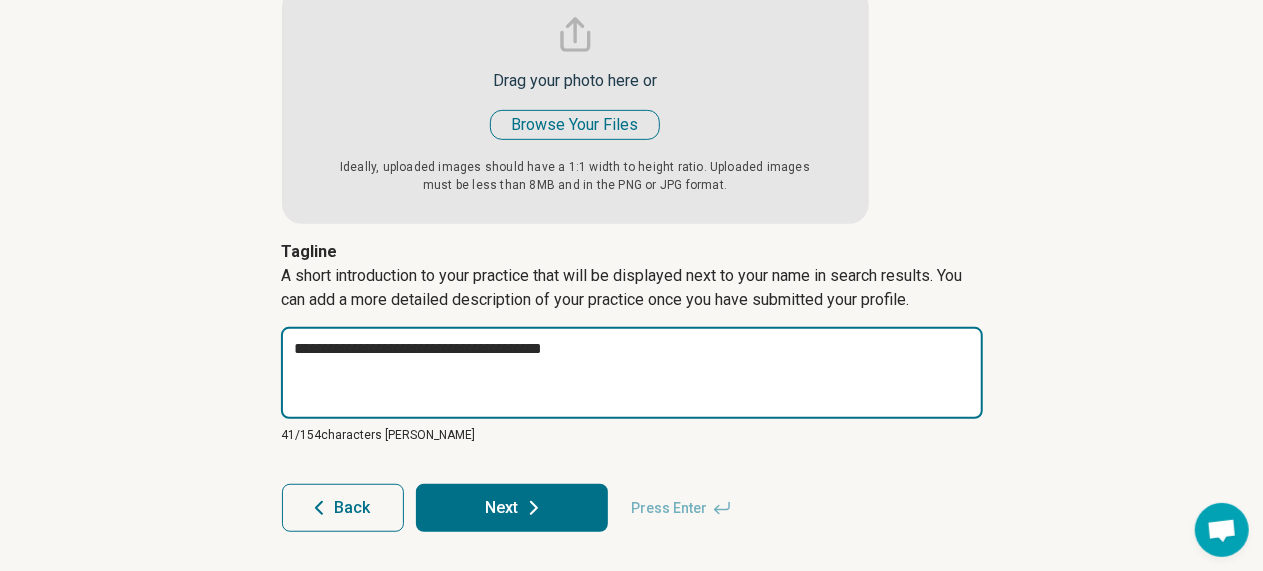 type on "*" 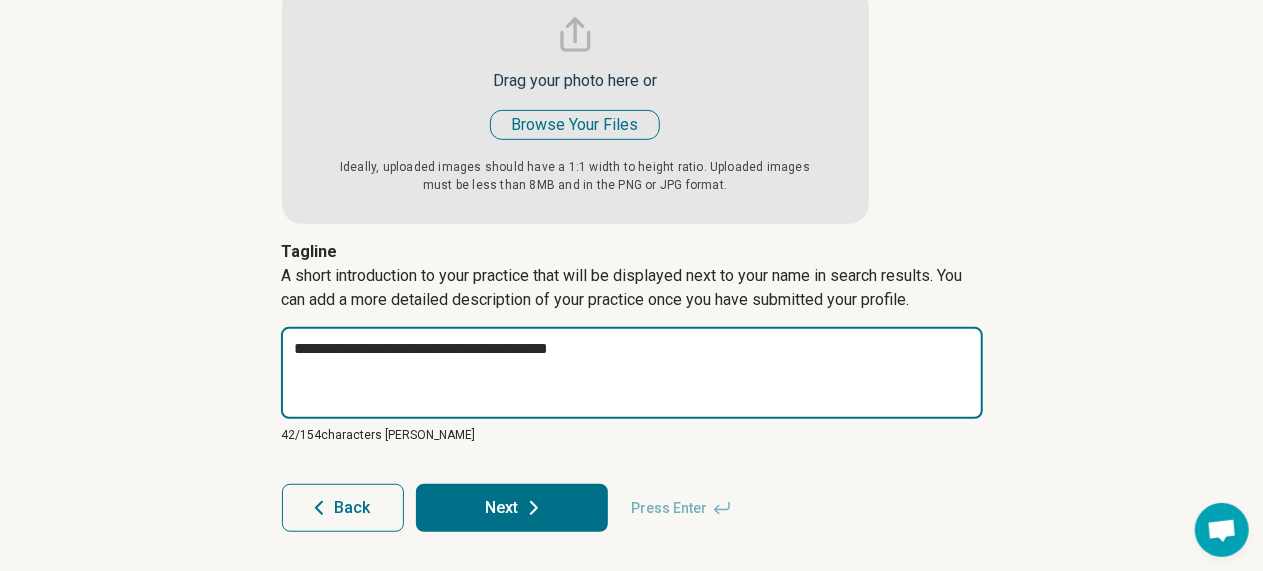 type on "*" 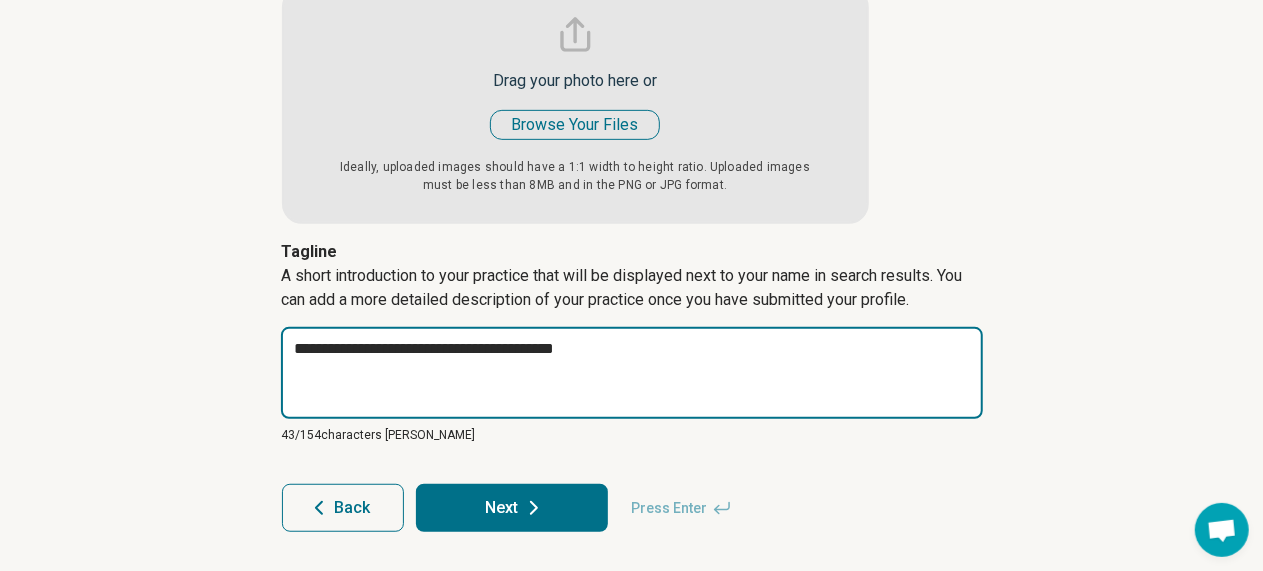 type on "*" 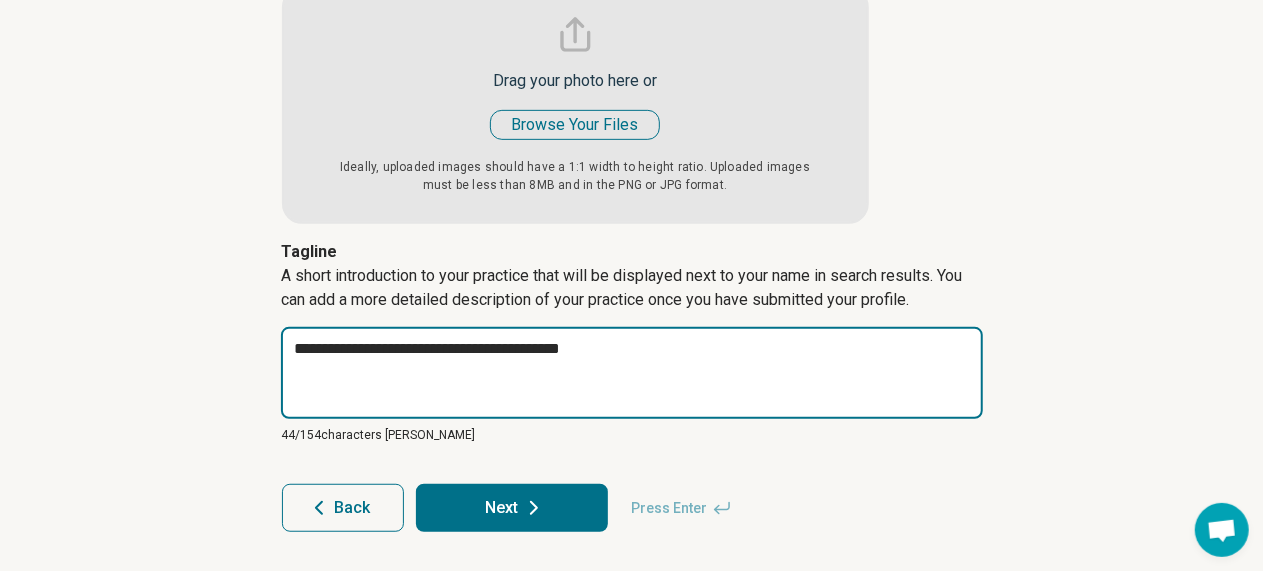 type on "**********" 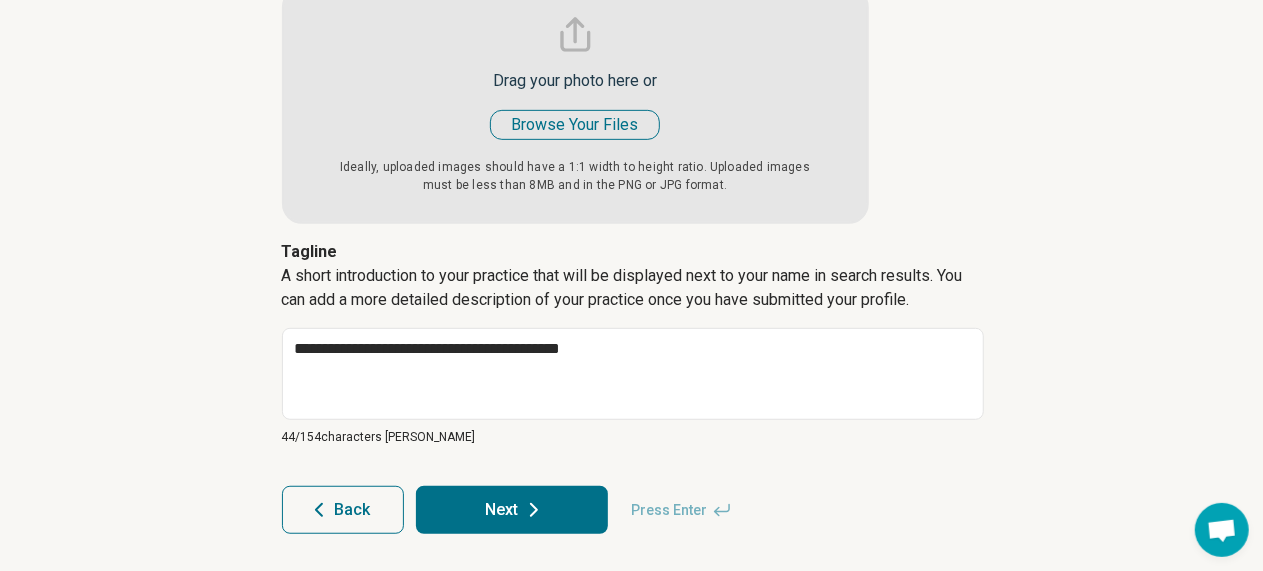 click on "Next" at bounding box center (512, 510) 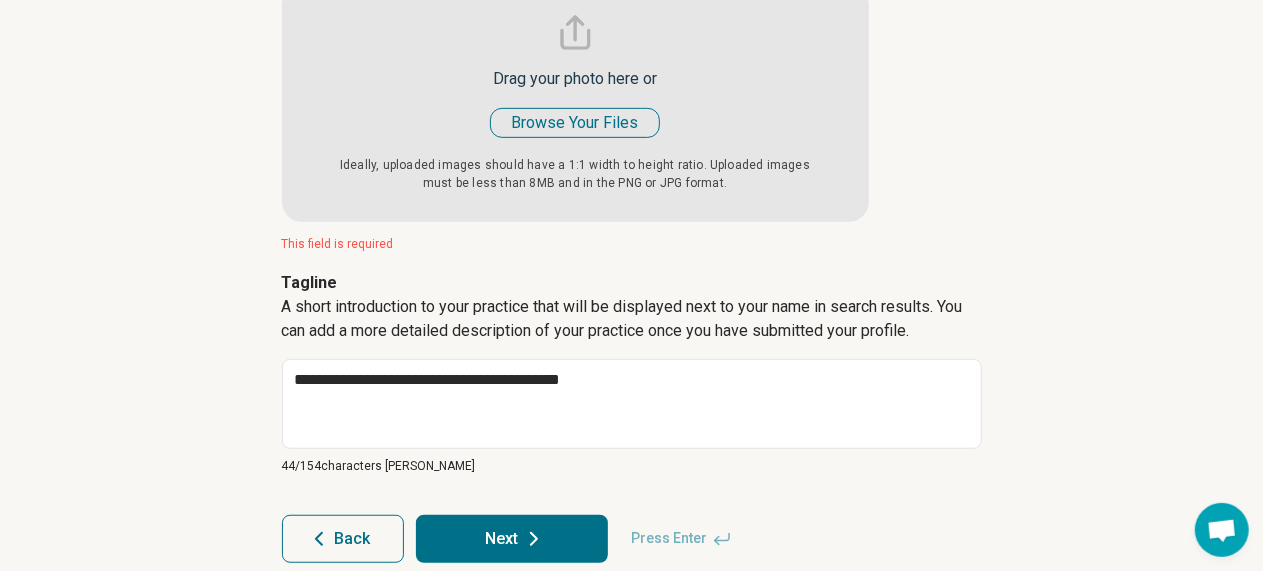 scroll, scrollTop: 474, scrollLeft: 0, axis: vertical 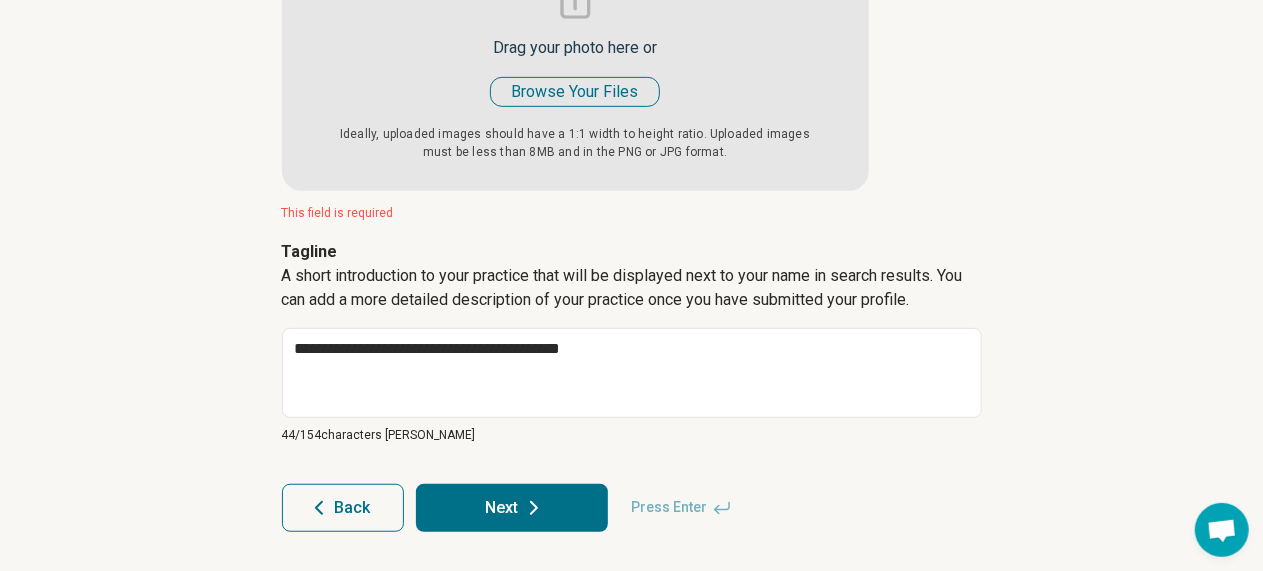 click on "Next" at bounding box center [512, 508] 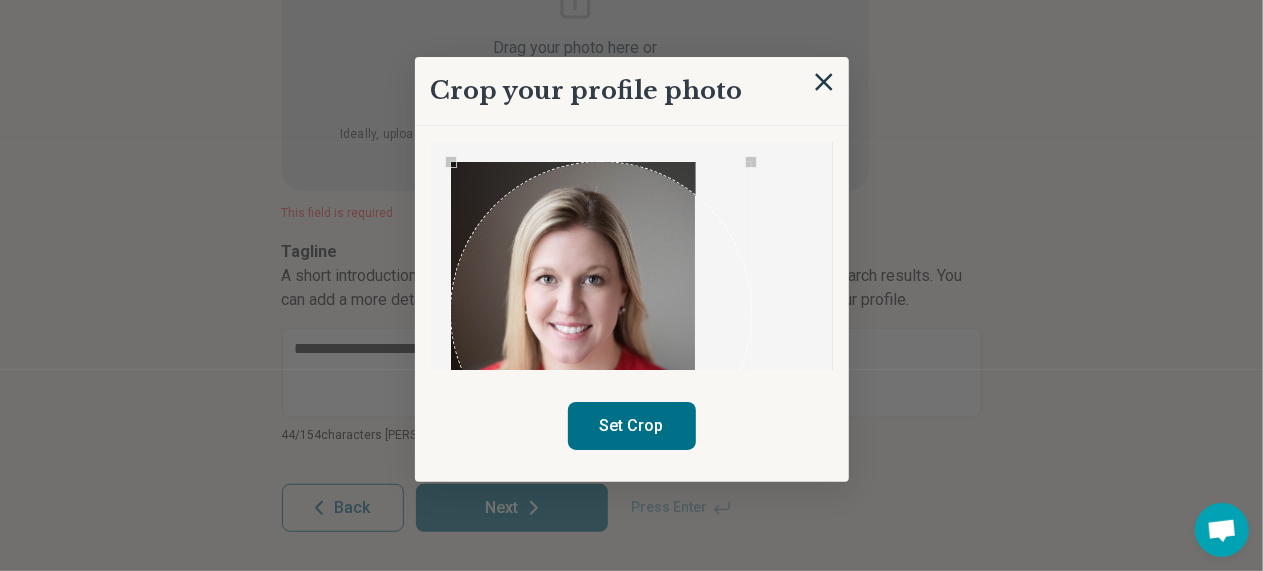 click at bounding box center [601, 312] 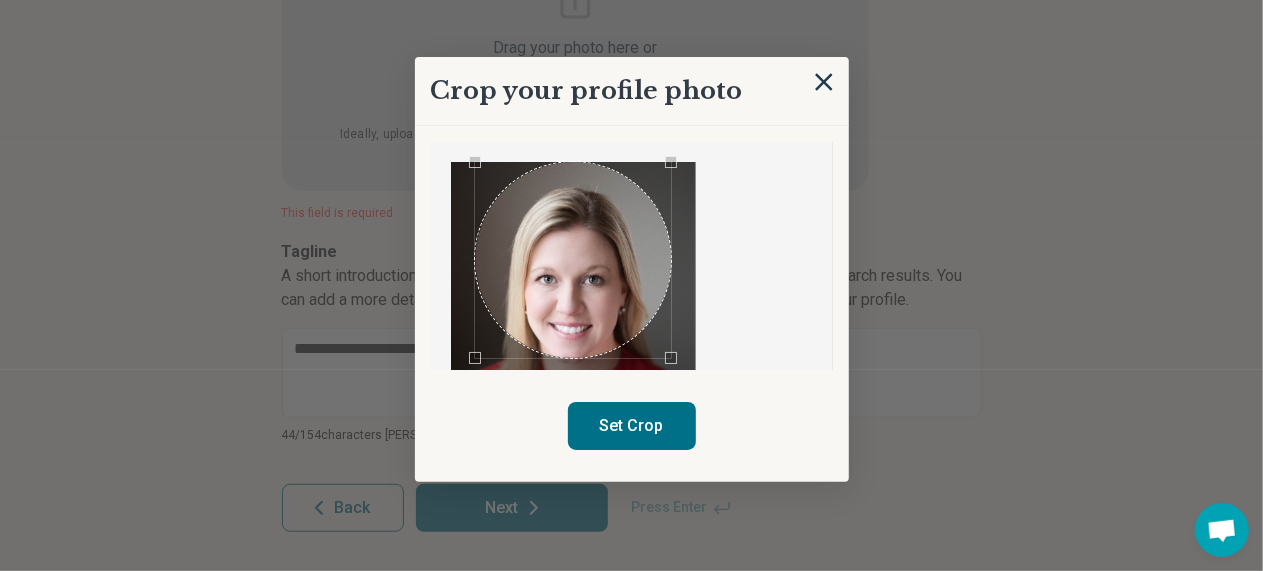click at bounding box center (573, 260) 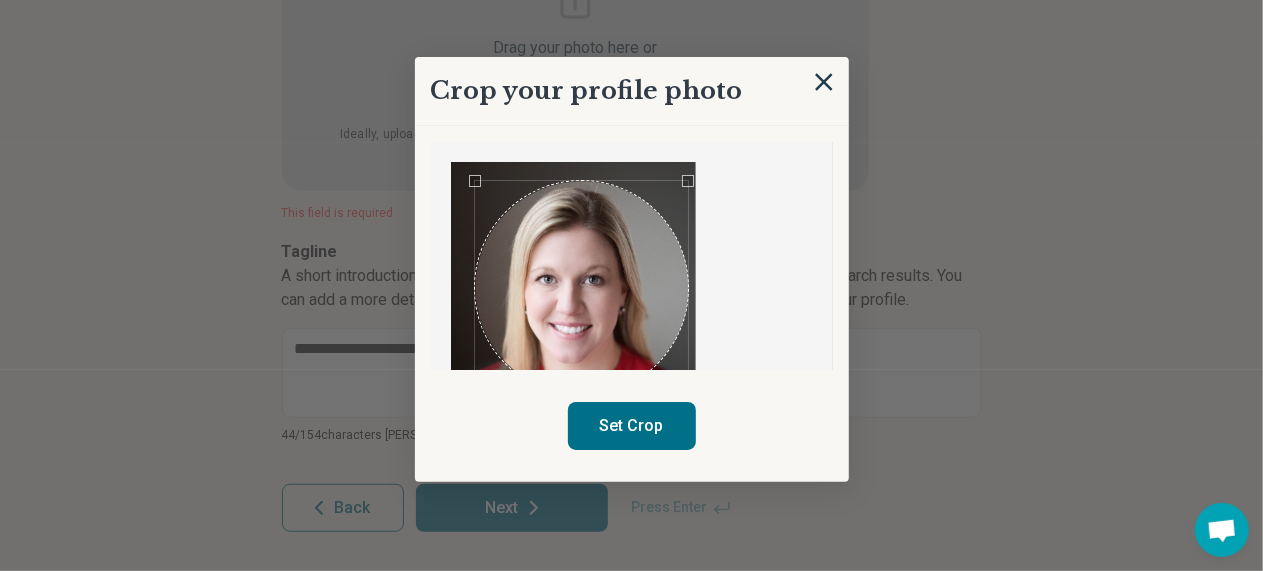 click at bounding box center [632, 256] 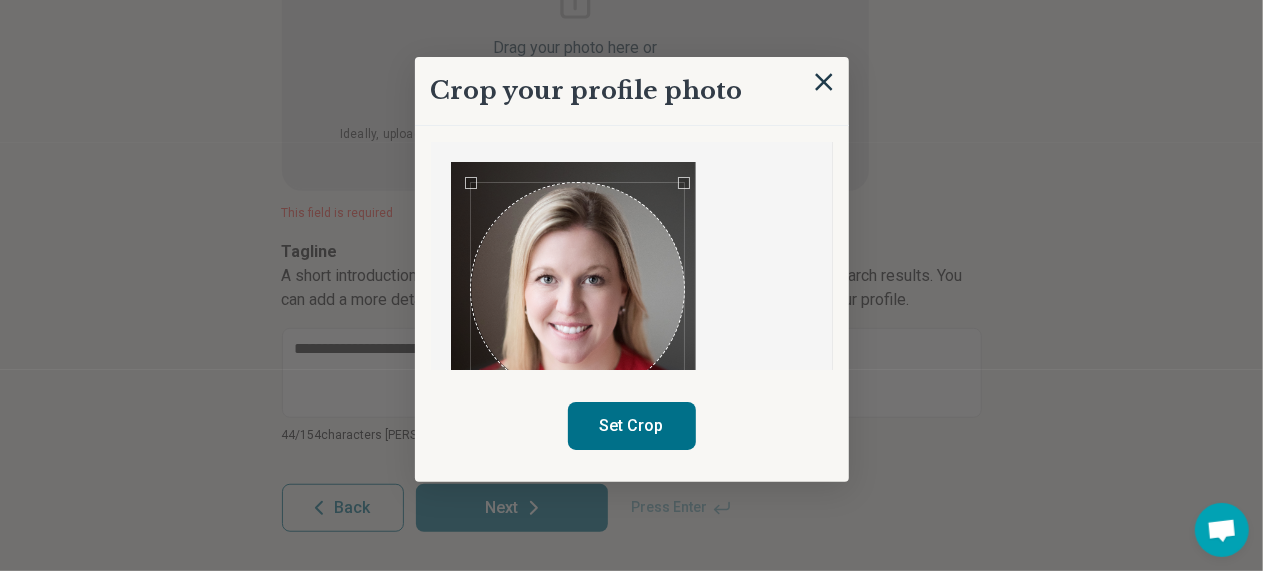 click at bounding box center (577, 289) 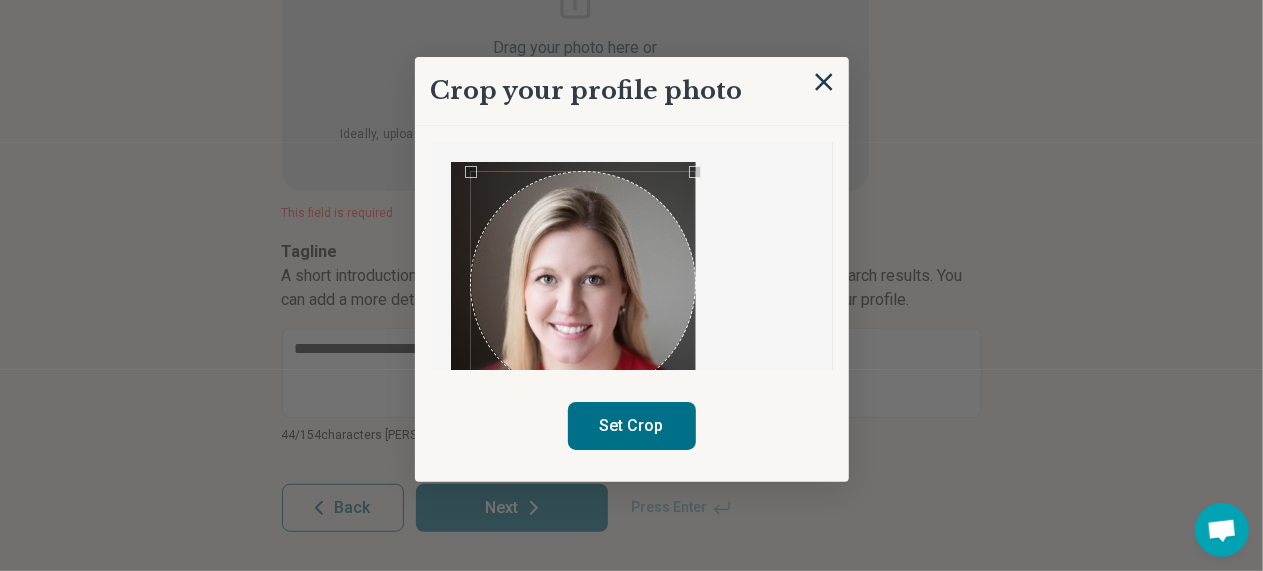click at bounding box center (632, 256) 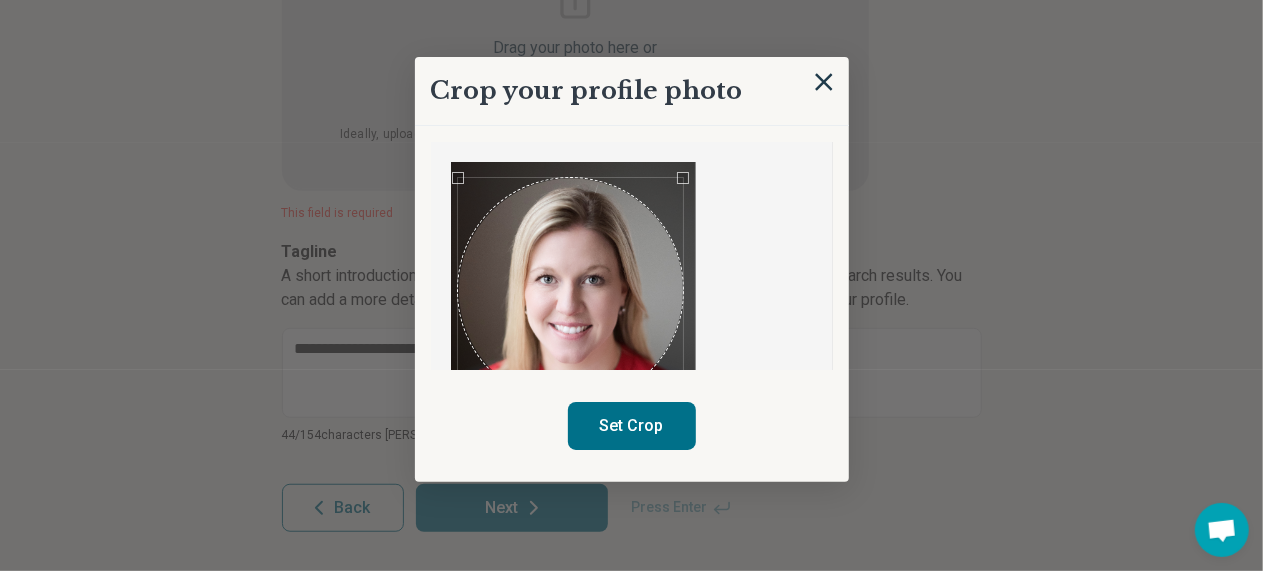 click at bounding box center [570, 290] 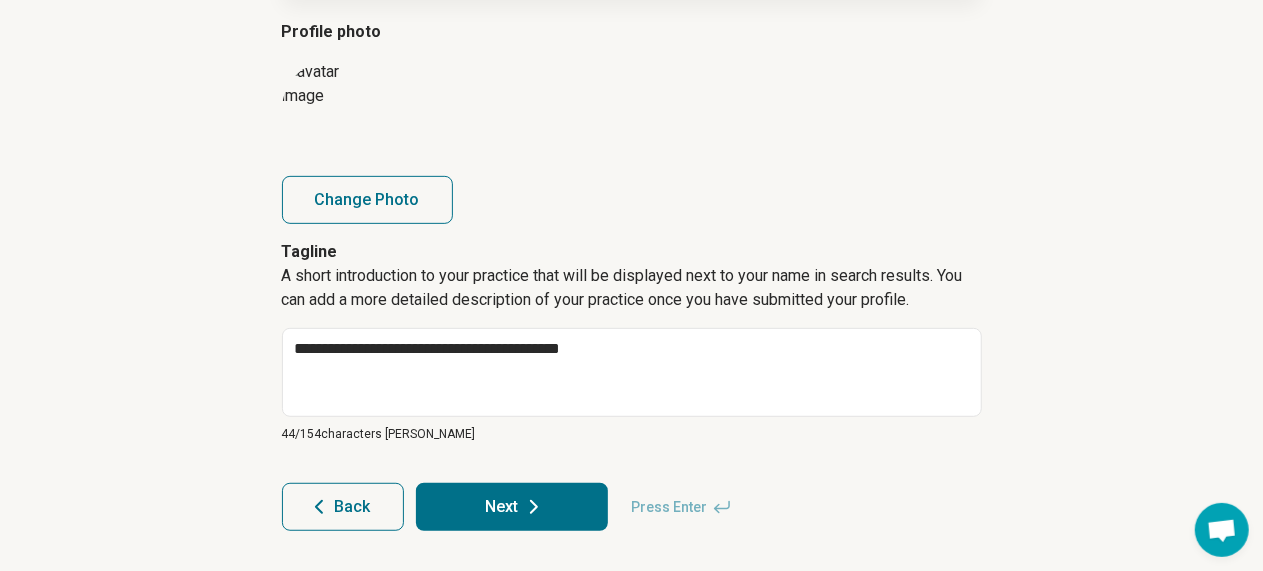 scroll, scrollTop: 368, scrollLeft: 0, axis: vertical 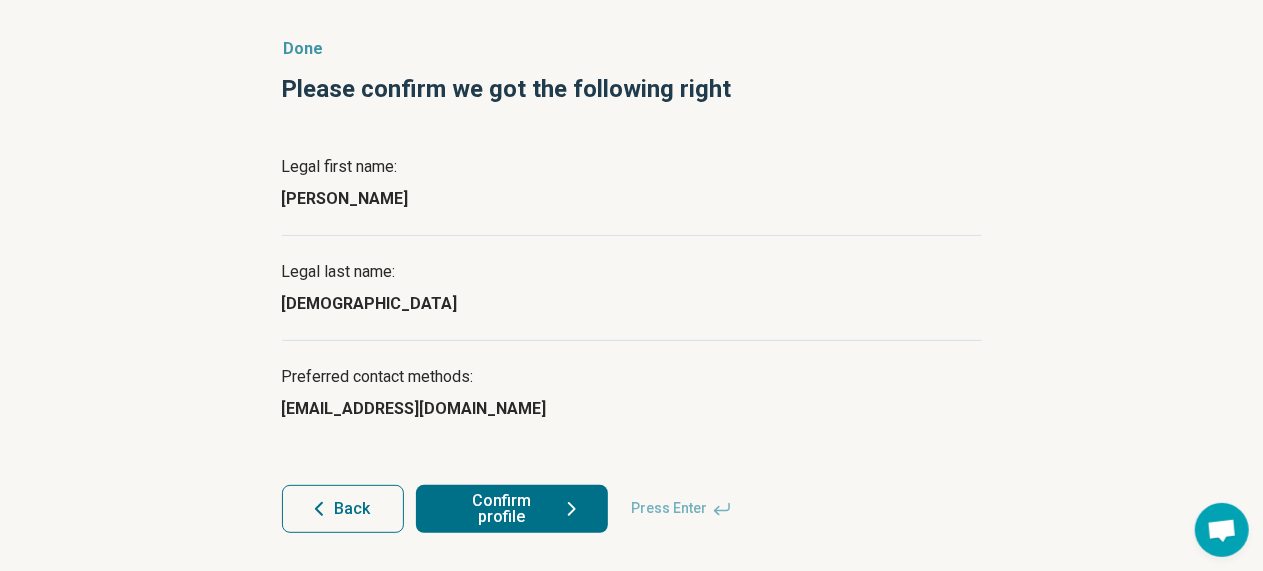 click on "Confirm profile" at bounding box center [512, 509] 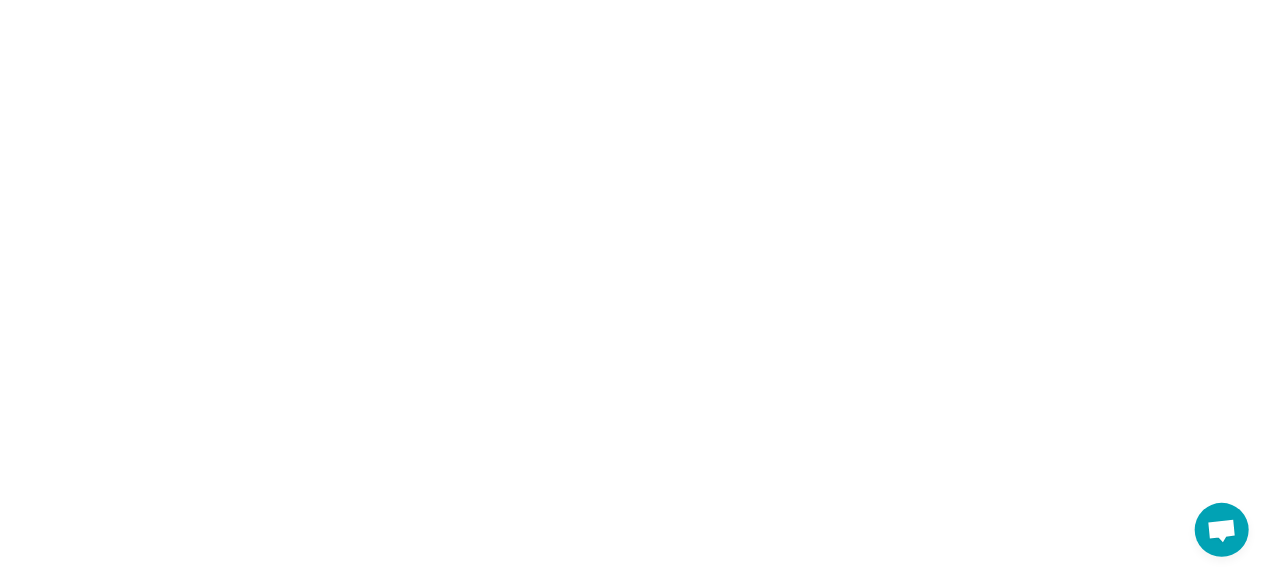 scroll, scrollTop: 0, scrollLeft: 0, axis: both 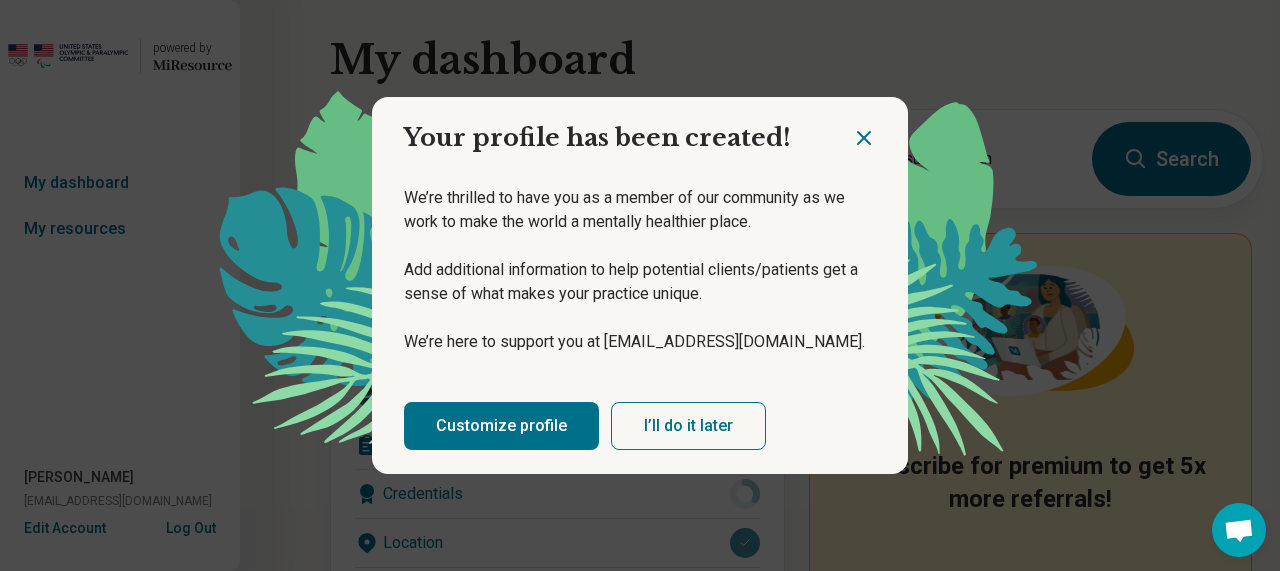 click 